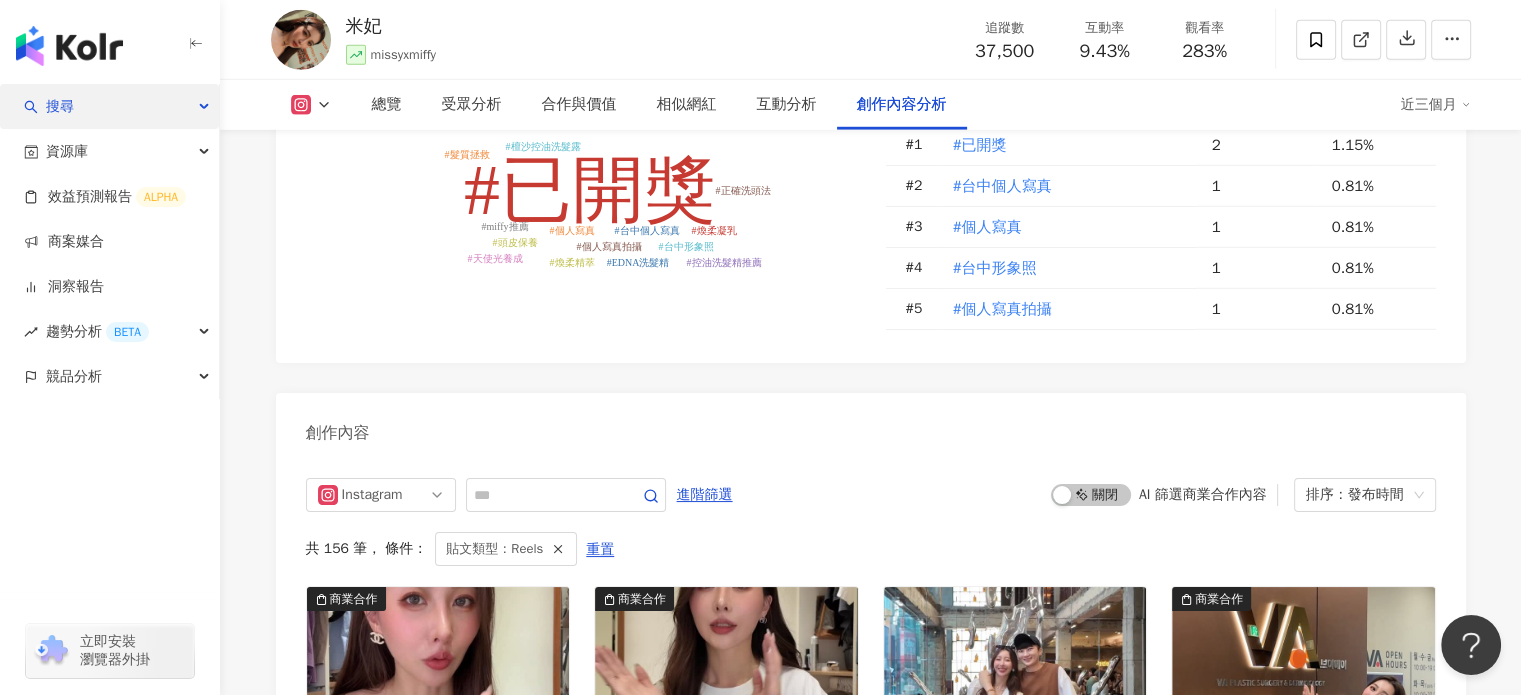 scroll, scrollTop: 5824, scrollLeft: 0, axis: vertical 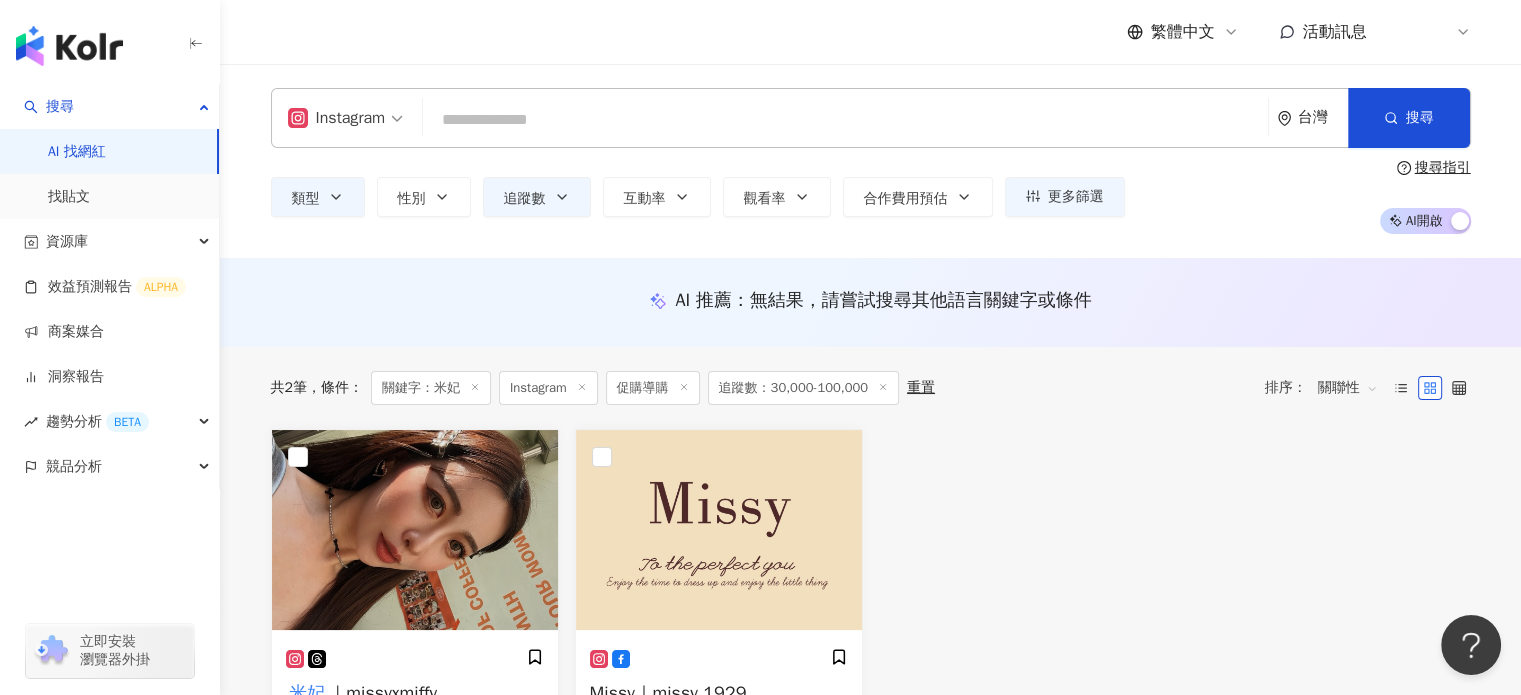 click at bounding box center [845, 120] 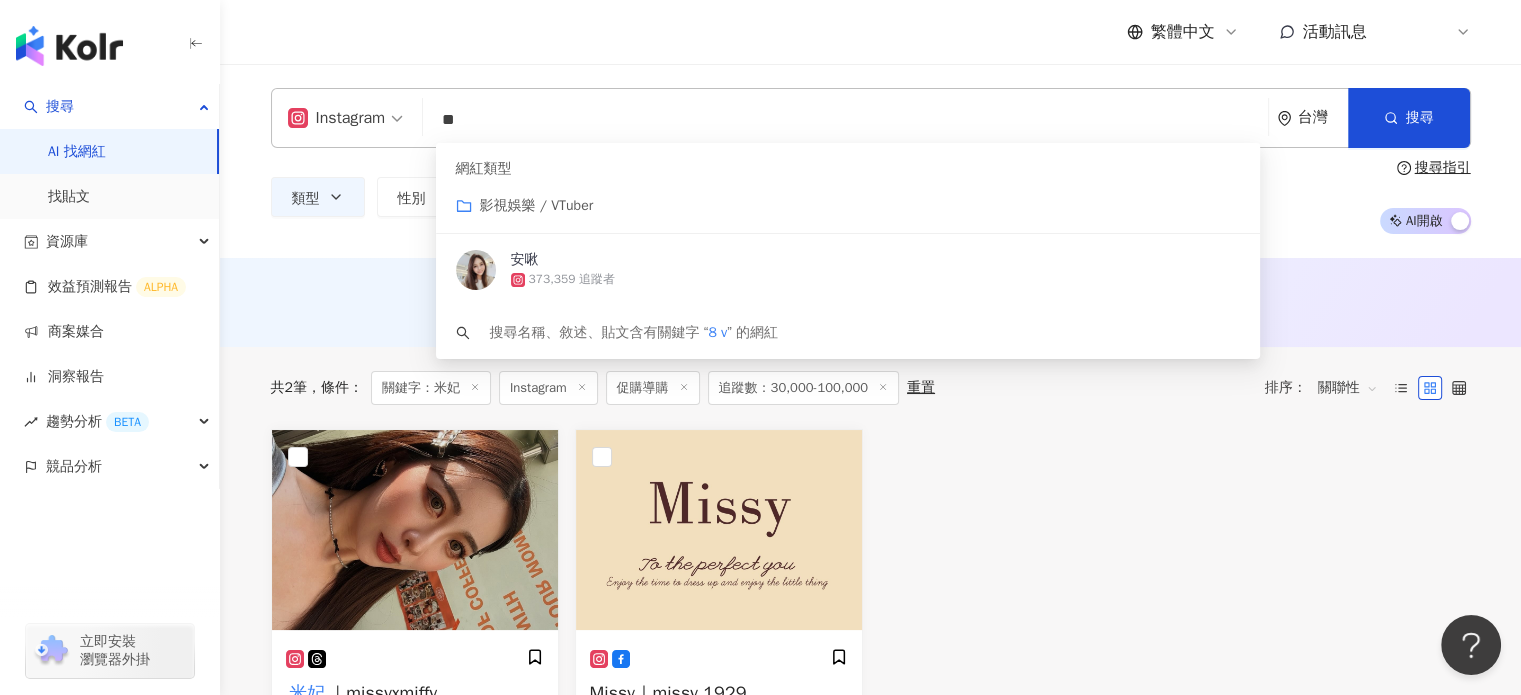 type on "*" 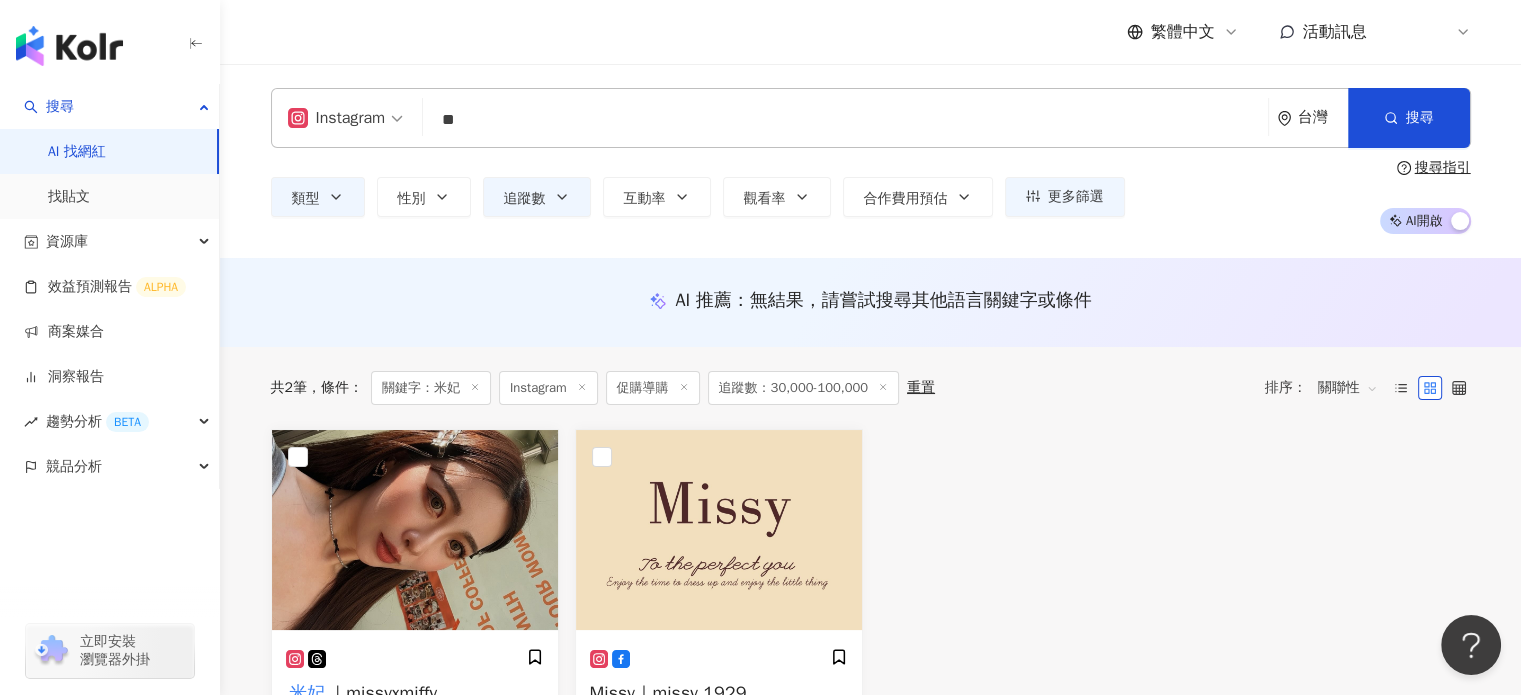 type on "**" 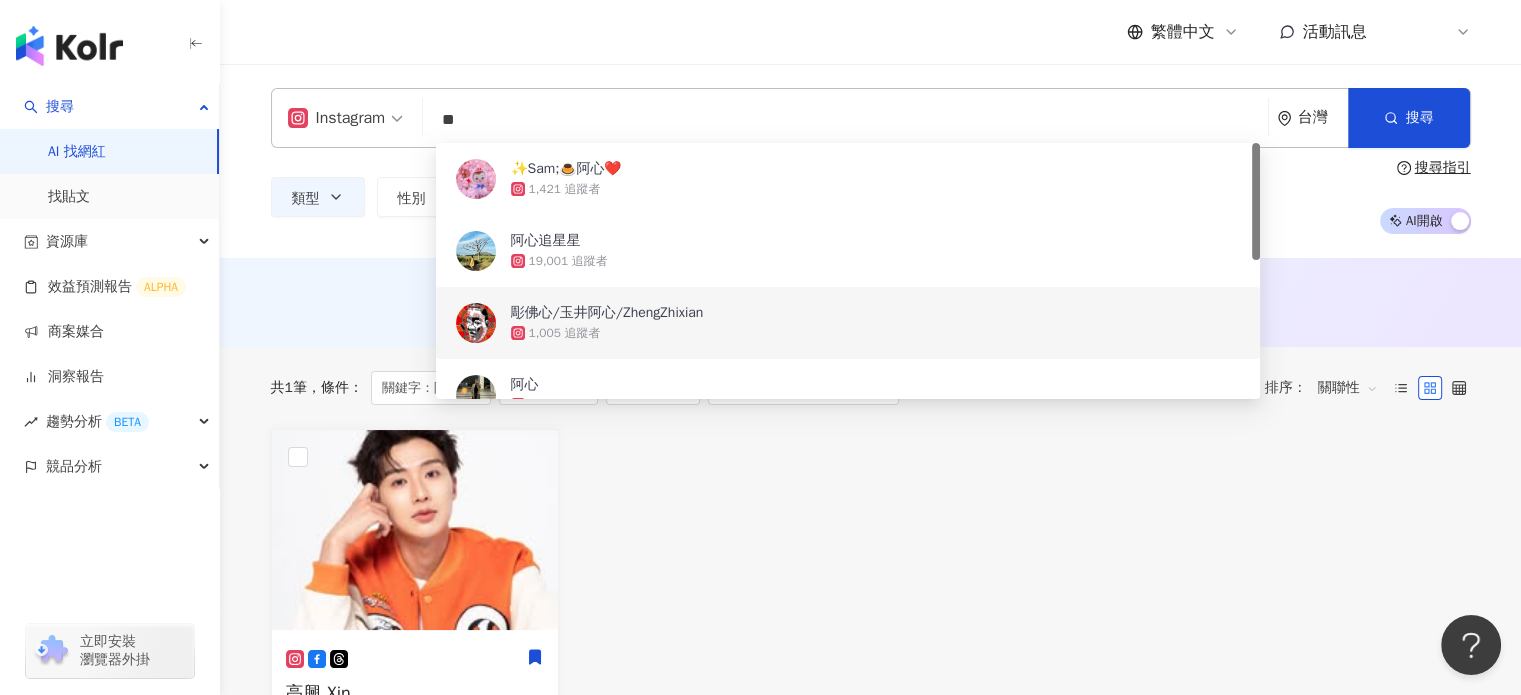 drag, startPoint x: 568, startPoint y: 189, endPoint x: 688, endPoint y: 366, distance: 213.8434 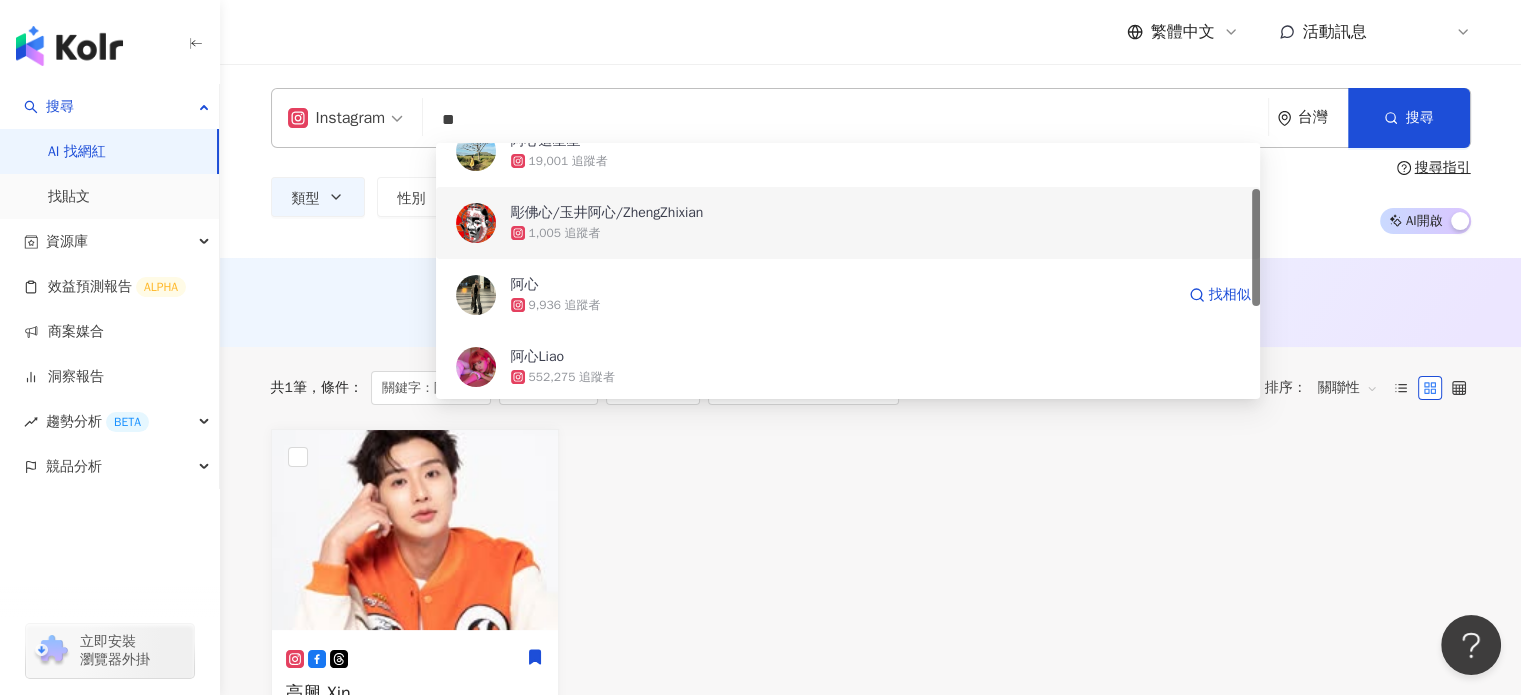 scroll, scrollTop: 300, scrollLeft: 0, axis: vertical 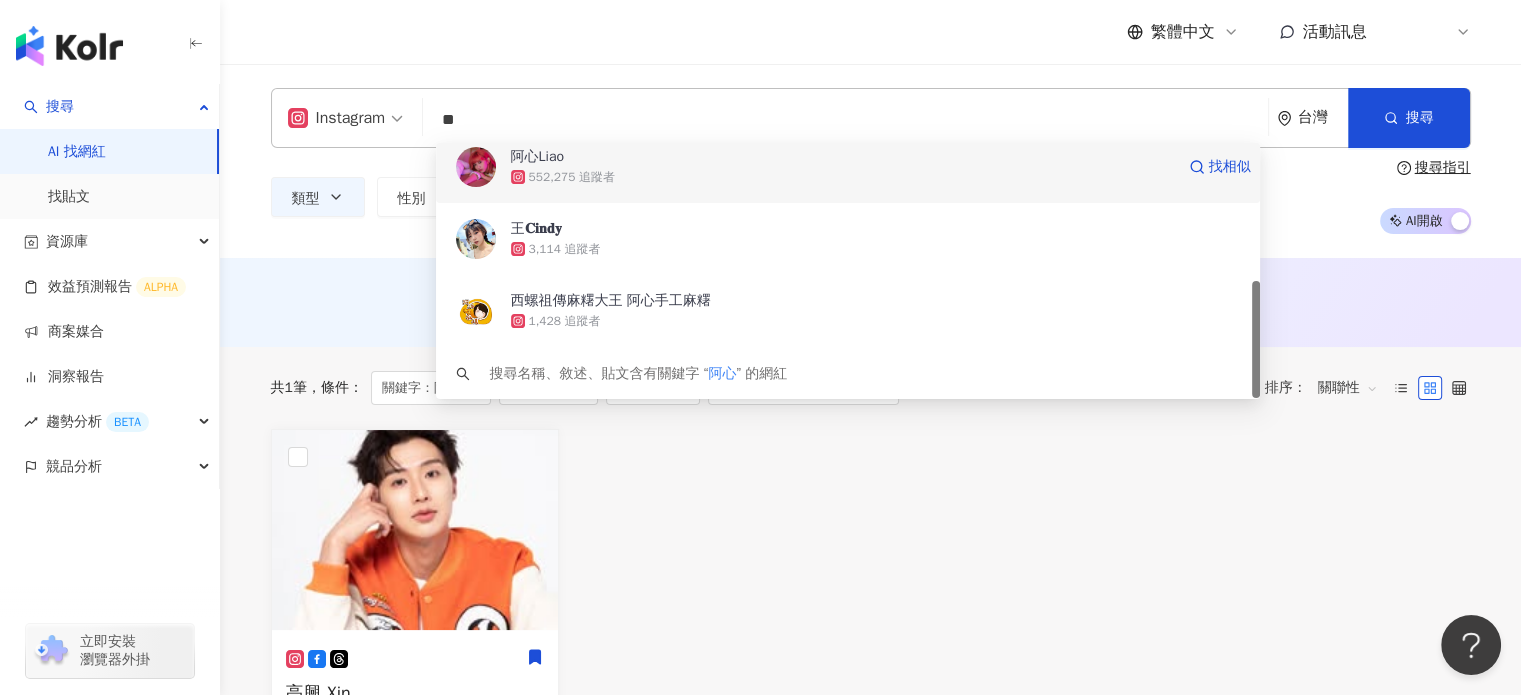 click on "552,275   追蹤者" at bounding box center (842, 177) 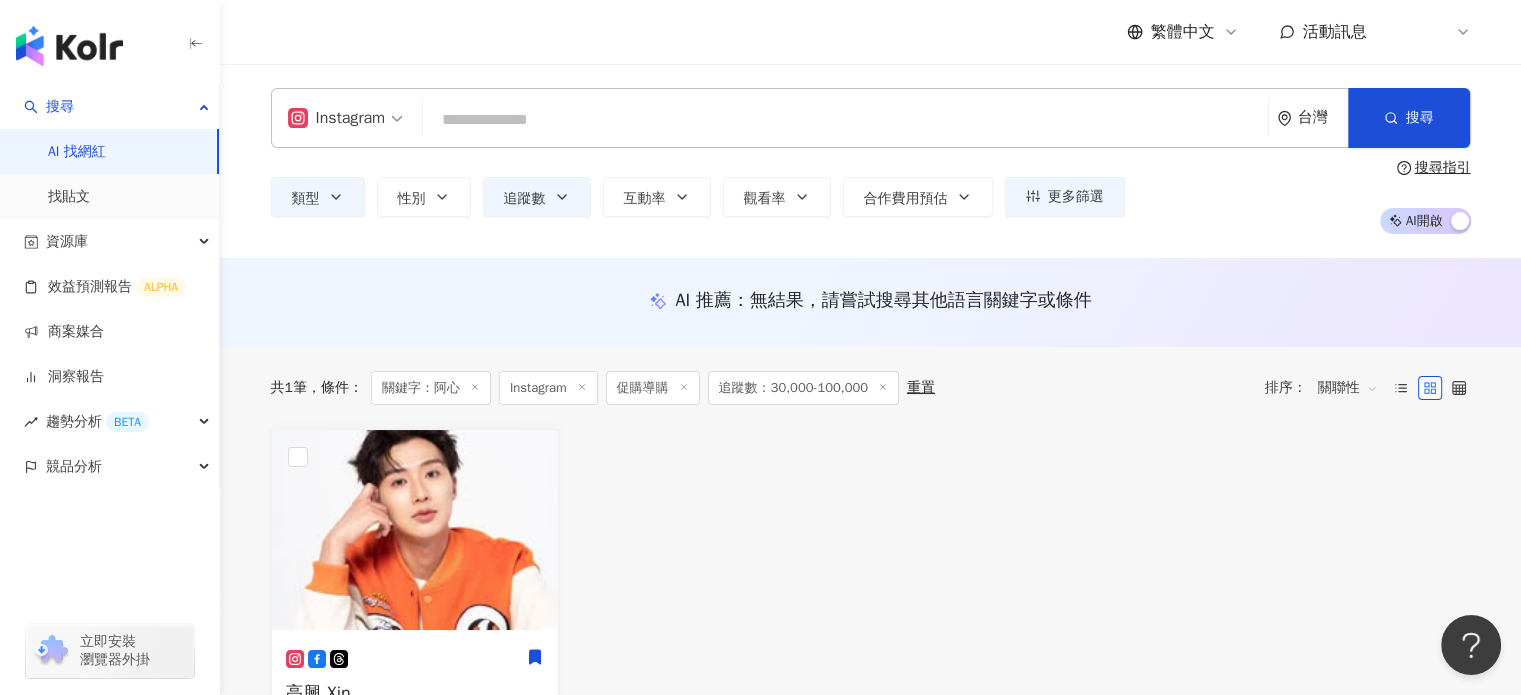 click at bounding box center (845, 120) 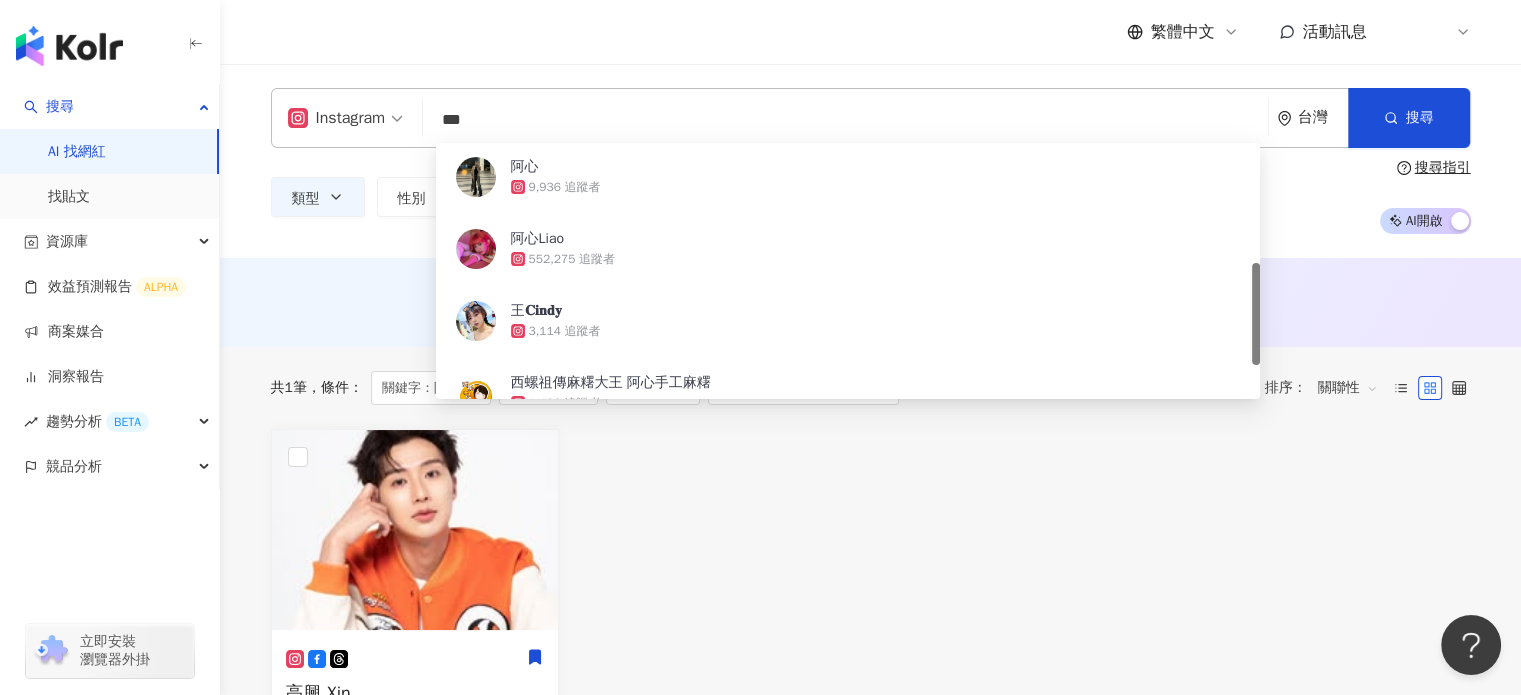 scroll, scrollTop: 0, scrollLeft: 0, axis: both 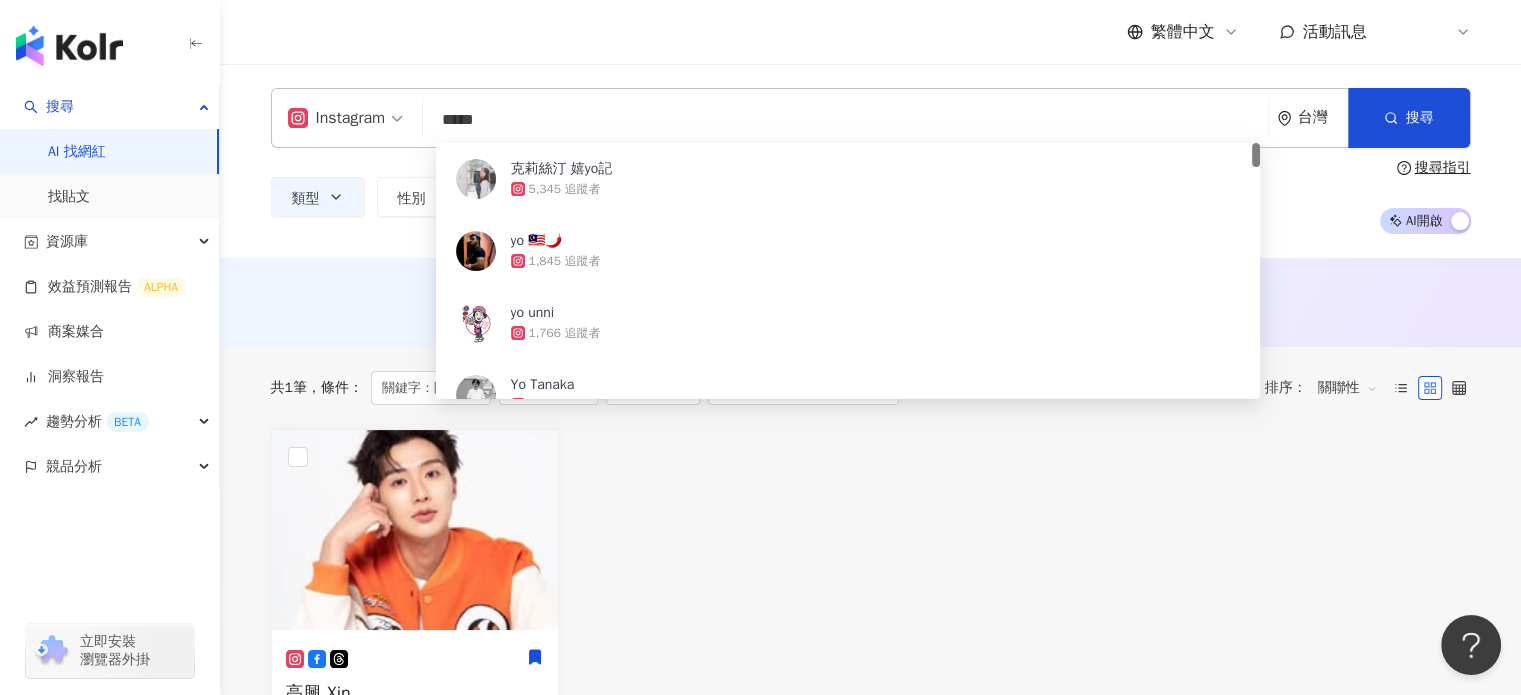 type on "******" 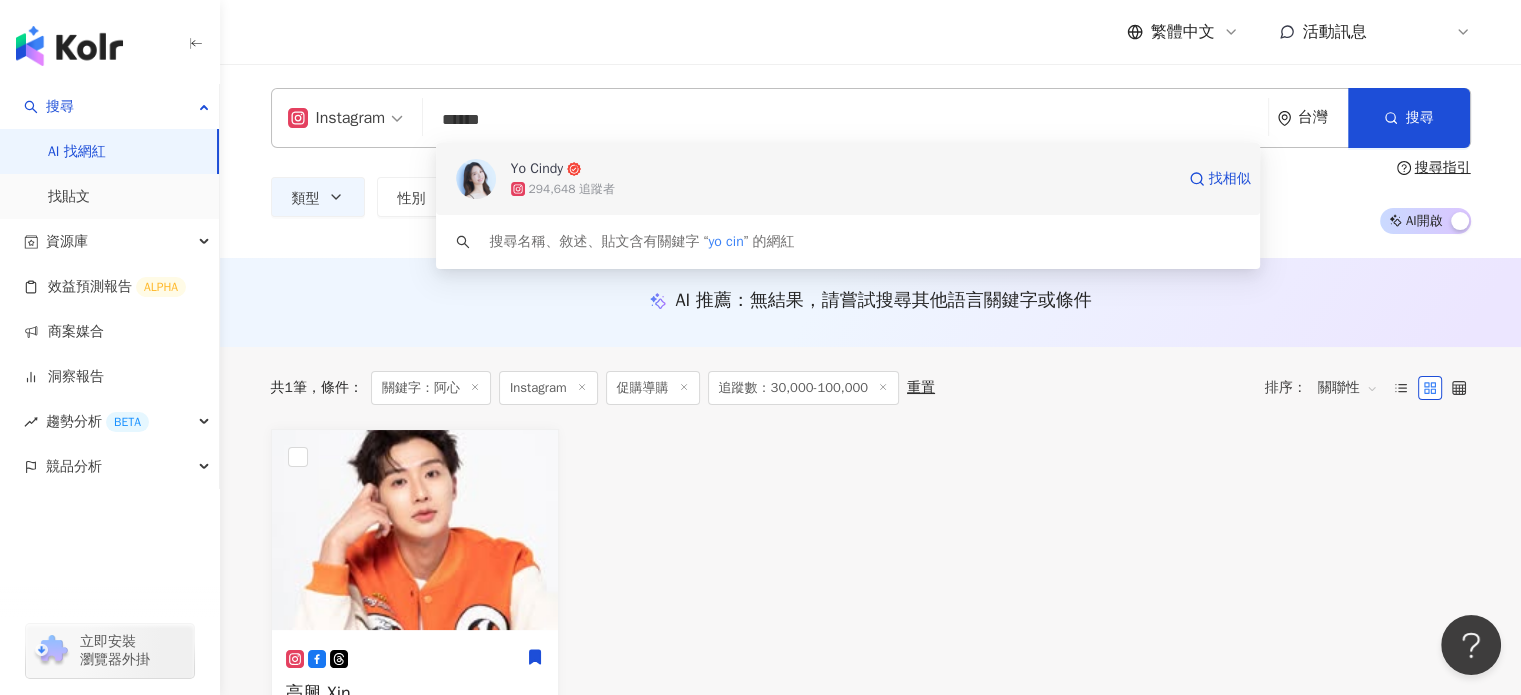 click on "Yo Cindy 294,648   追蹤者 找相似" at bounding box center [848, 179] 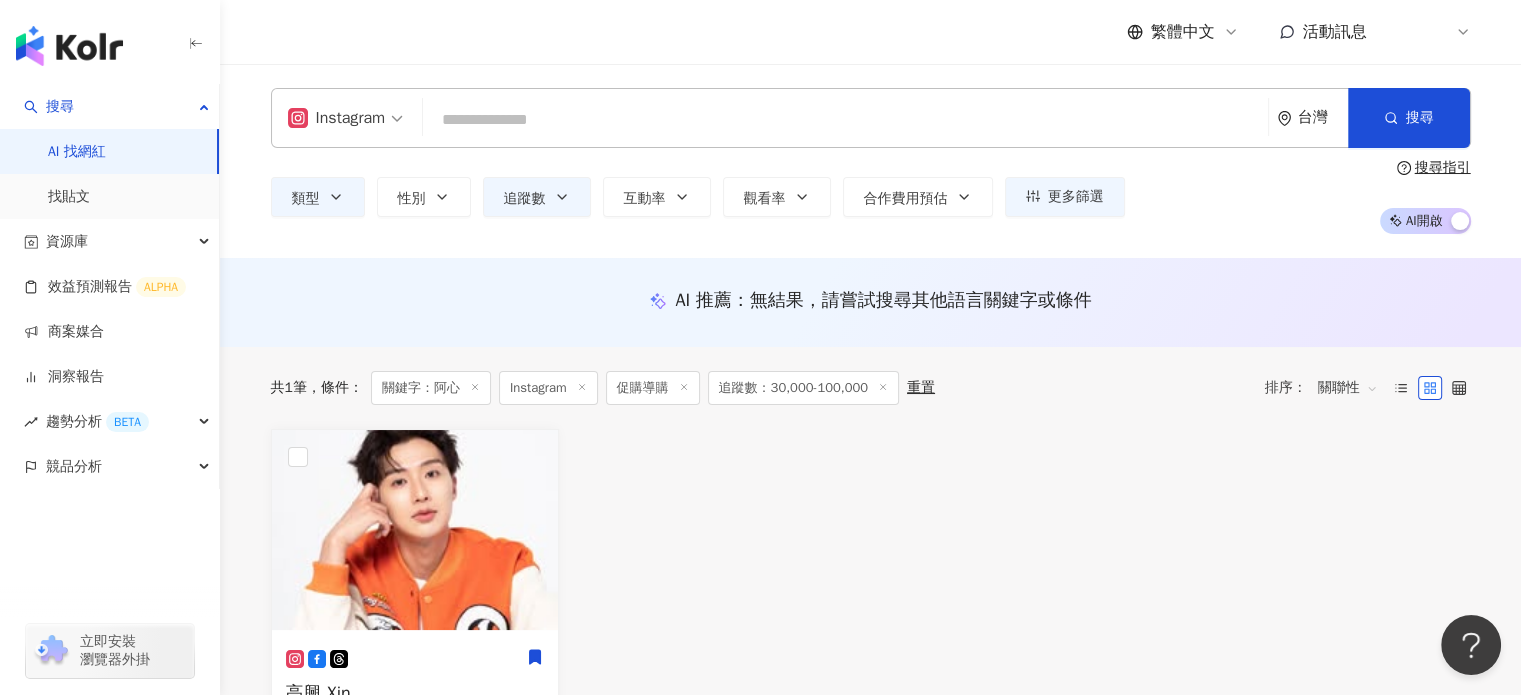 click at bounding box center [845, 120] 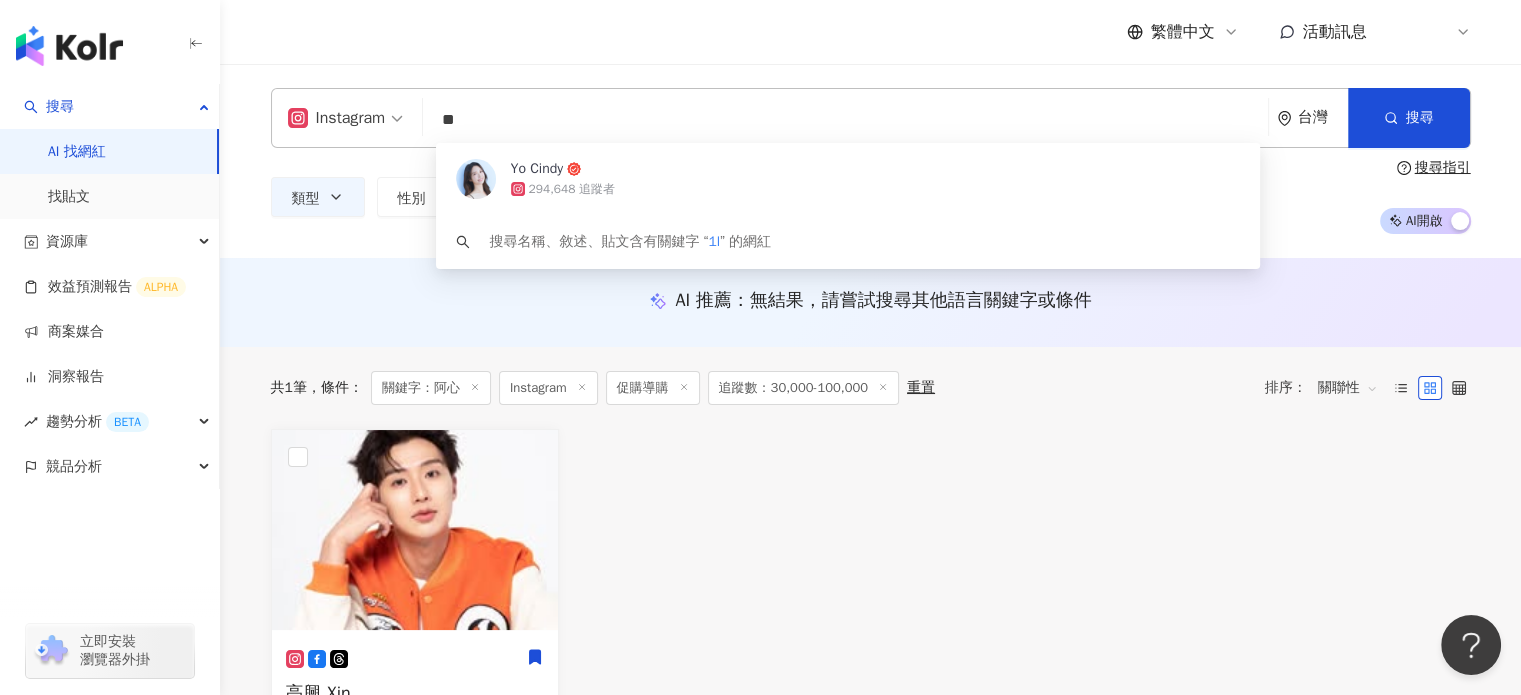 type on "*" 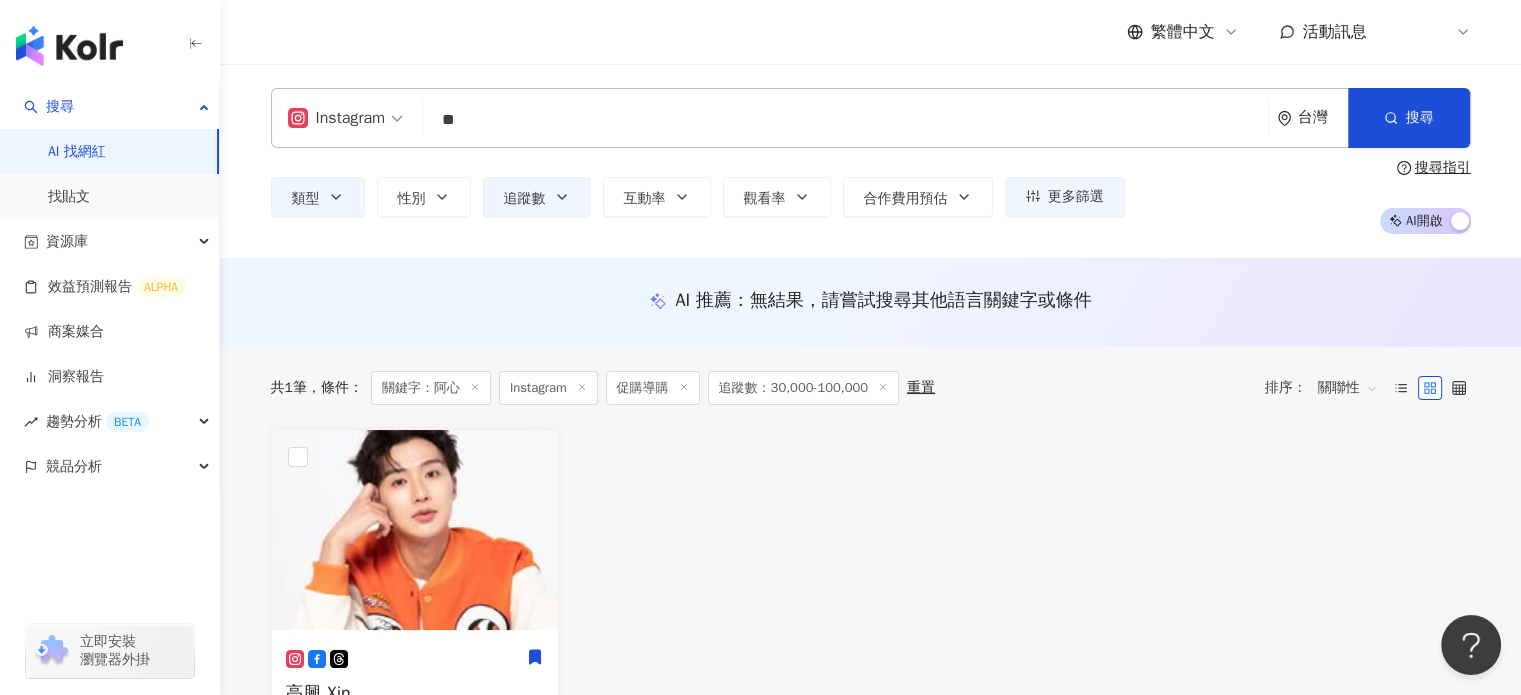 type on "*" 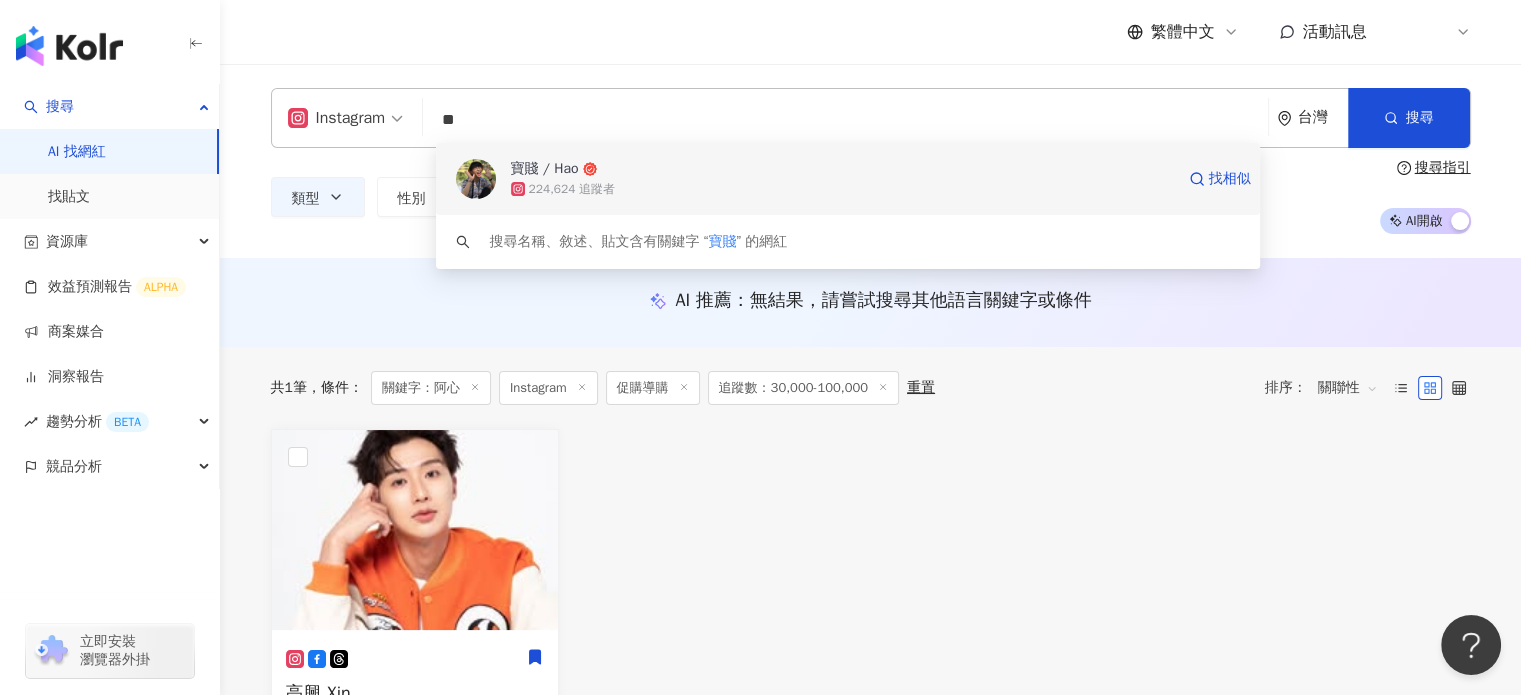 click on "寶賤 / Hao" at bounding box center (842, 169) 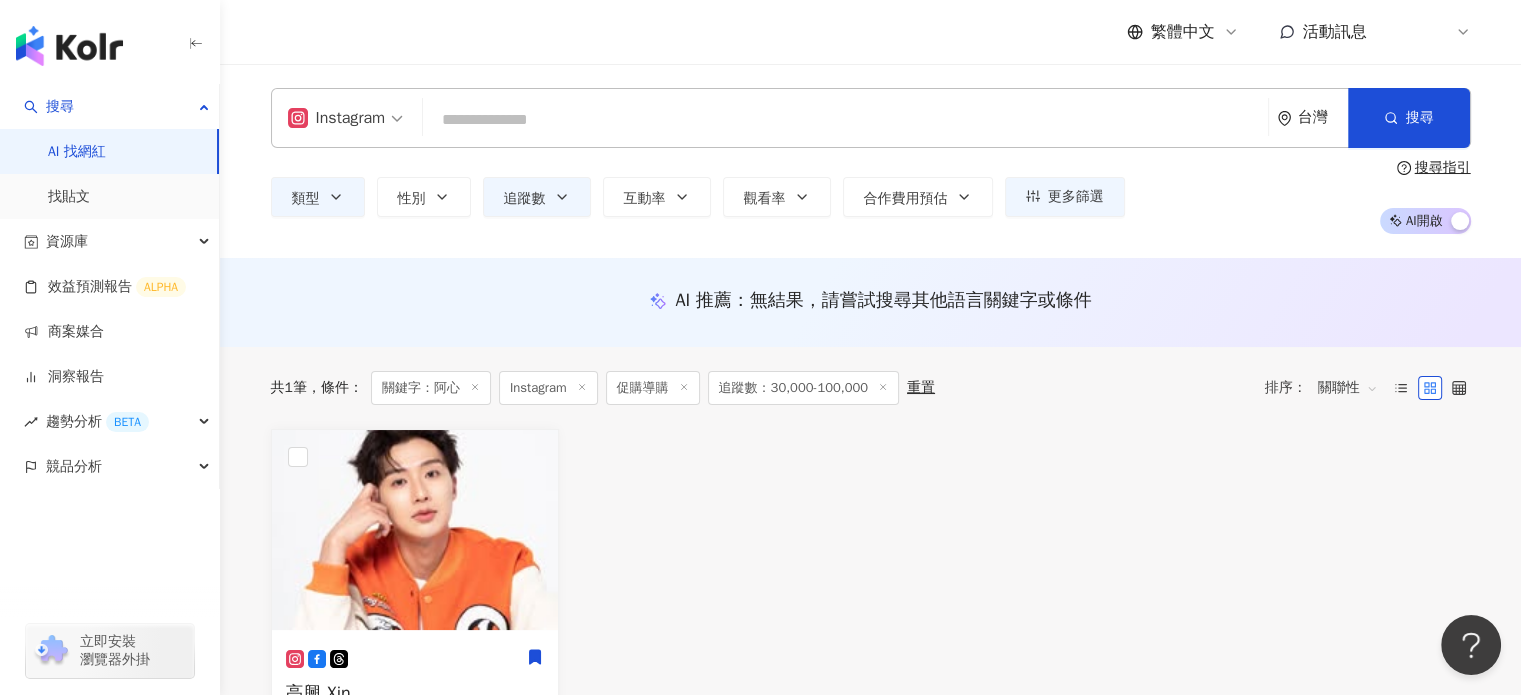 click at bounding box center (845, 120) 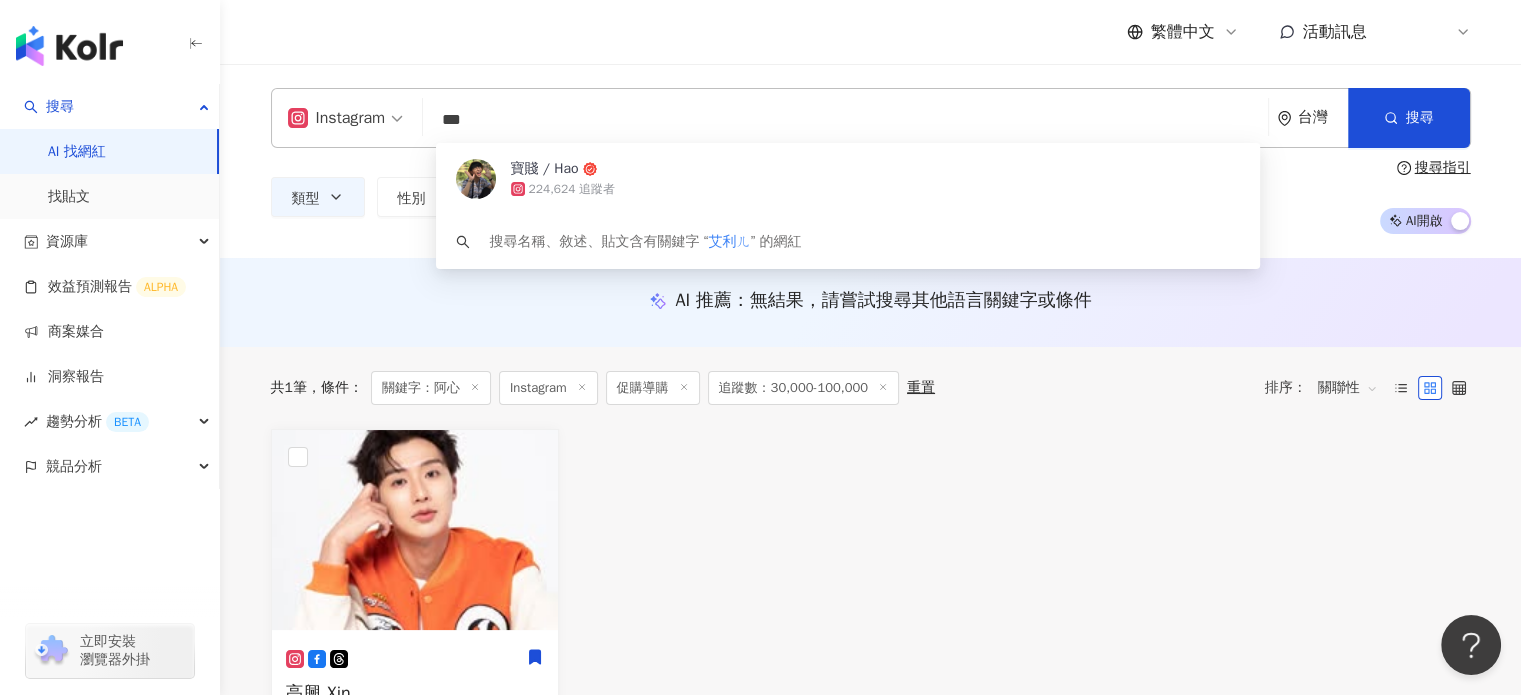 type on "***" 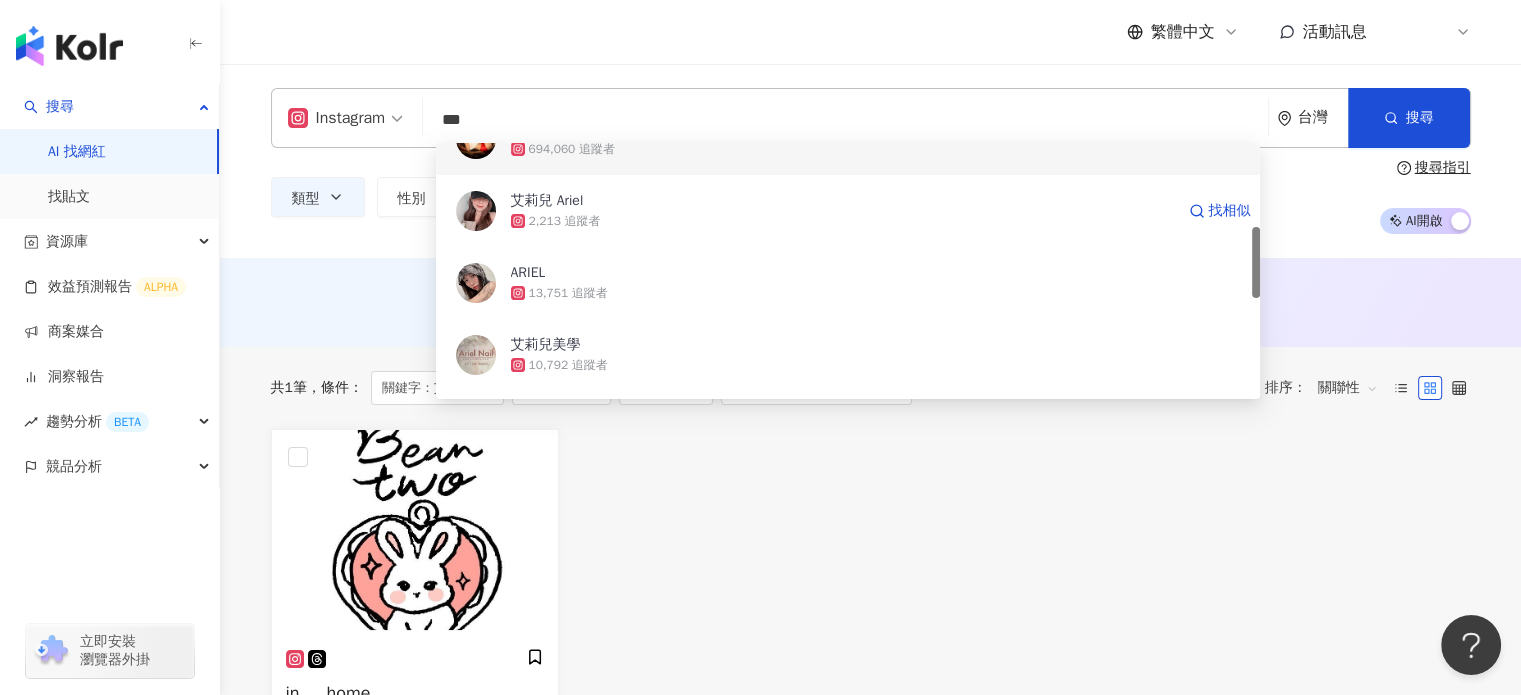 scroll, scrollTop: 300, scrollLeft: 0, axis: vertical 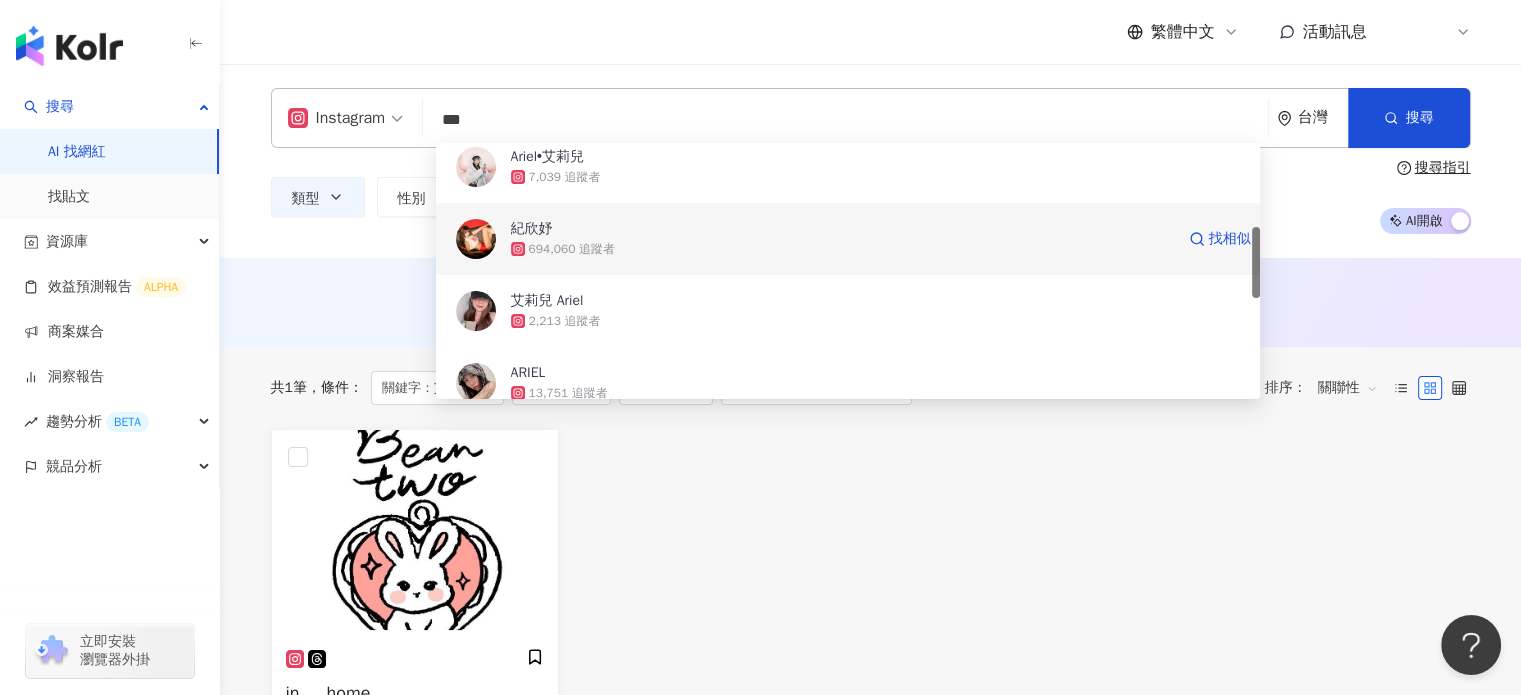 click on "紀欣妤" at bounding box center [842, 229] 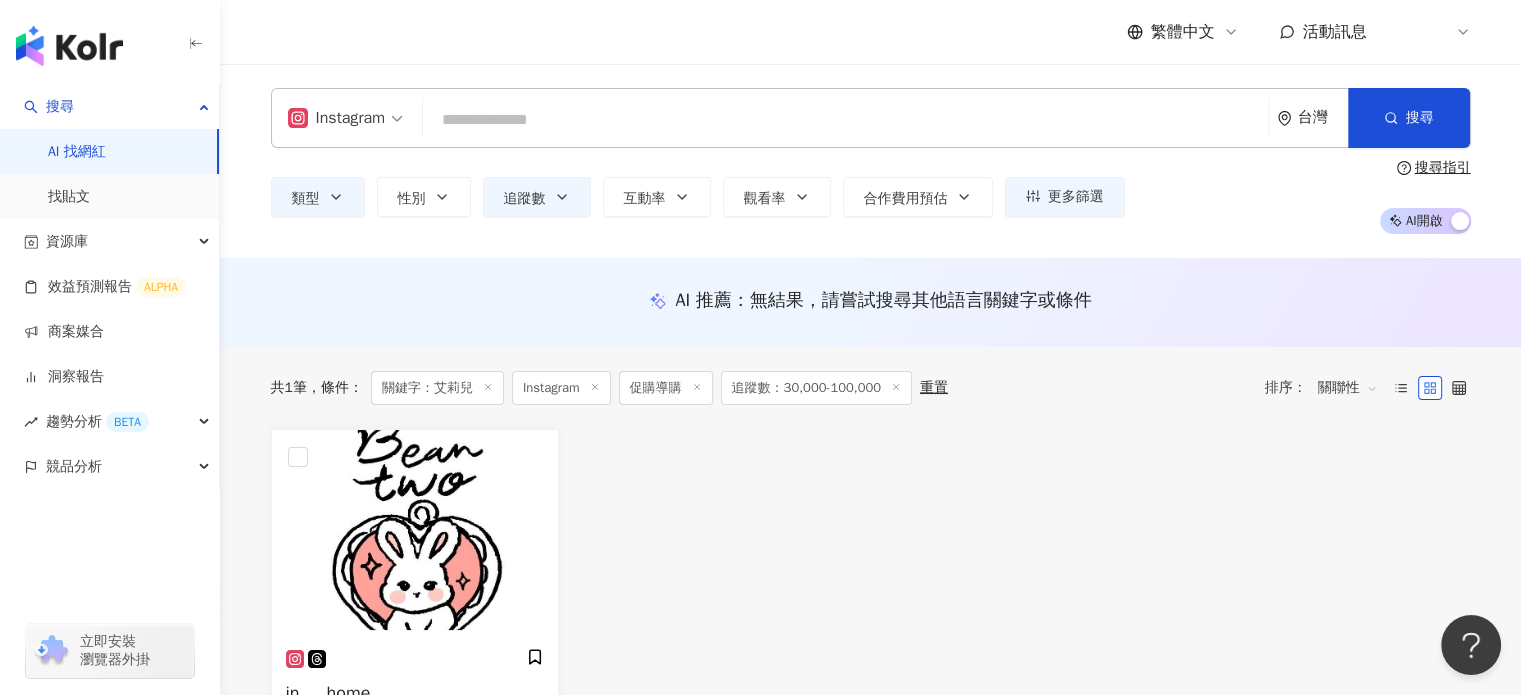 click at bounding box center (845, 120) 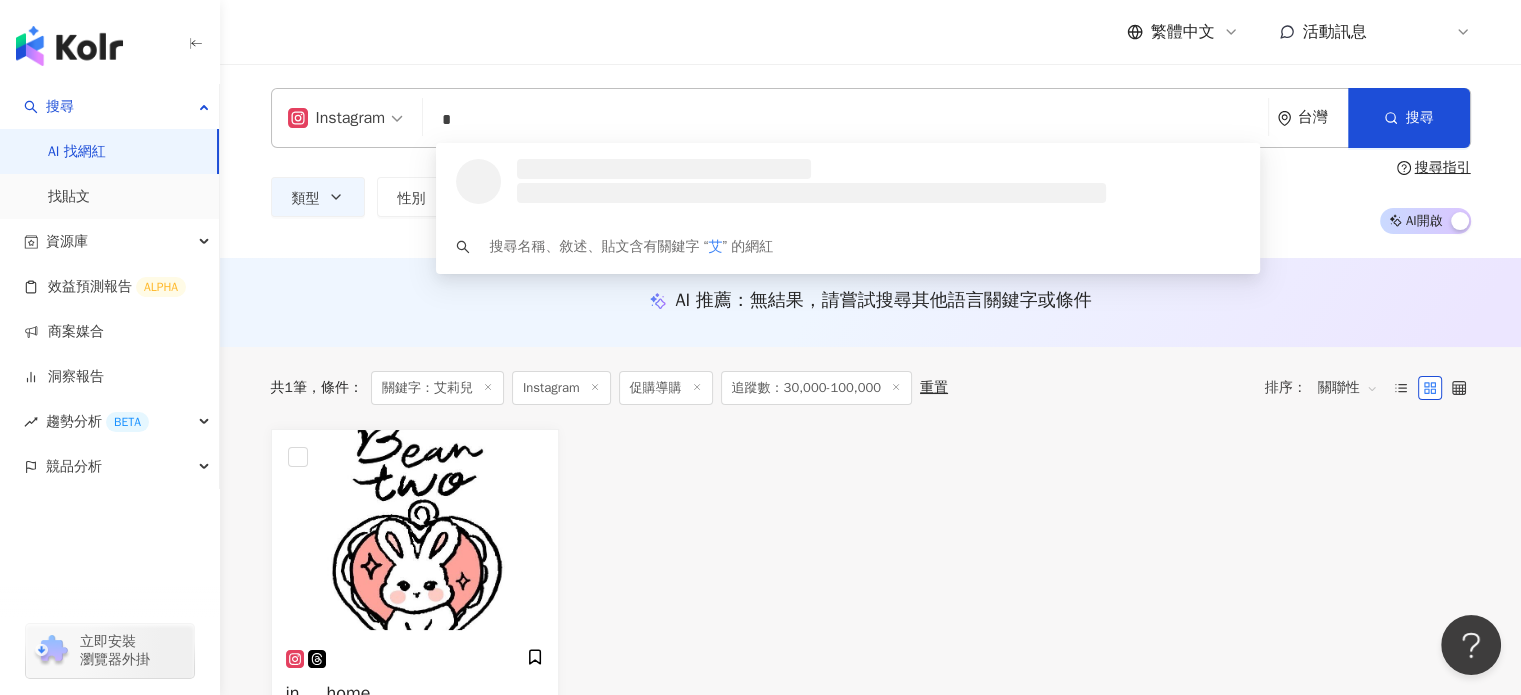 scroll, scrollTop: 0, scrollLeft: 0, axis: both 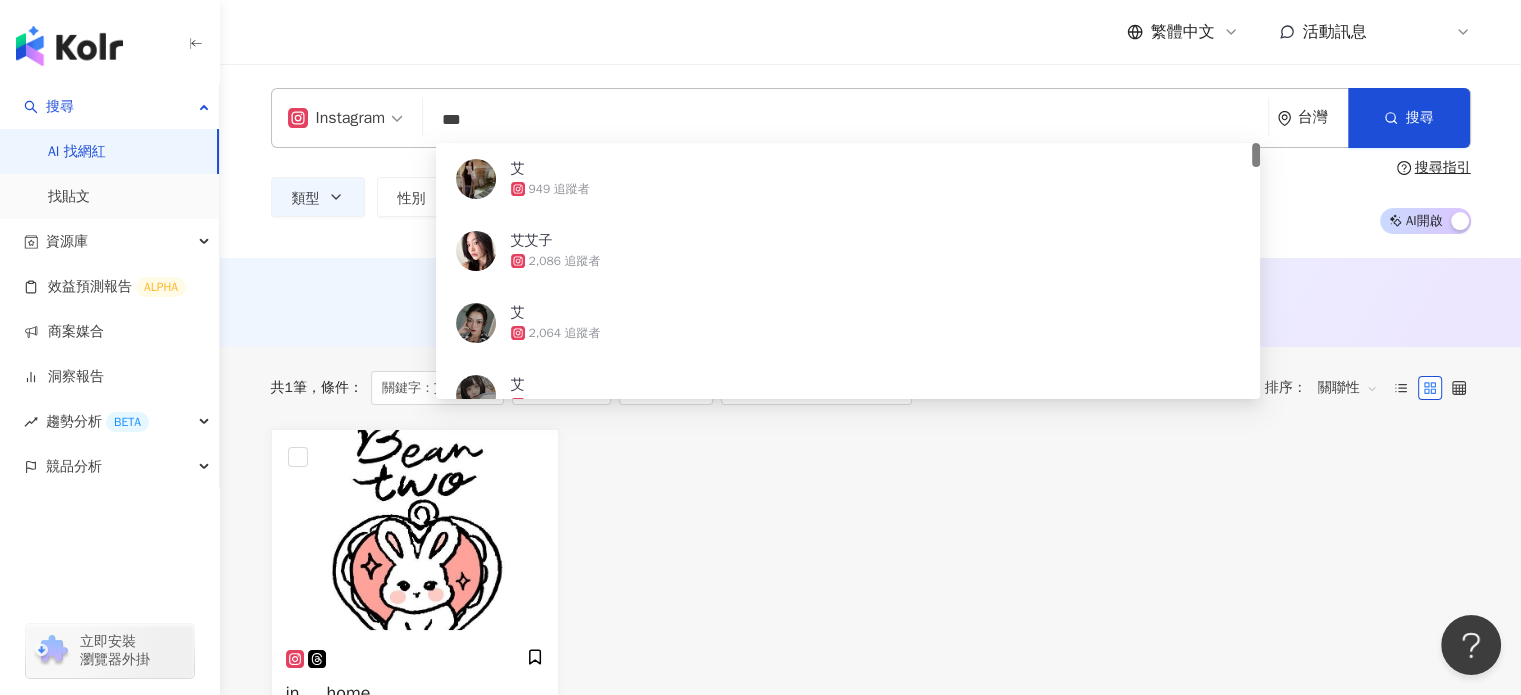 type on "***" 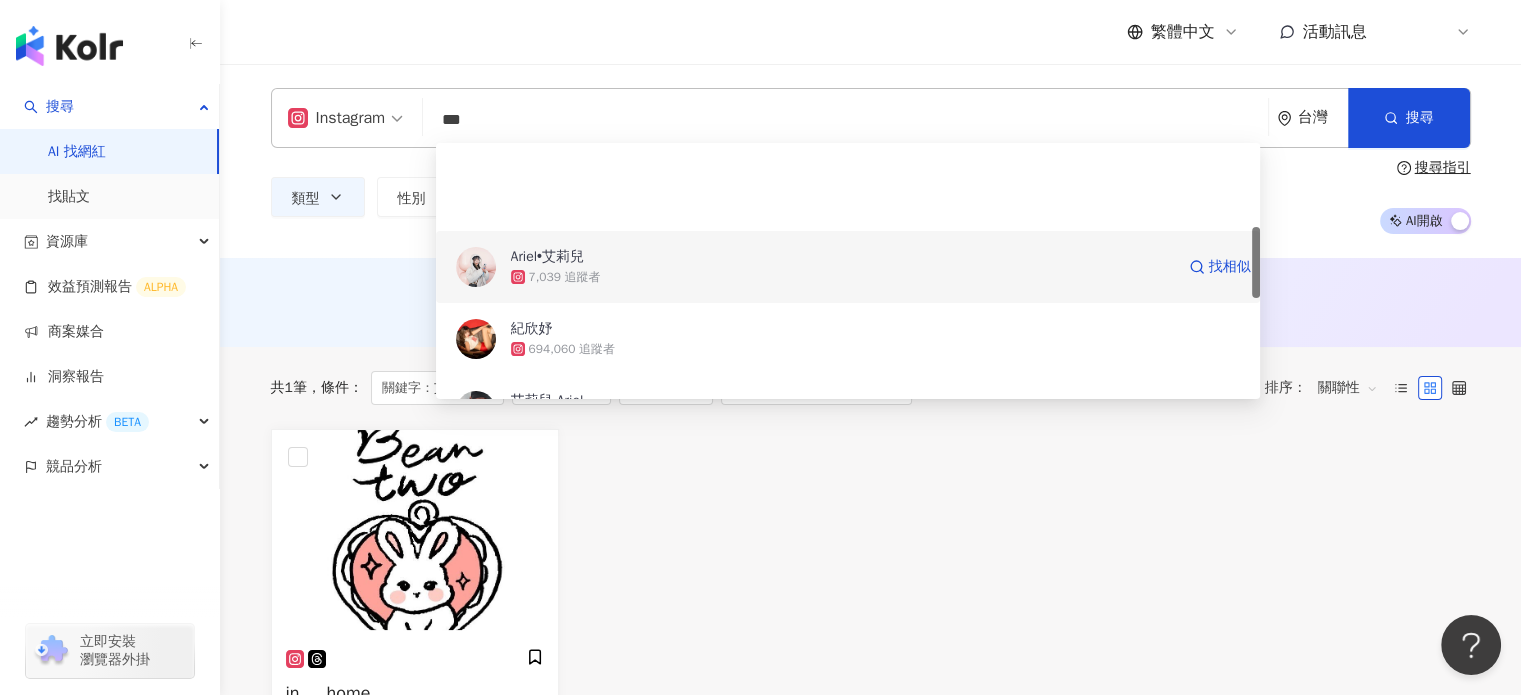 scroll, scrollTop: 300, scrollLeft: 0, axis: vertical 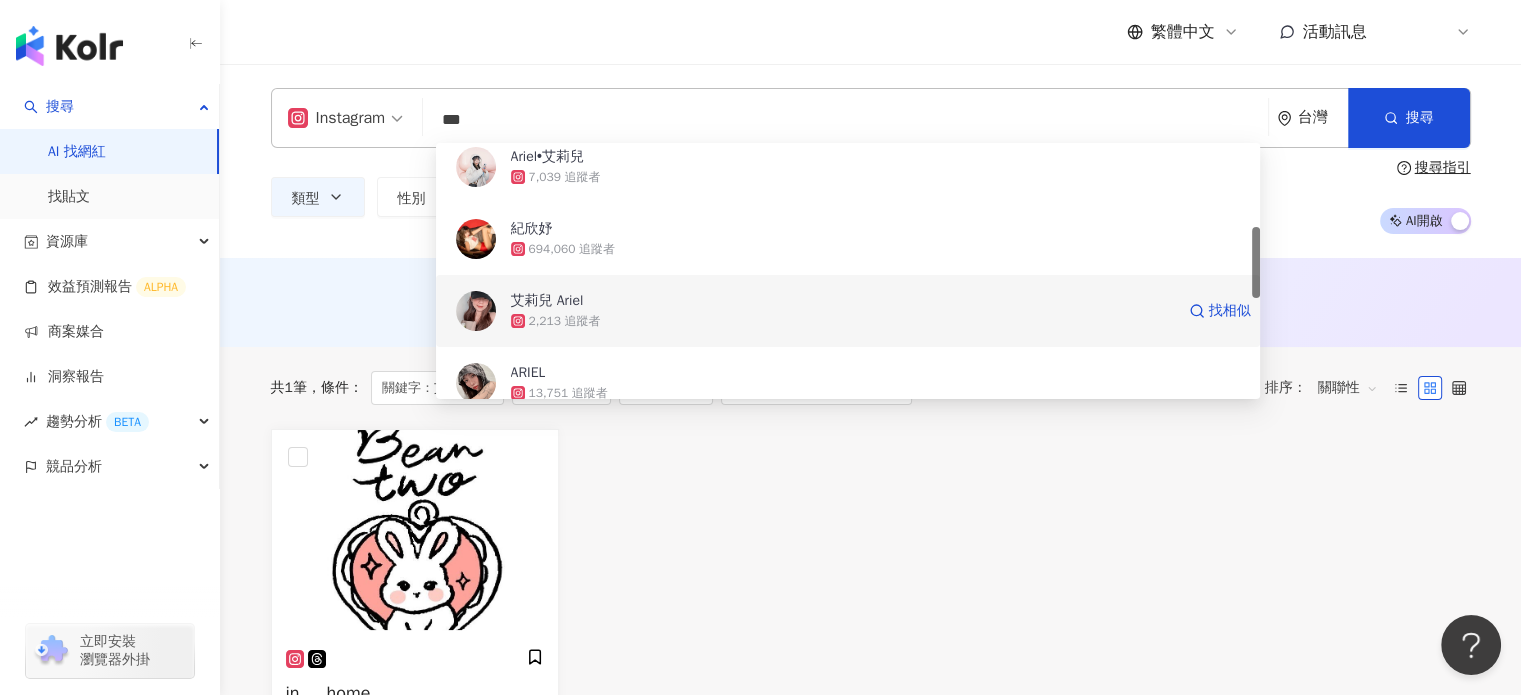 click on "694,060   追蹤者" at bounding box center [572, 249] 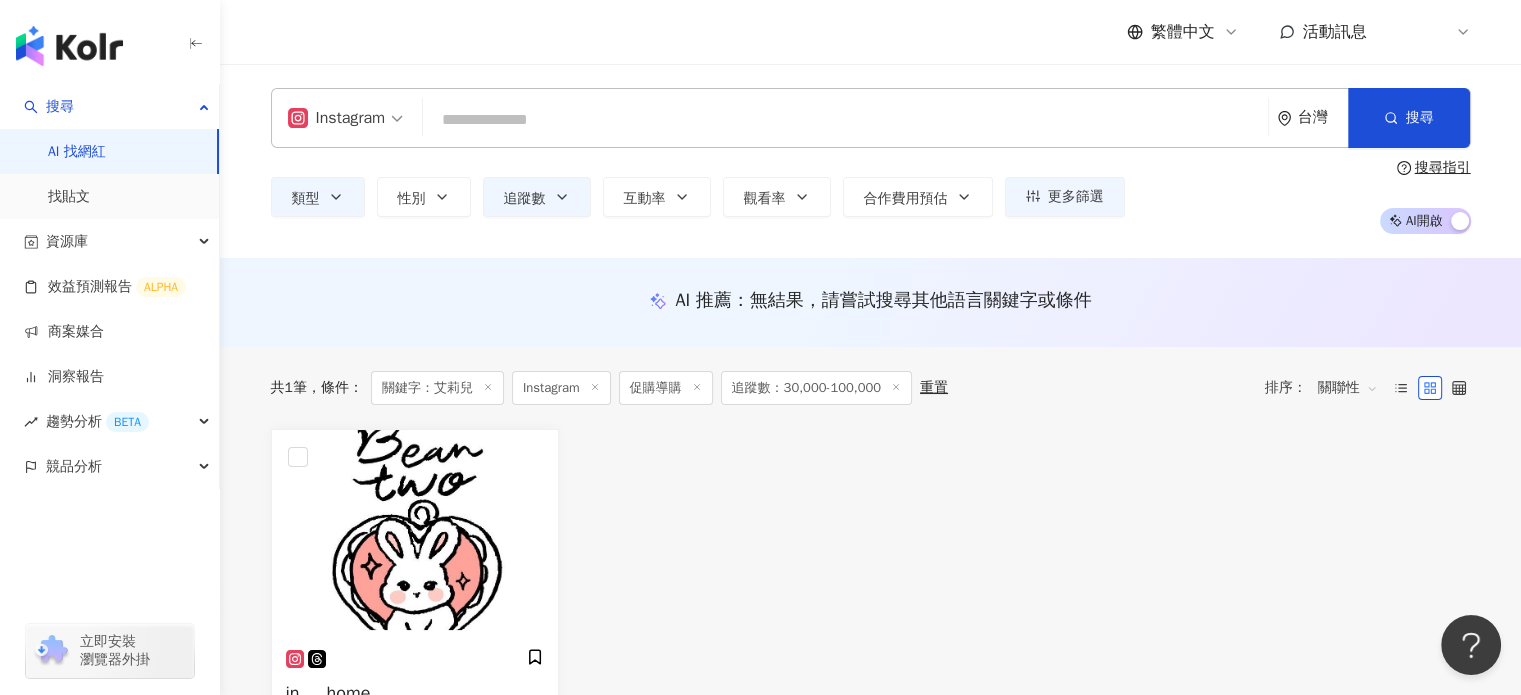 click at bounding box center [845, 120] 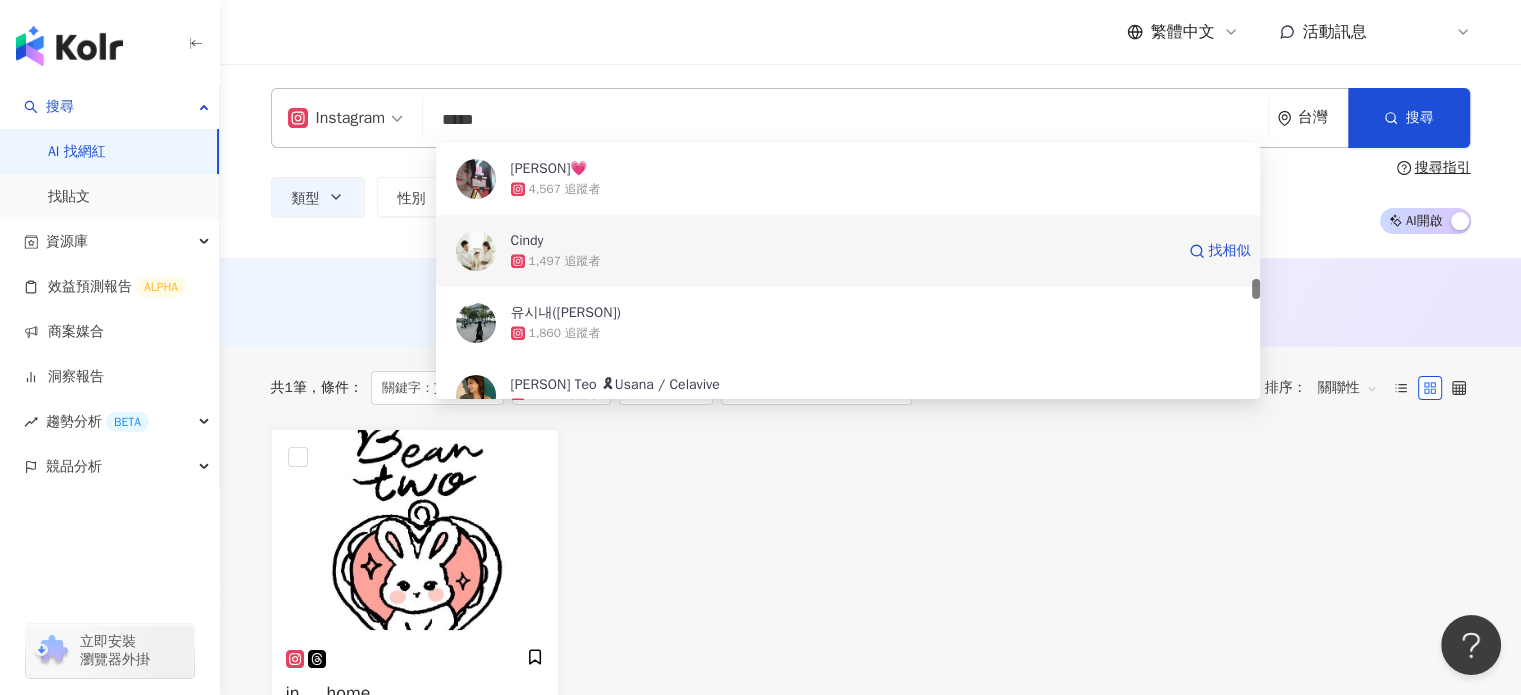 scroll, scrollTop: 2200, scrollLeft: 0, axis: vertical 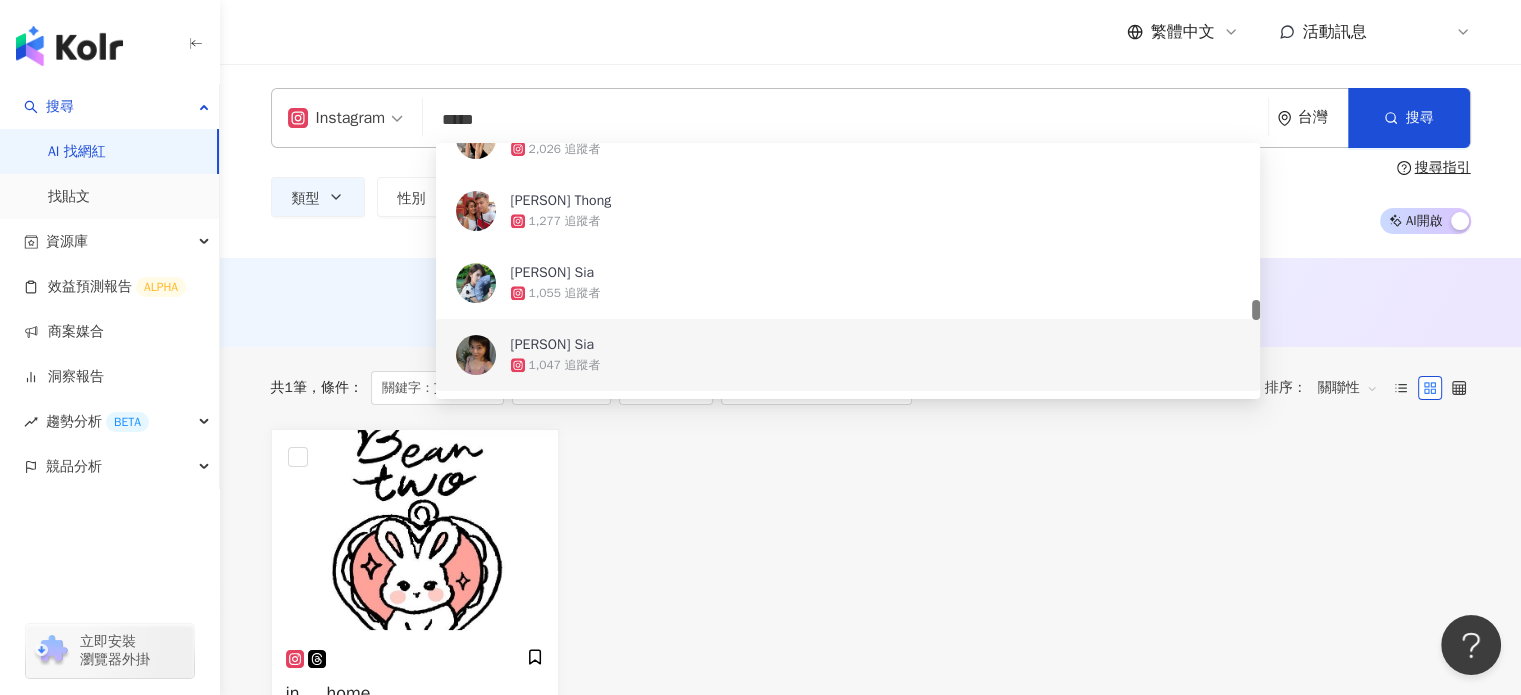 drag, startPoint x: 548, startPoint y: 115, endPoint x: 362, endPoint y: 134, distance: 186.96791 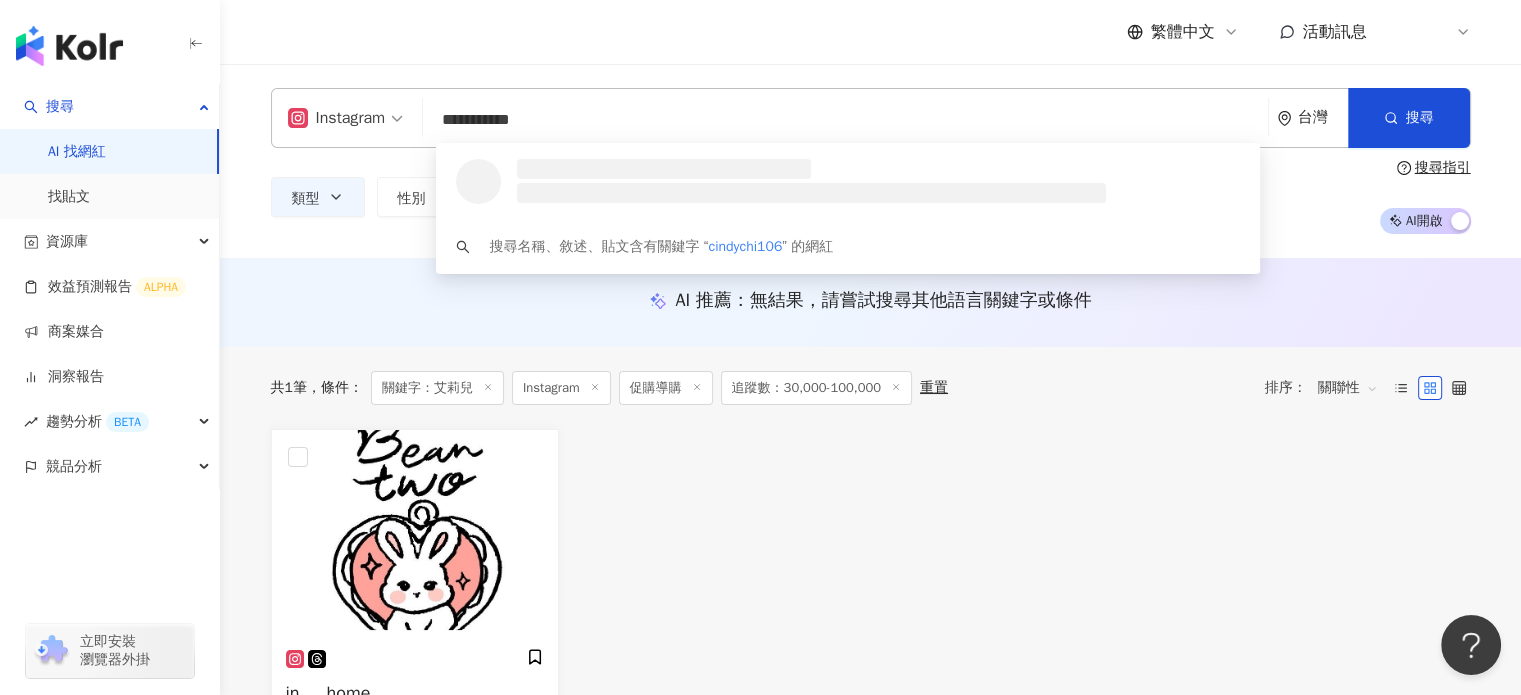 scroll, scrollTop: 0, scrollLeft: 0, axis: both 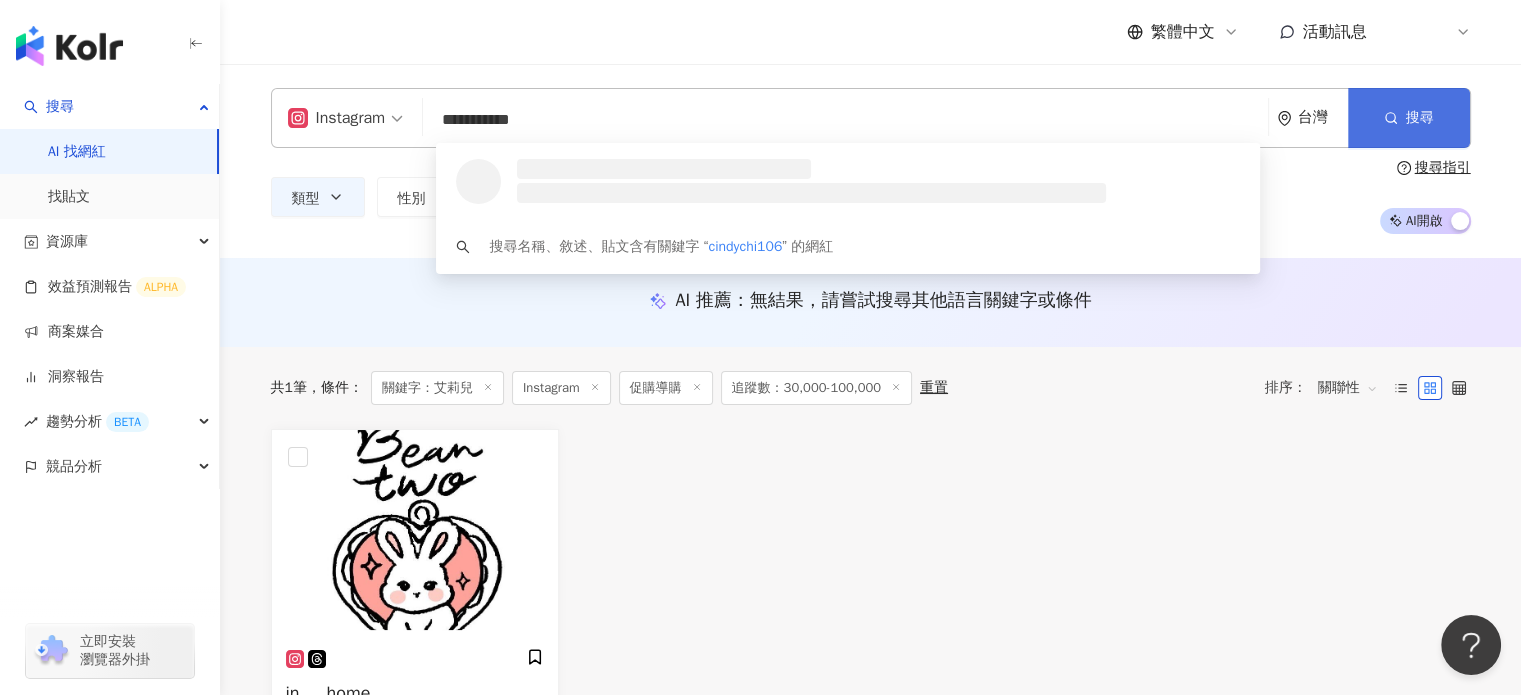 type on "**********" 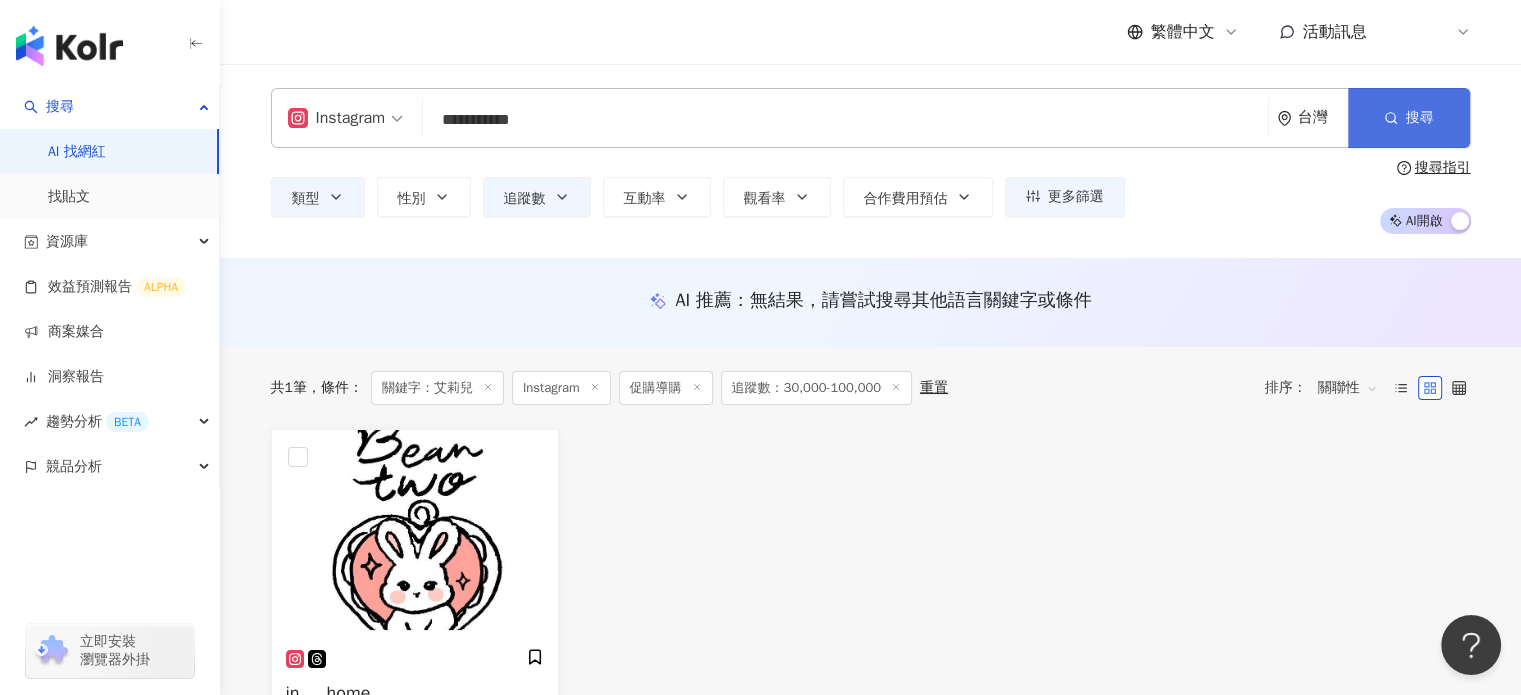 click on "搜尋" at bounding box center [1409, 118] 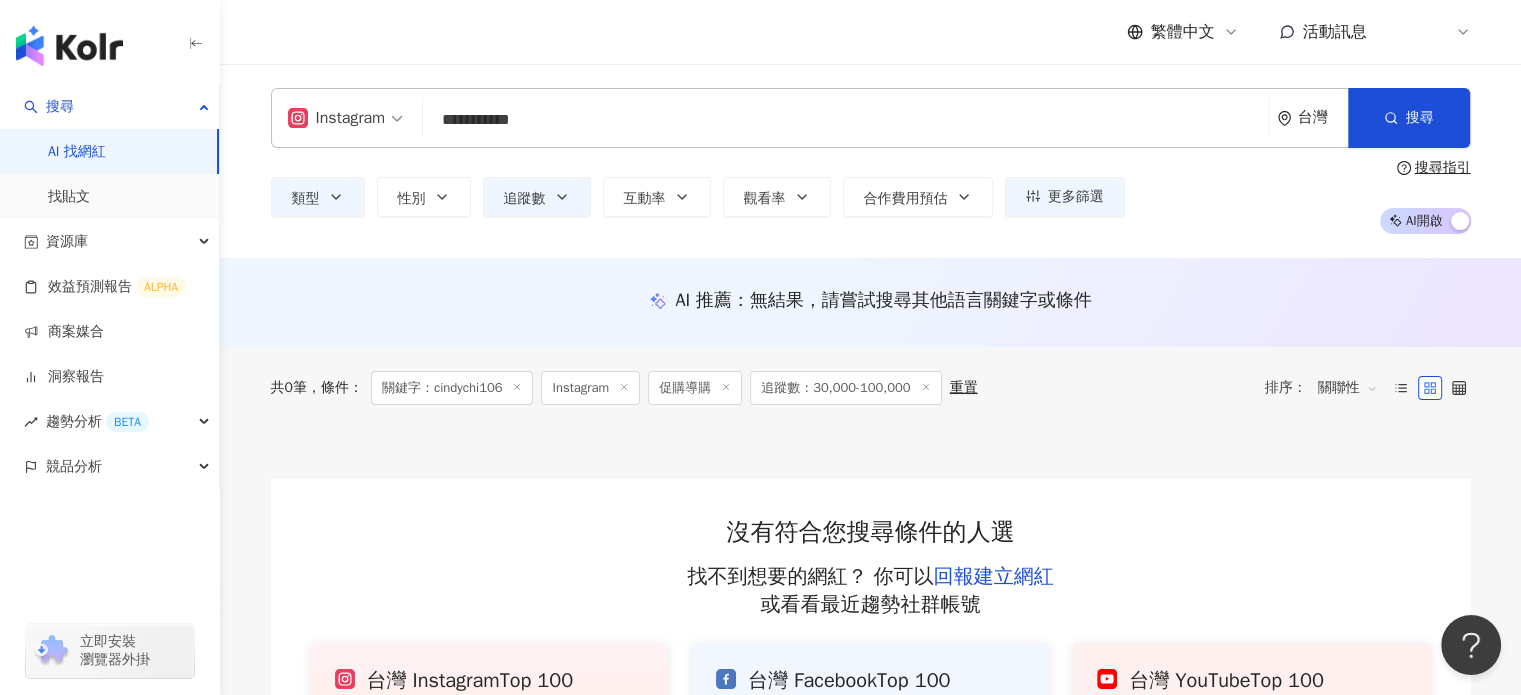 click on "**********" at bounding box center (845, 120) 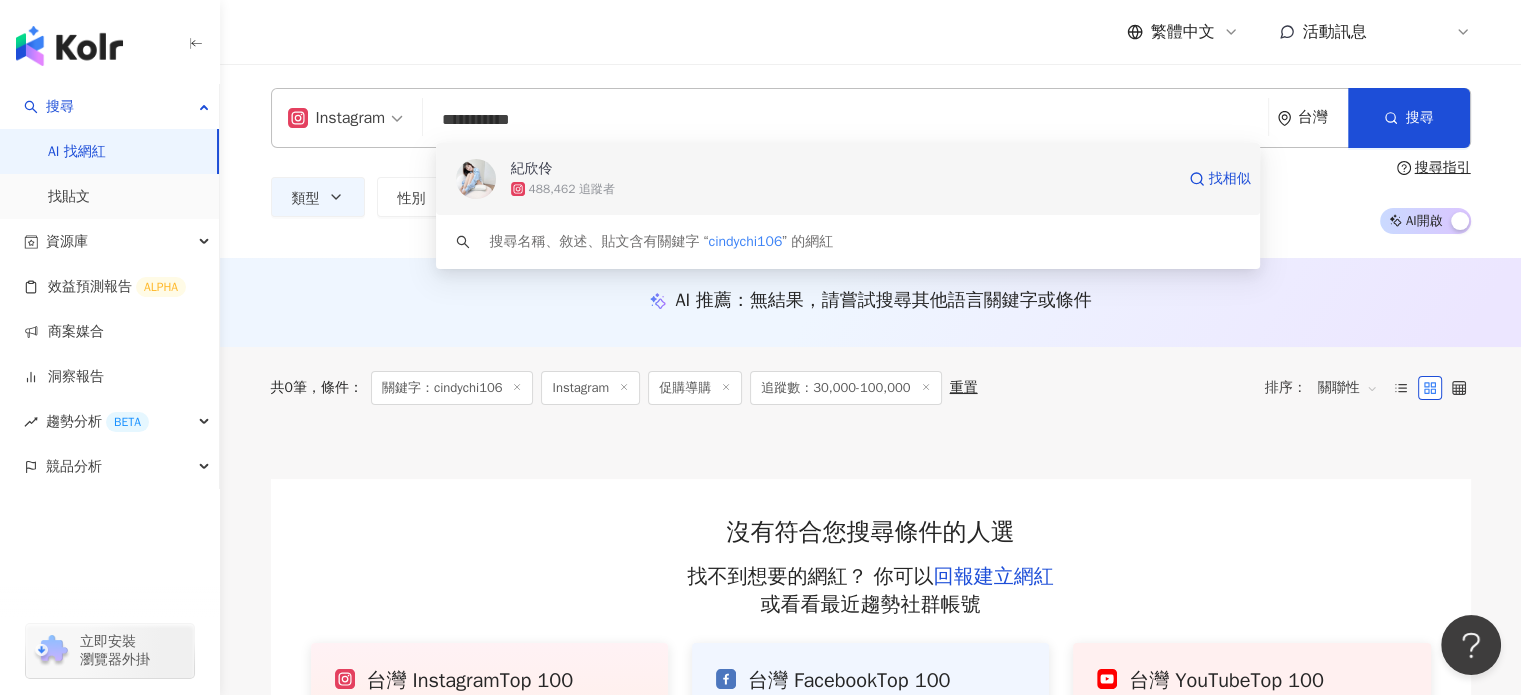 click on "紀欣伶" at bounding box center [532, 169] 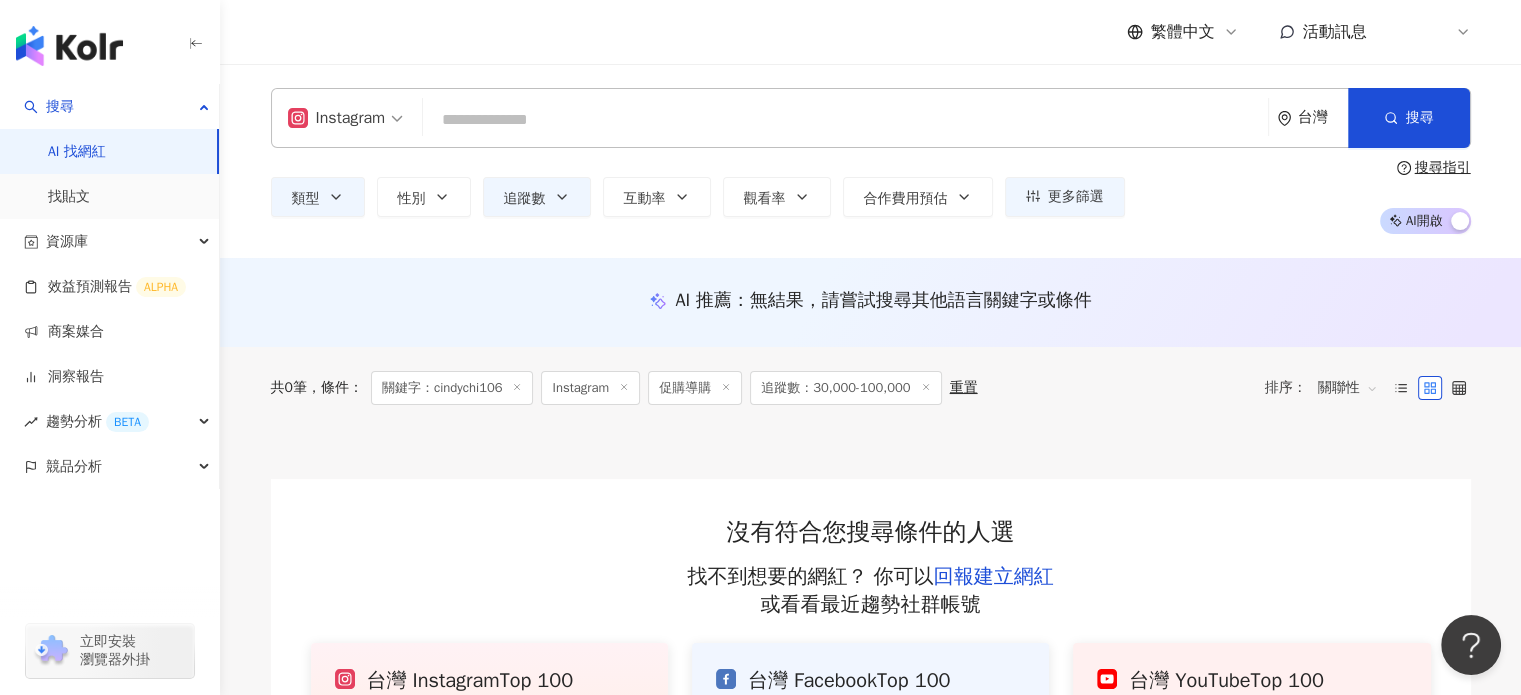 paste on "****" 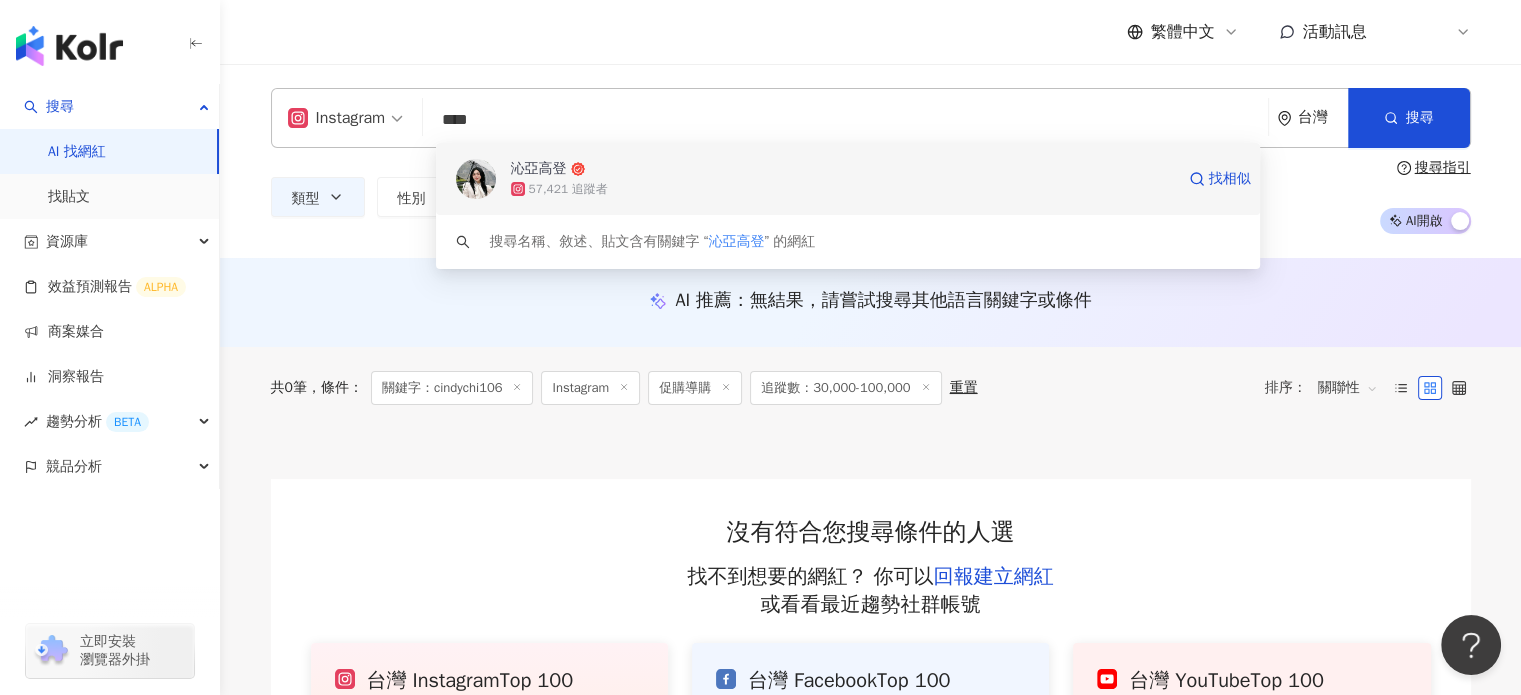 click on "57,421   追蹤者" at bounding box center (842, 189) 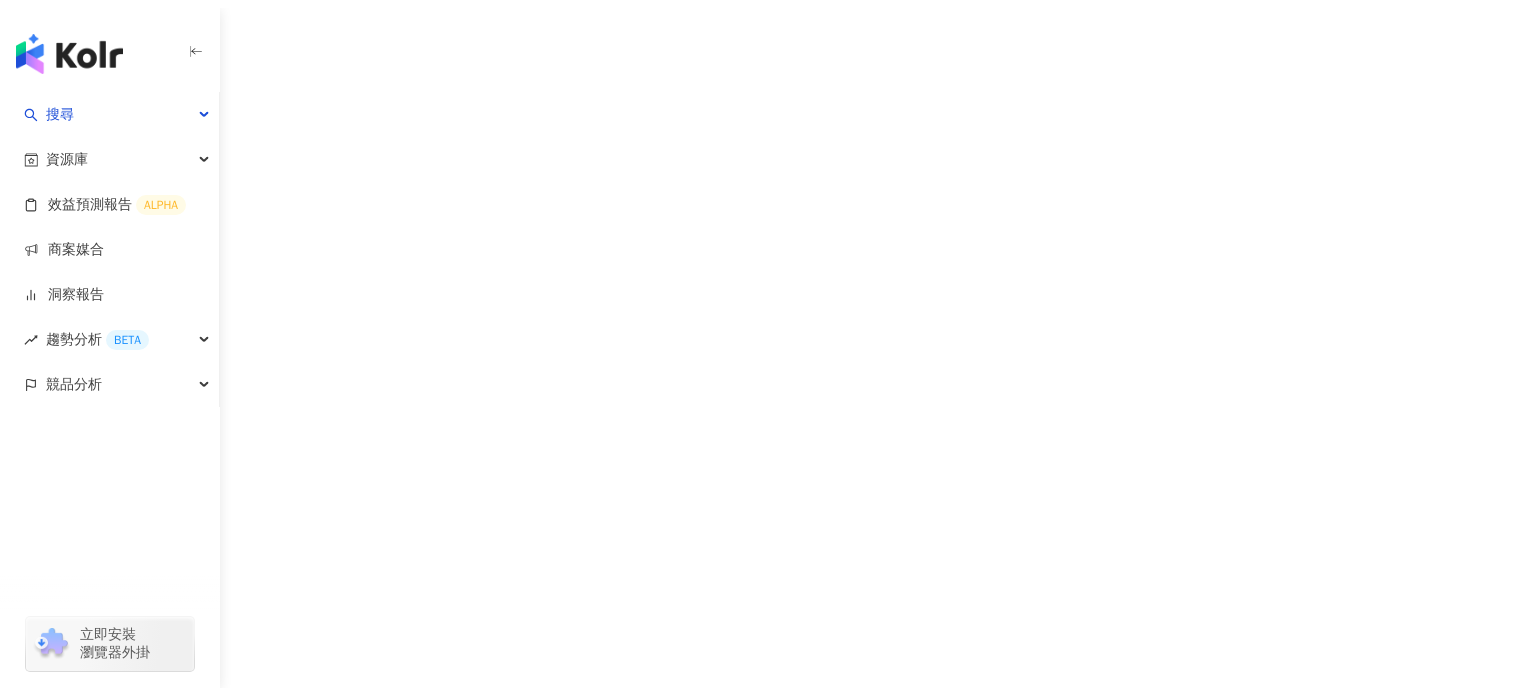 scroll, scrollTop: 0, scrollLeft: 0, axis: both 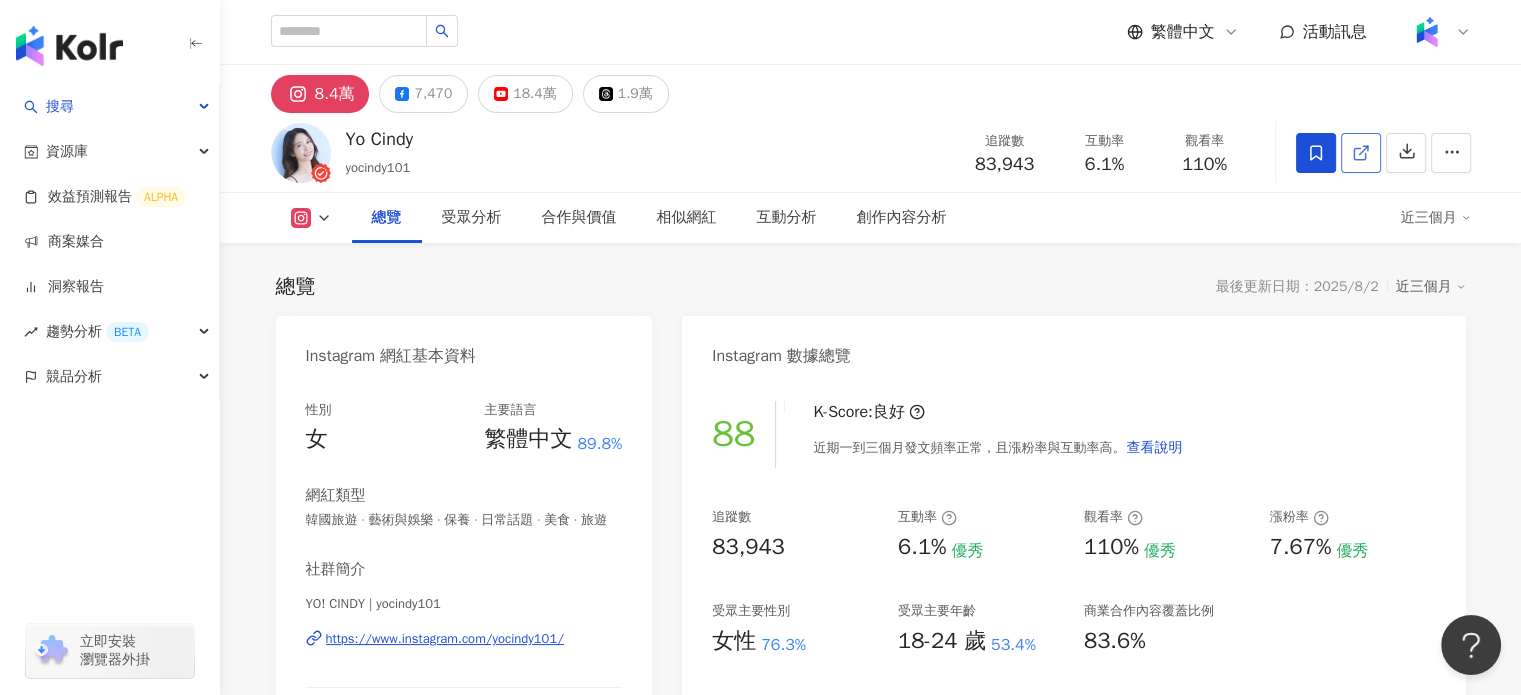 click 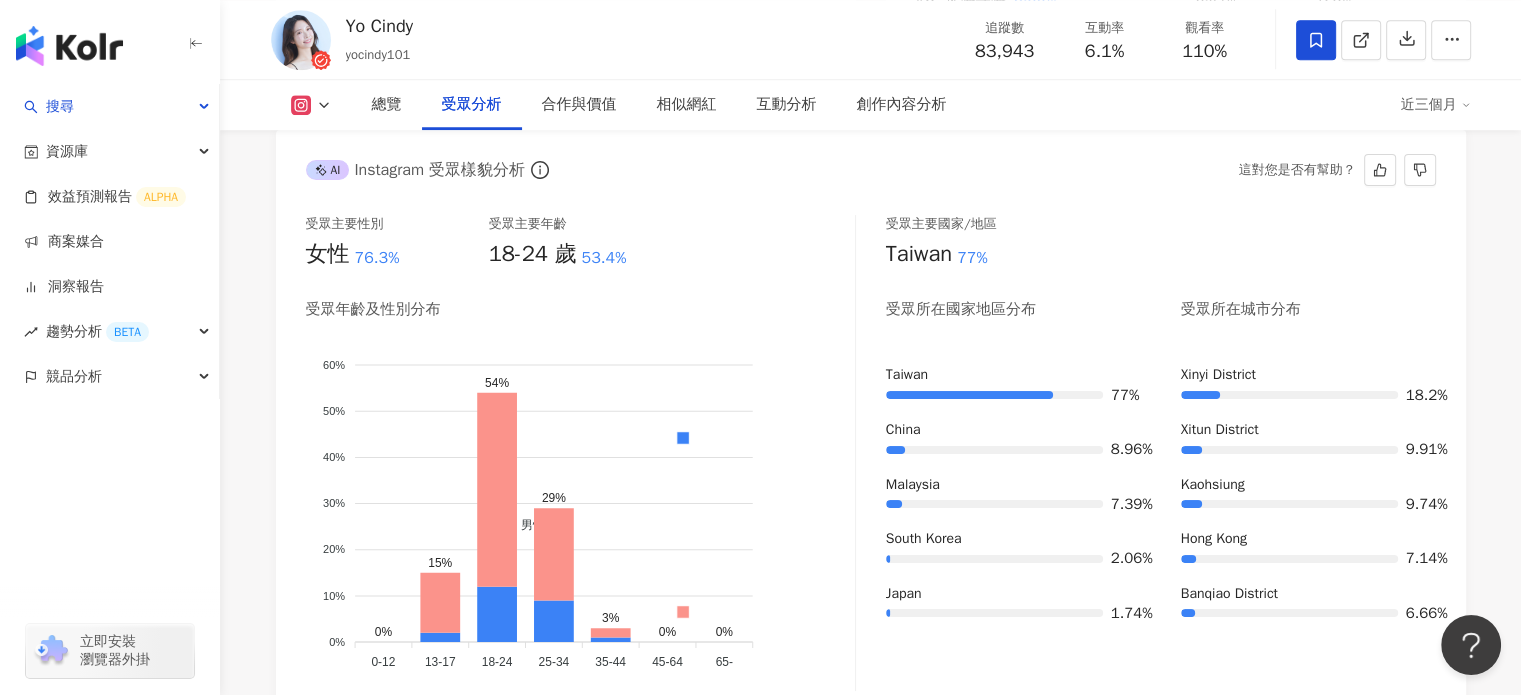 scroll, scrollTop: 1700, scrollLeft: 0, axis: vertical 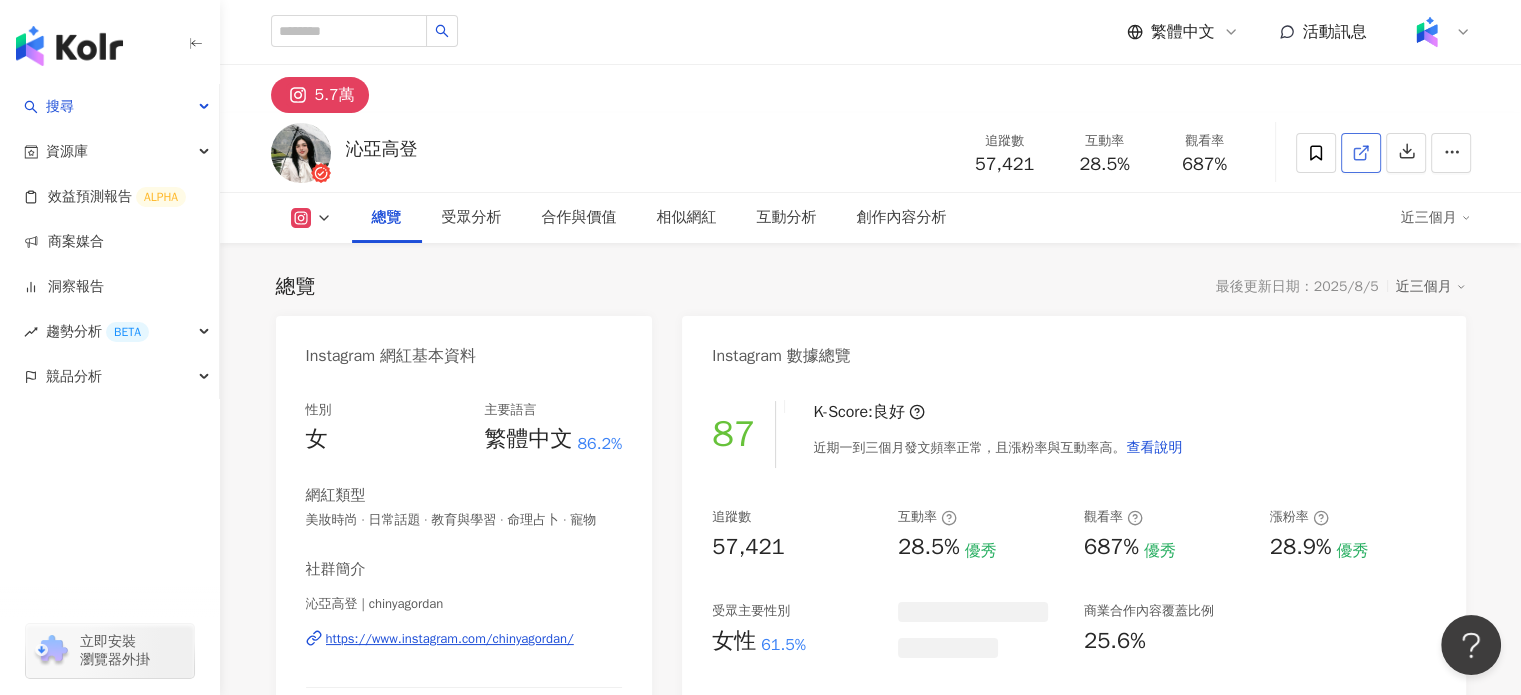 click at bounding box center (1361, 153) 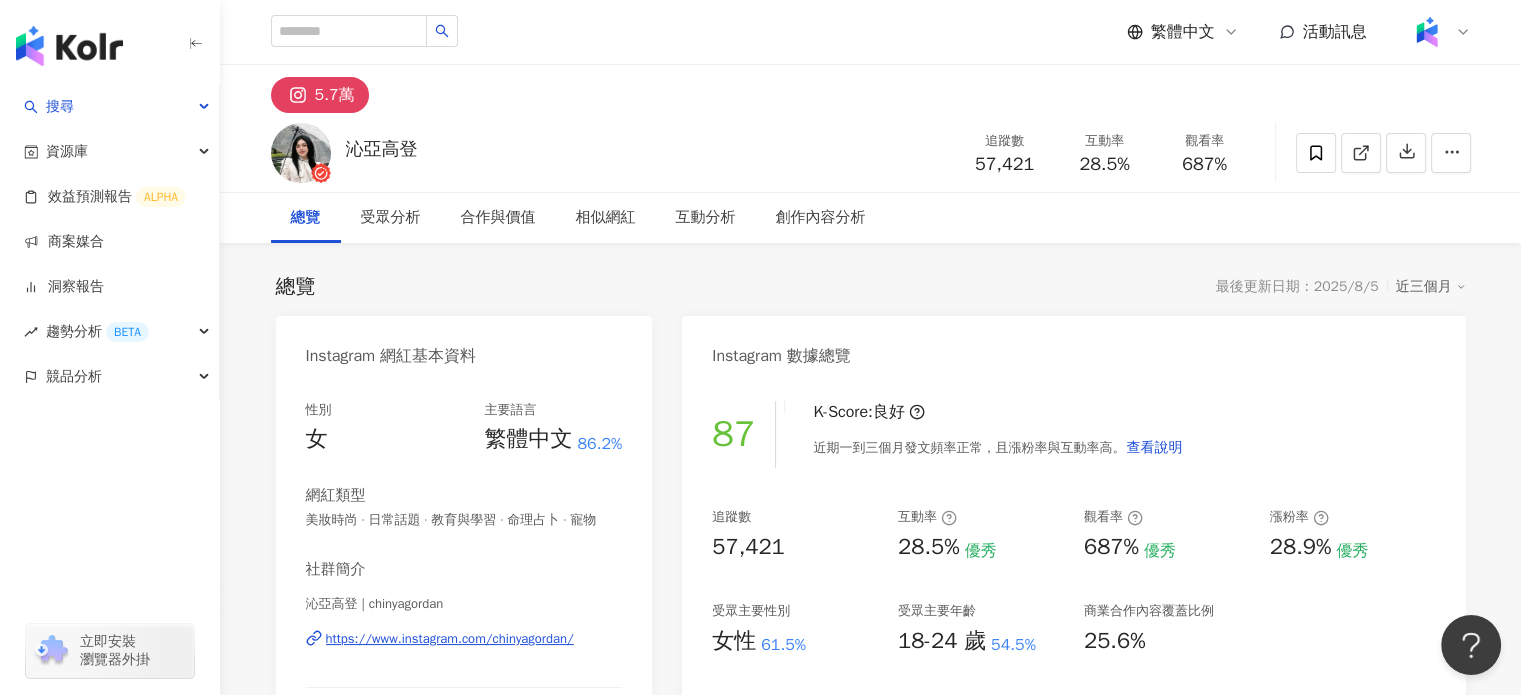click on "57,421" at bounding box center (1005, 165) 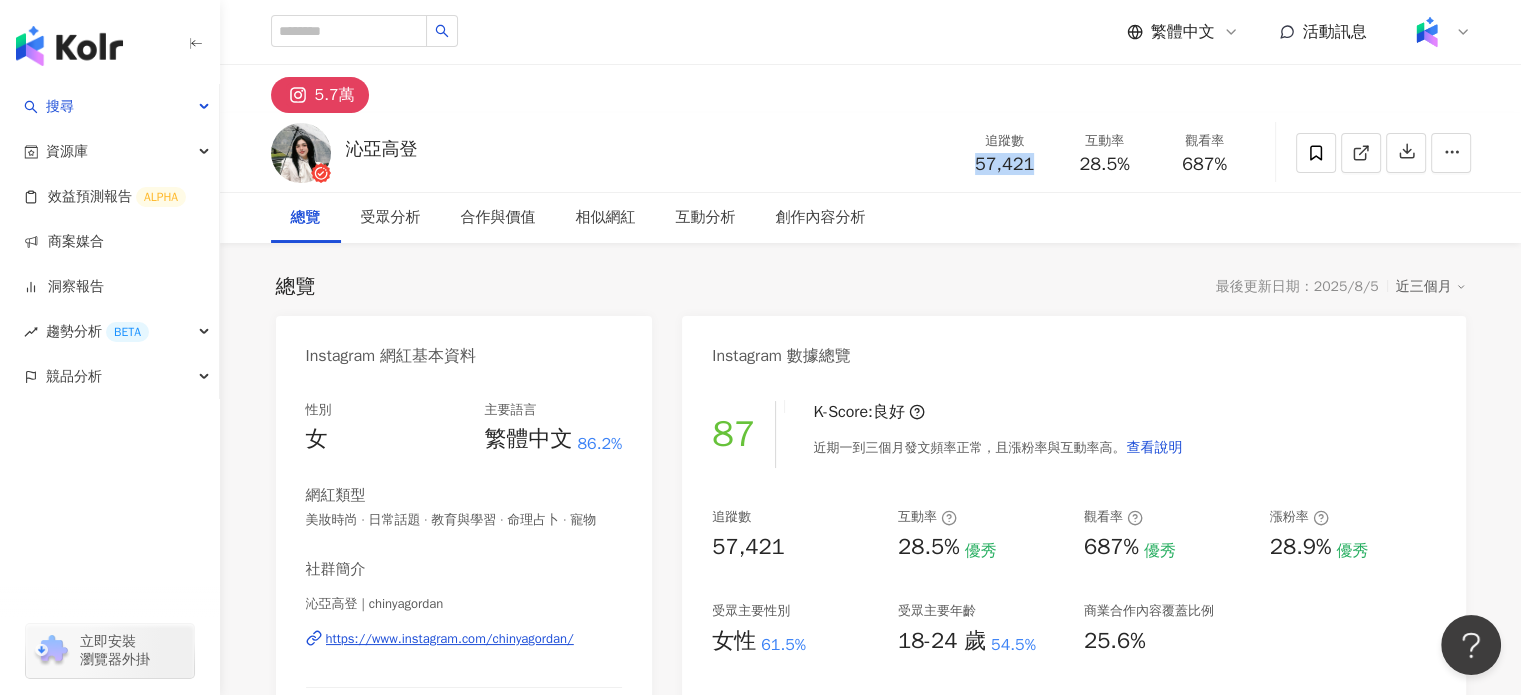 drag, startPoint x: 1032, startPoint y: 167, endPoint x: 947, endPoint y: 160, distance: 85.28775 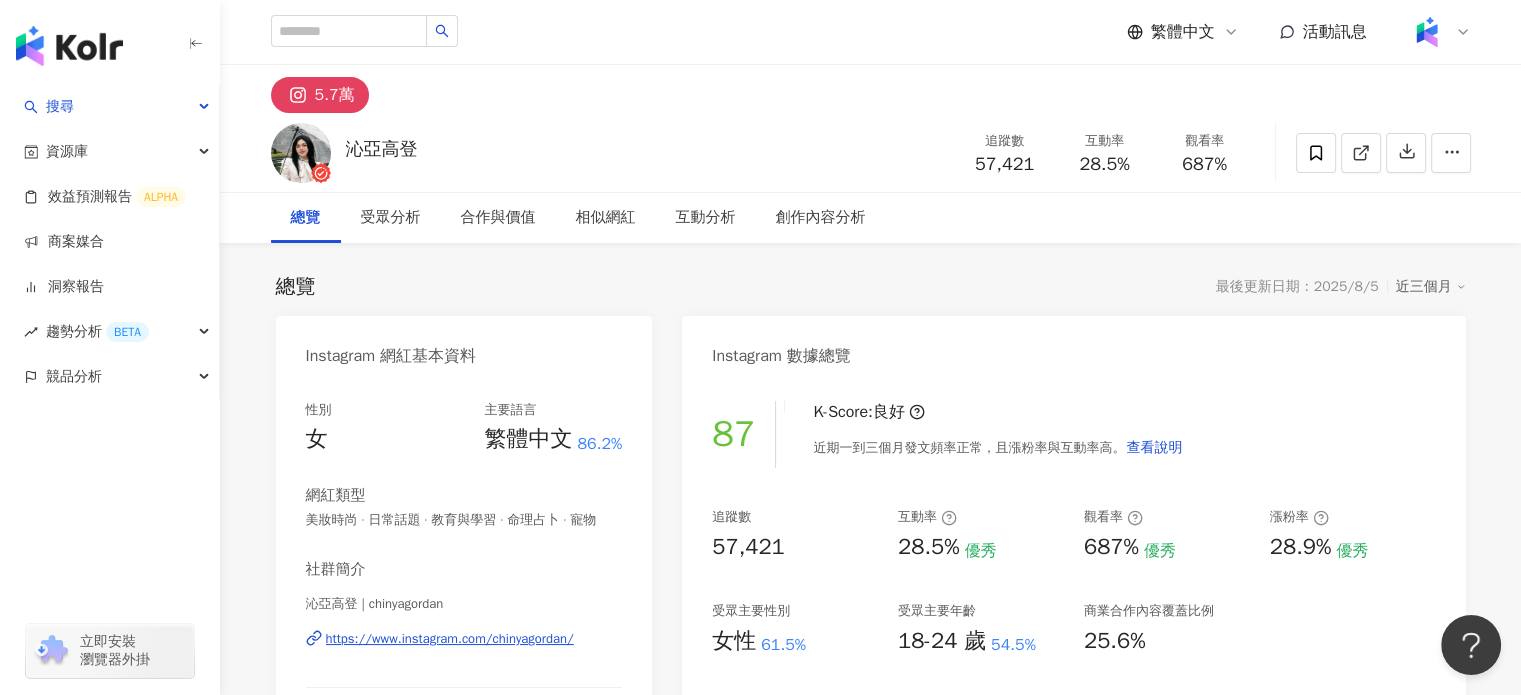 click on "28.5%" at bounding box center [1104, 165] 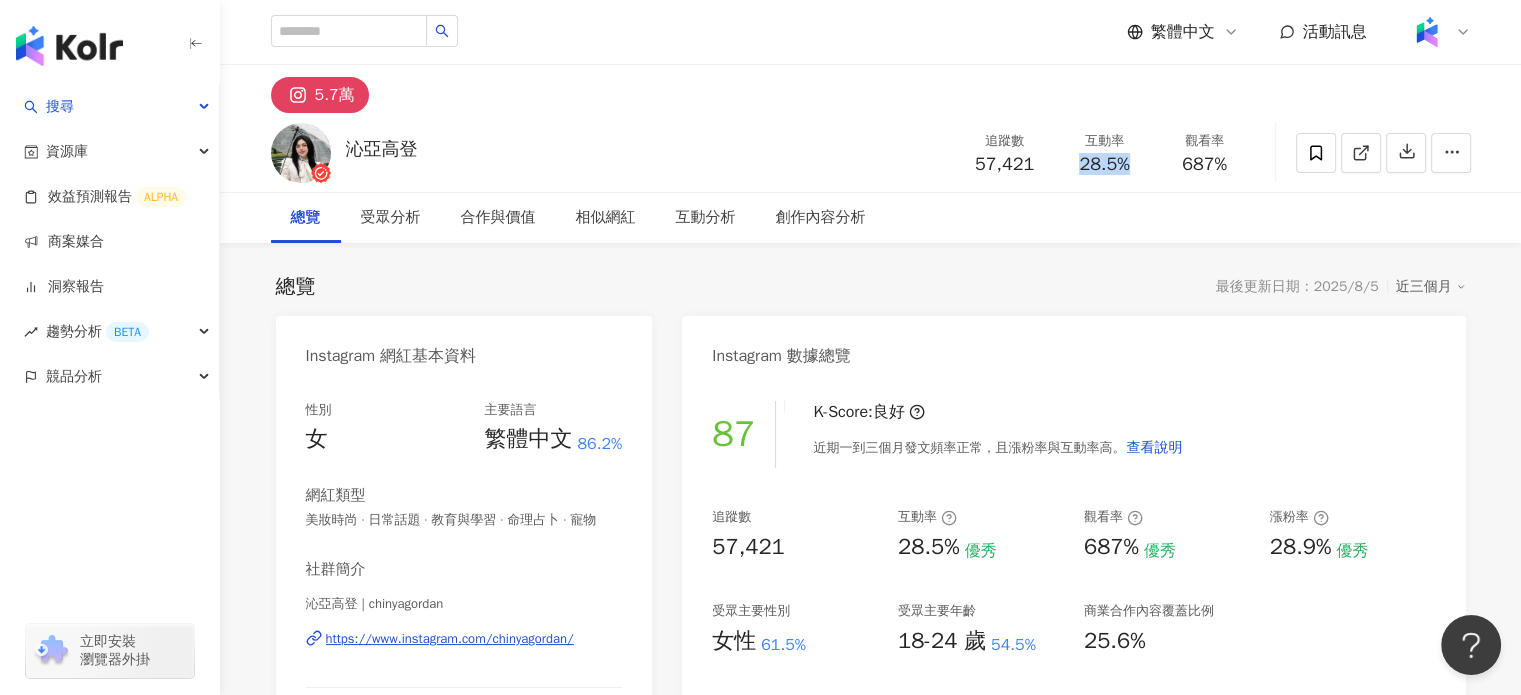 drag, startPoint x: 1077, startPoint y: 159, endPoint x: 1132, endPoint y: 161, distance: 55.03635 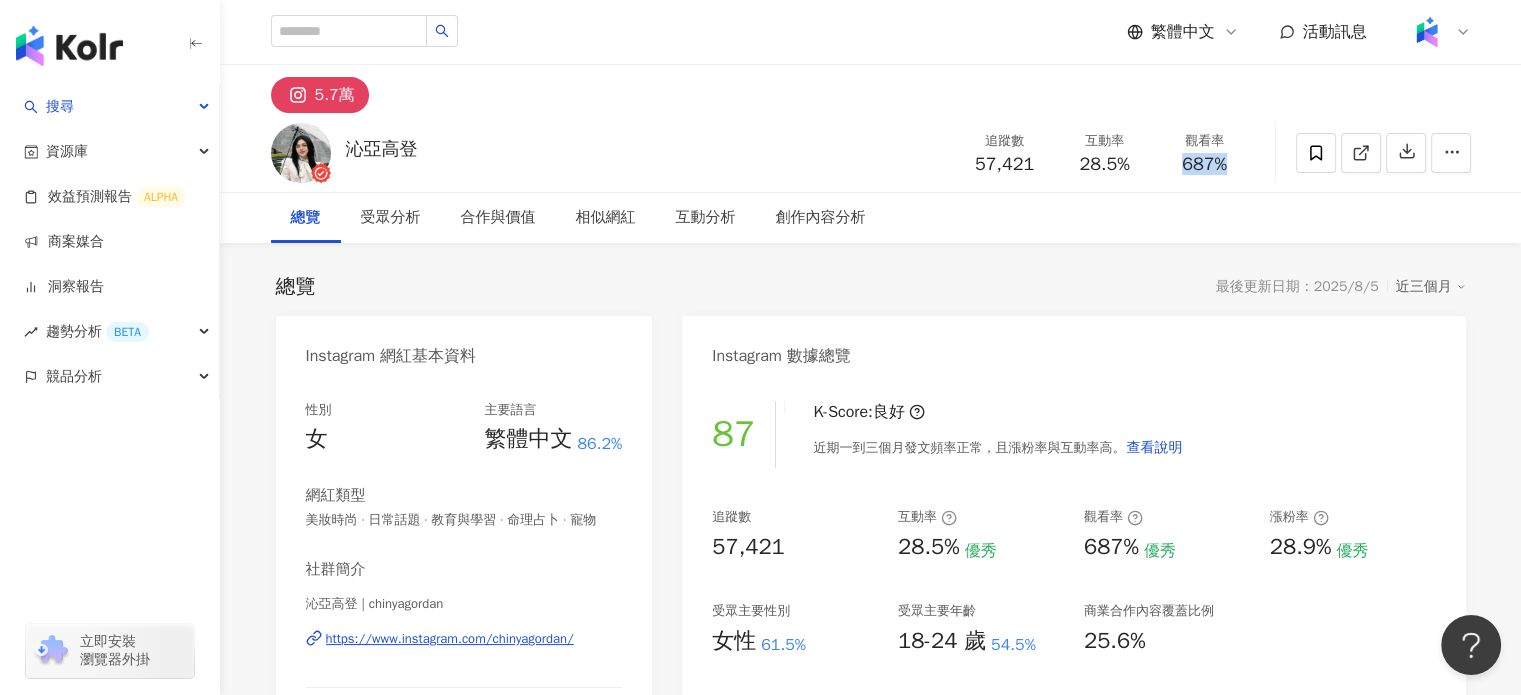 drag, startPoint x: 1176, startPoint y: 163, endPoint x: 1228, endPoint y: 160, distance: 52.086468 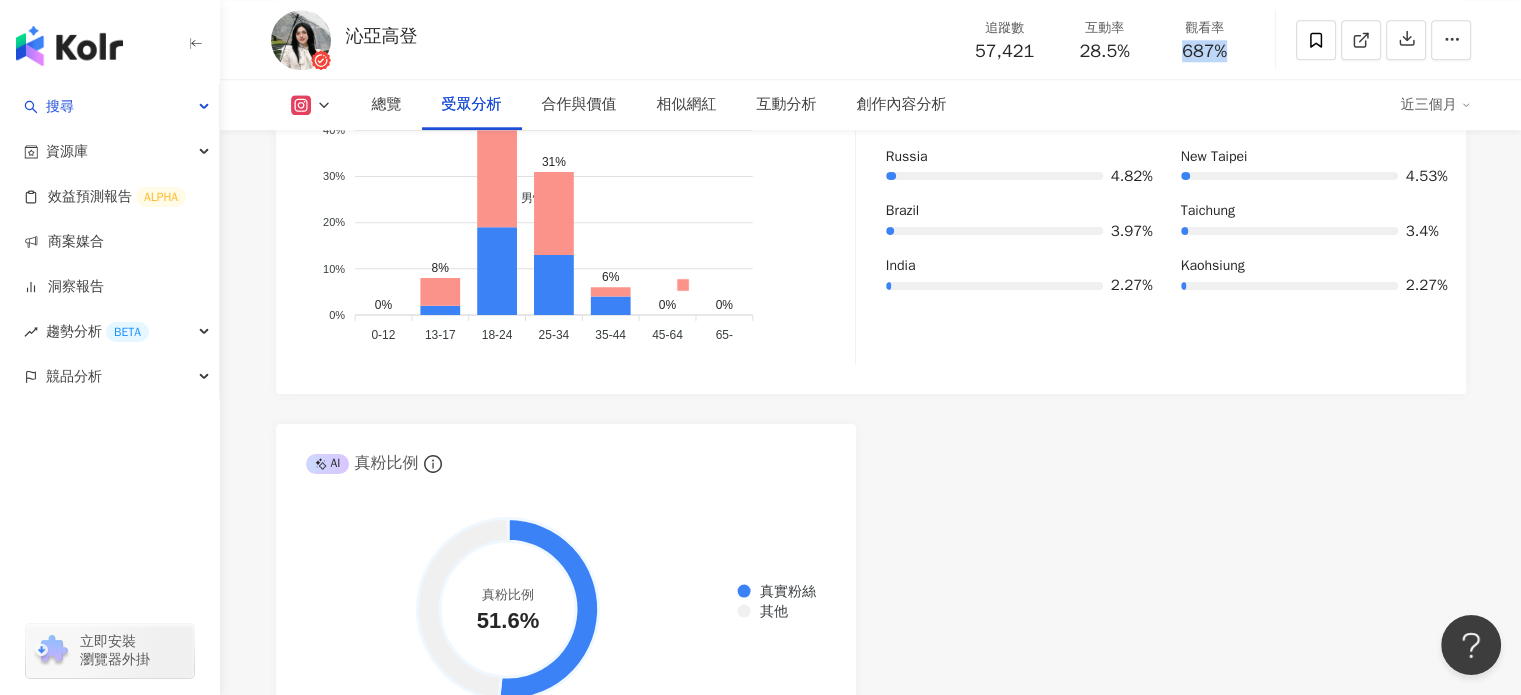 scroll, scrollTop: 1800, scrollLeft: 0, axis: vertical 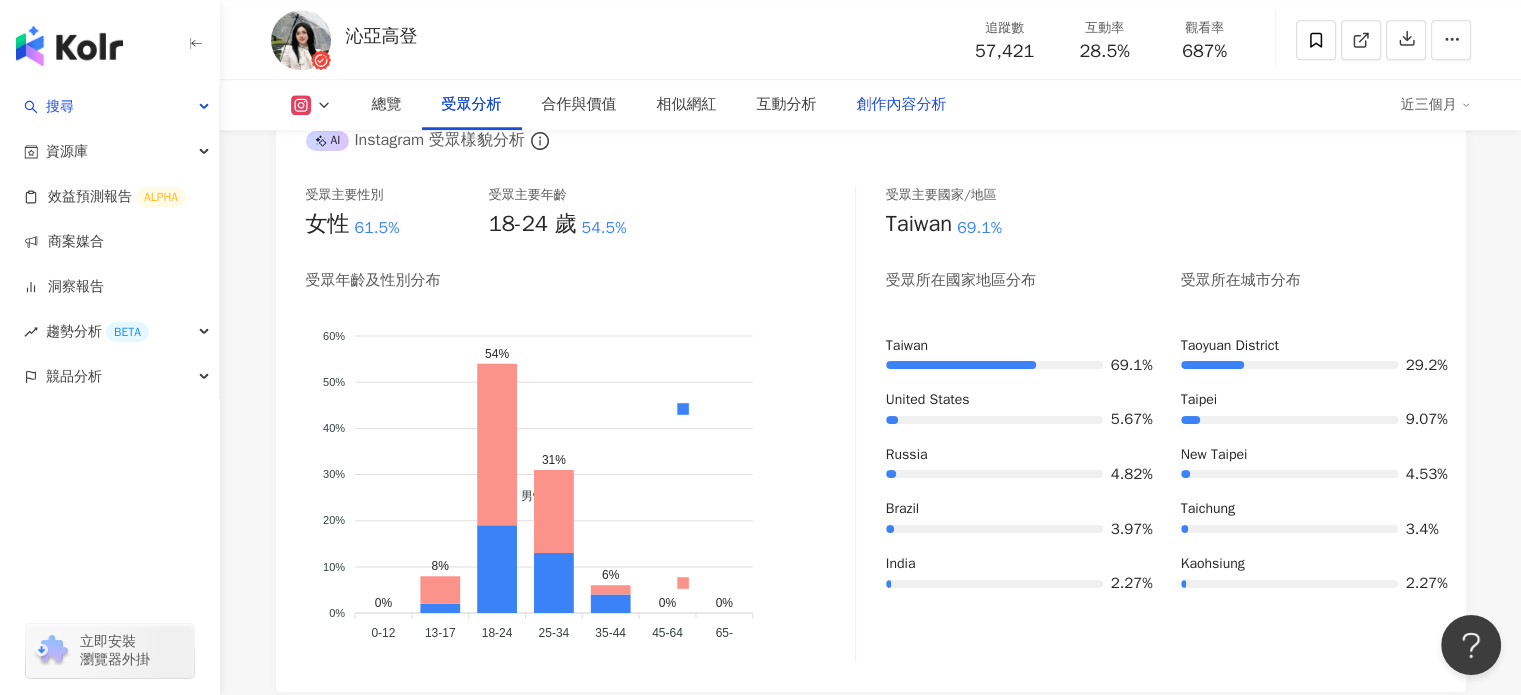 click on "創作內容分析" at bounding box center (902, 105) 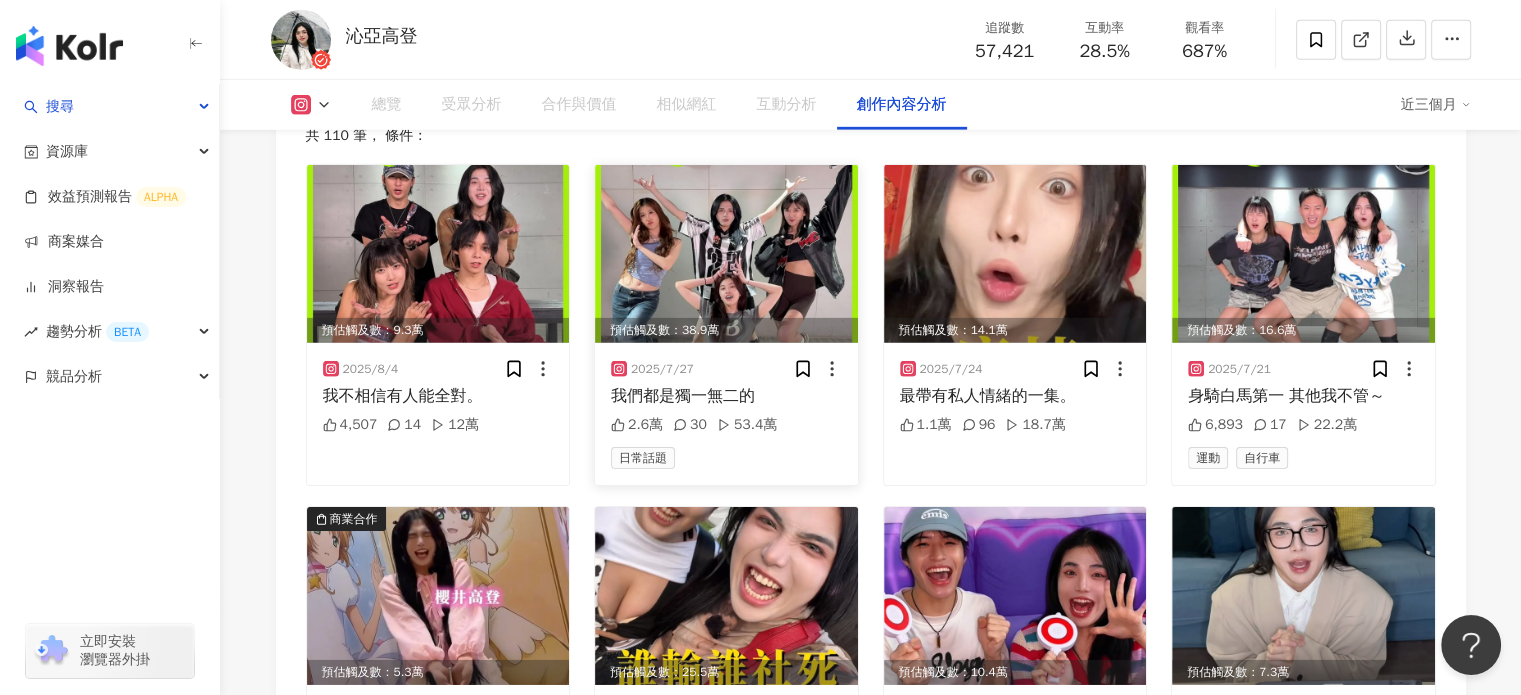 scroll, scrollTop: 6246, scrollLeft: 0, axis: vertical 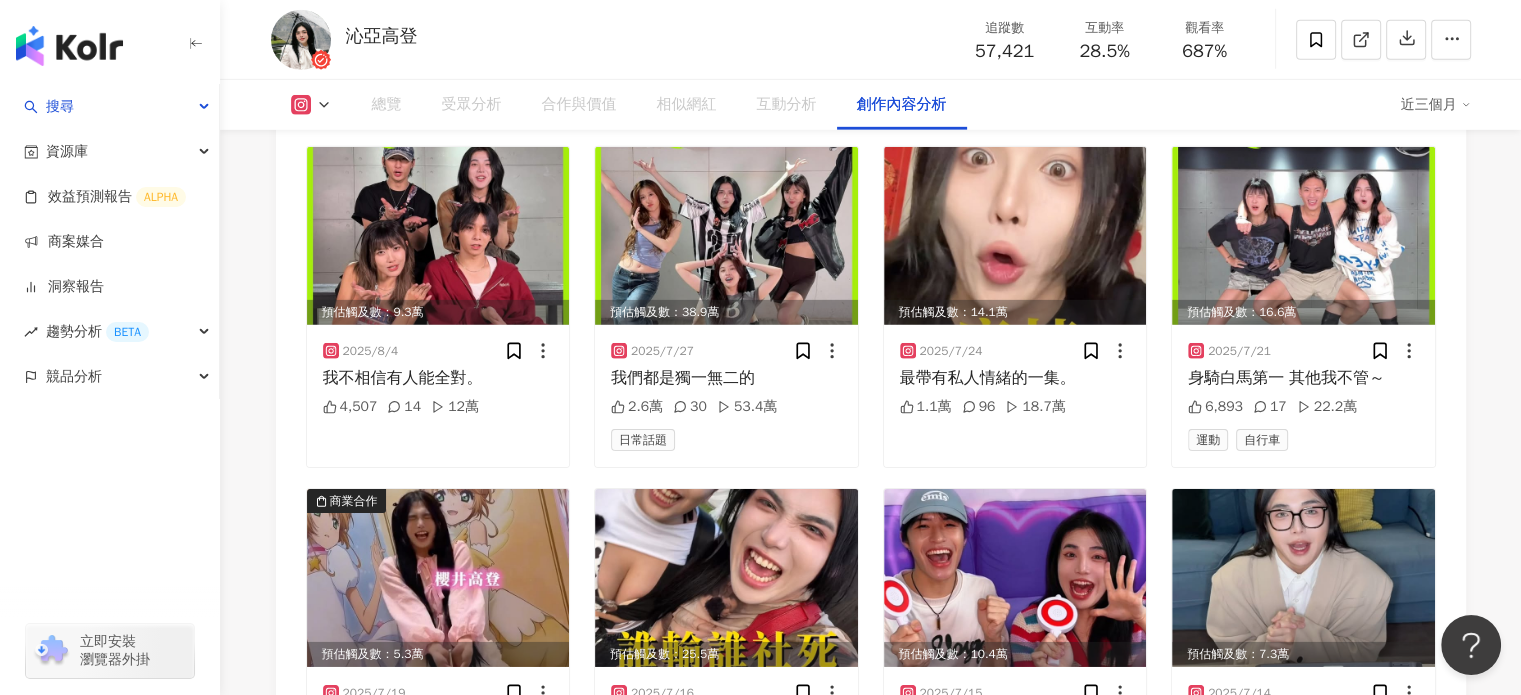 click on "進階篩選" at bounding box center [705, 73] 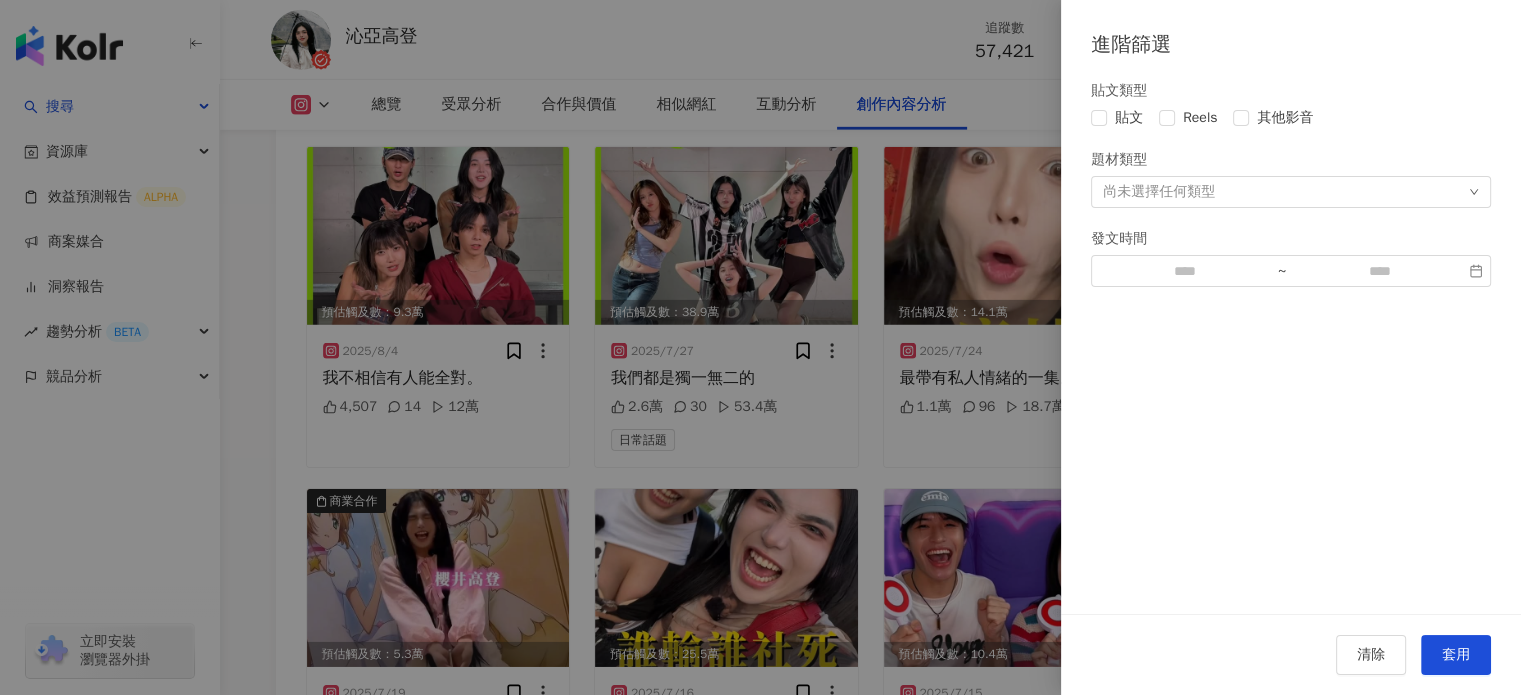 scroll, scrollTop: 5746, scrollLeft: 0, axis: vertical 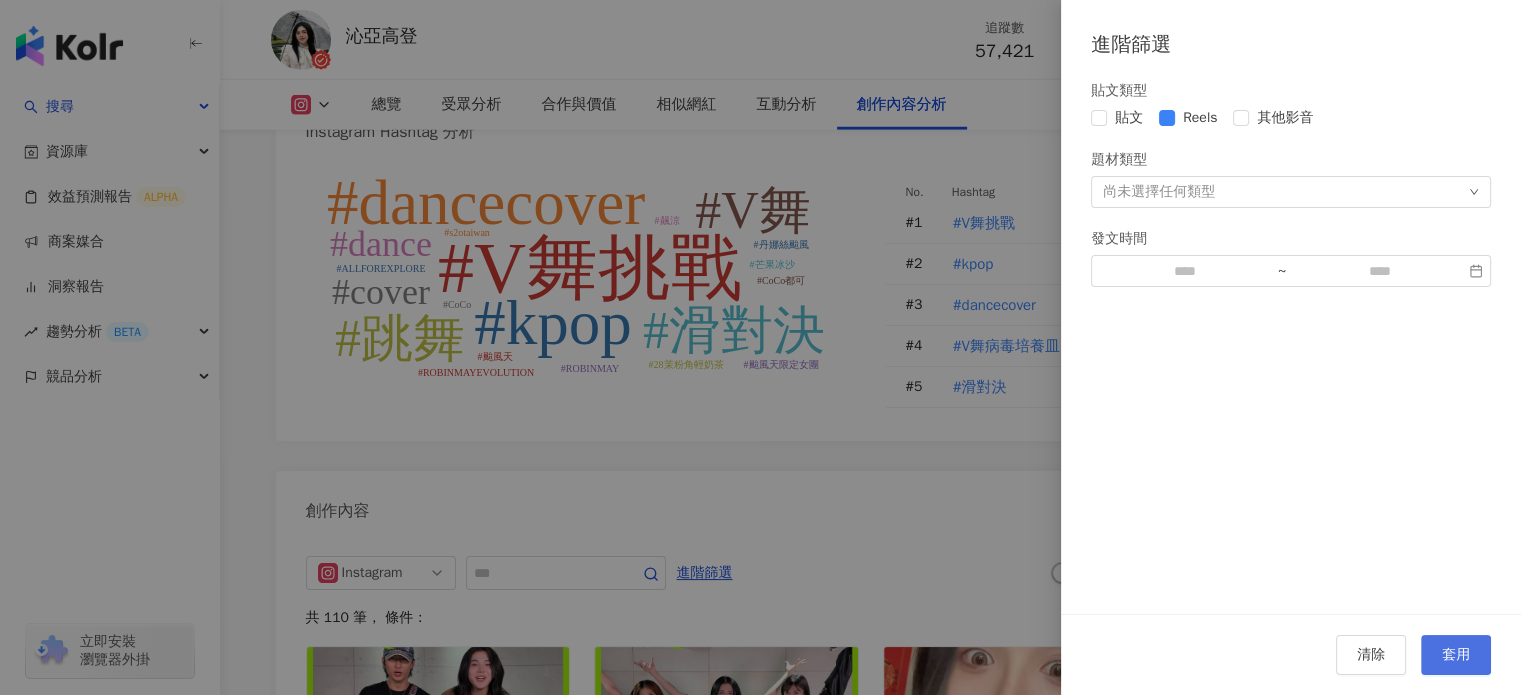 click on "套用" at bounding box center [1456, 655] 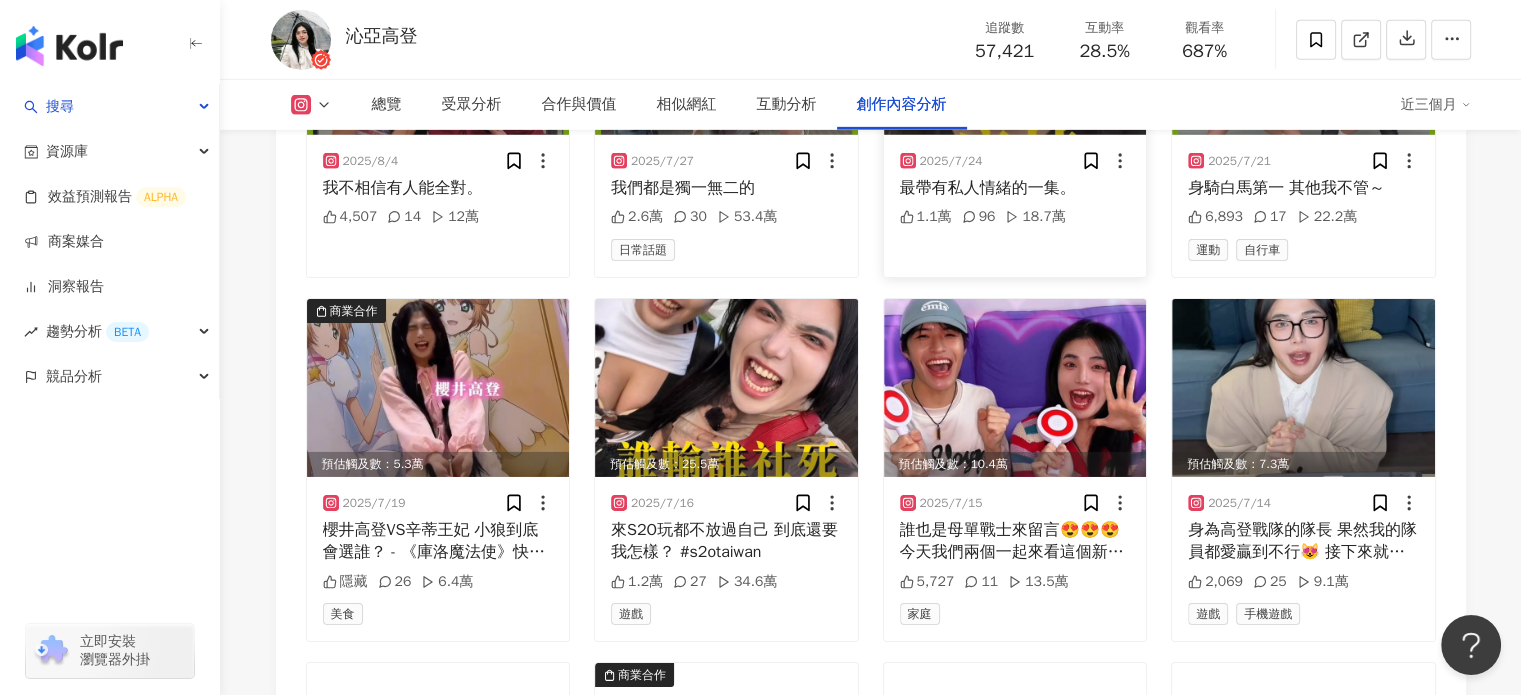scroll, scrollTop: 6487, scrollLeft: 0, axis: vertical 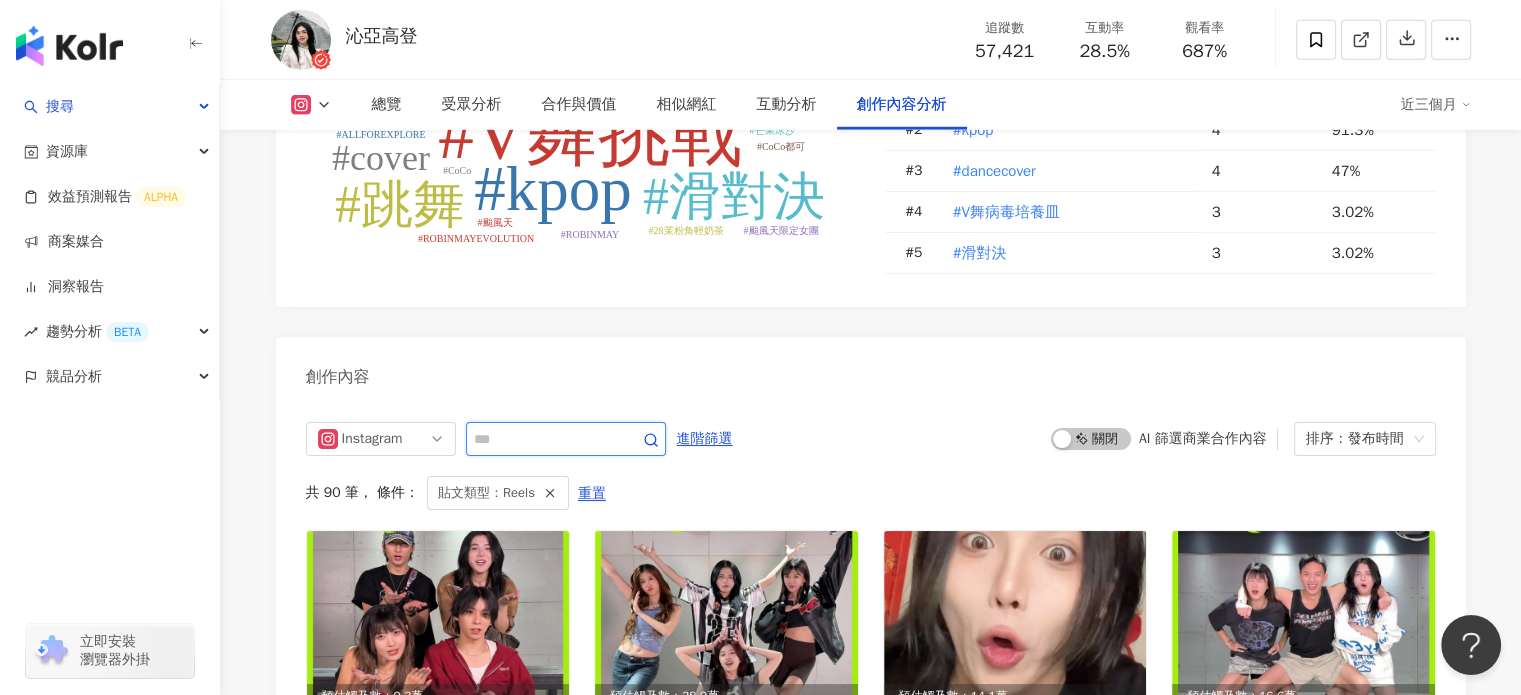 click at bounding box center (544, 439) 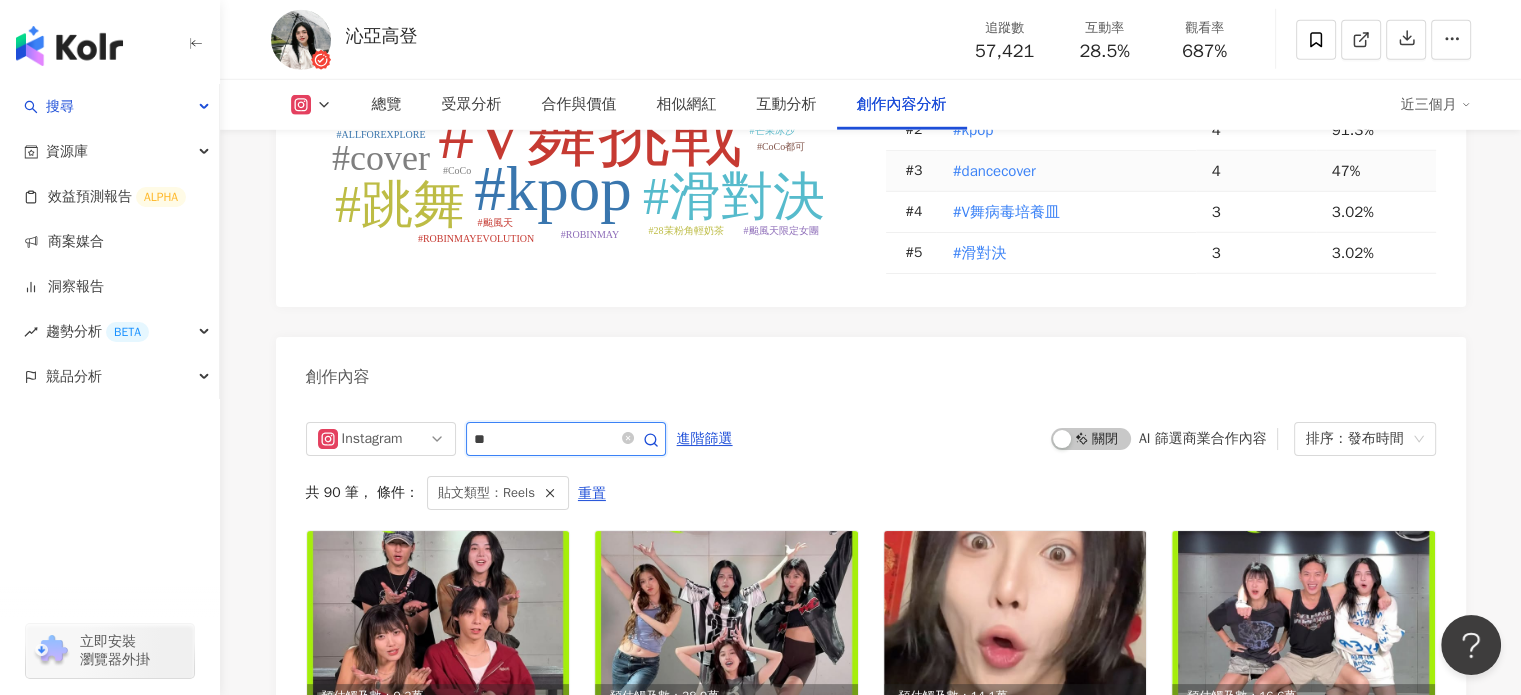 type on "*" 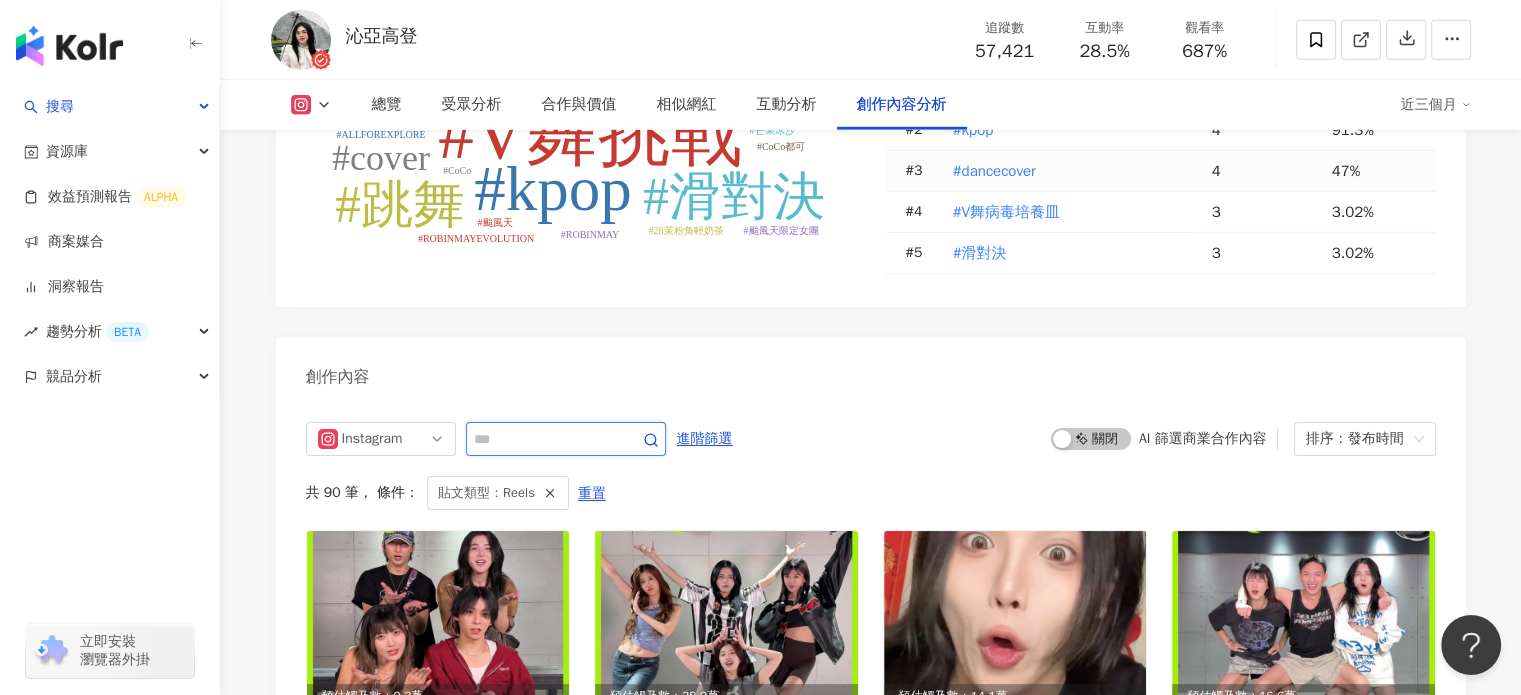 type on "*" 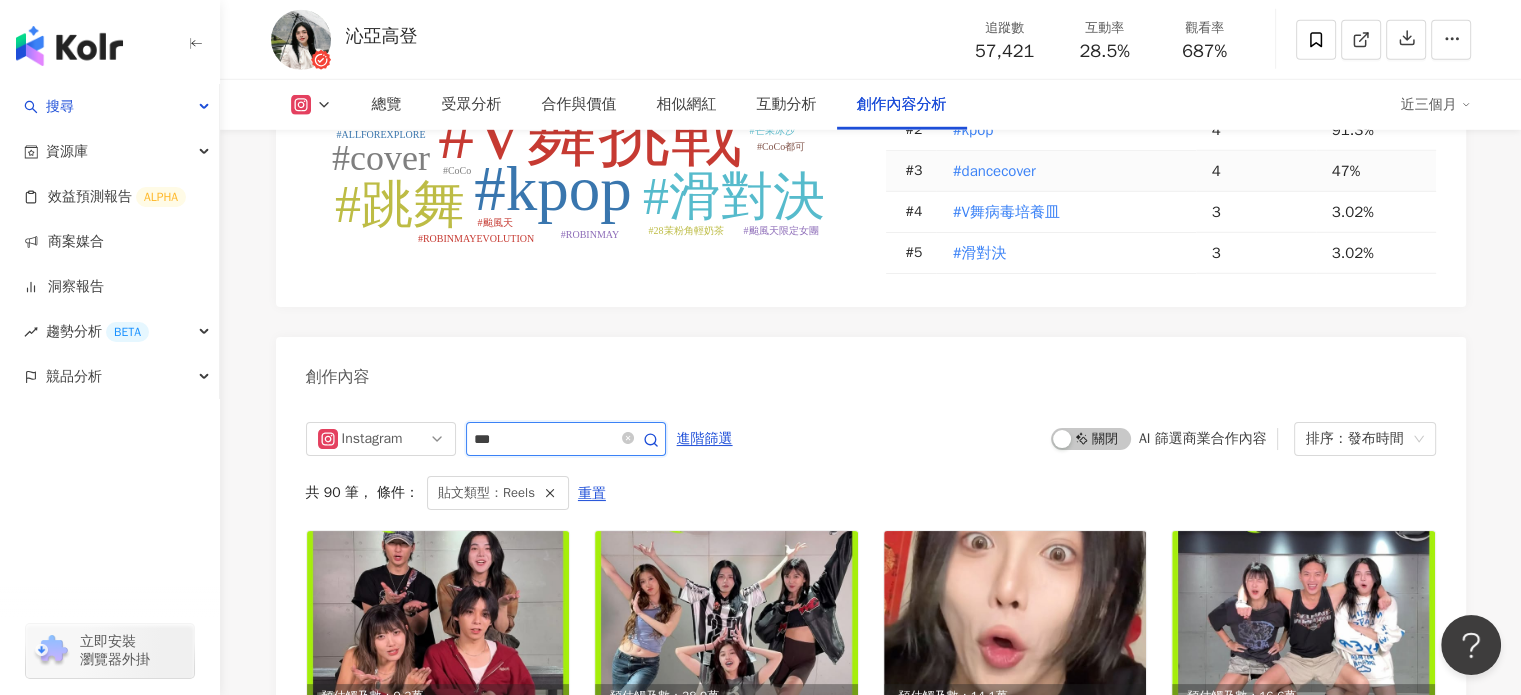 type on "*" 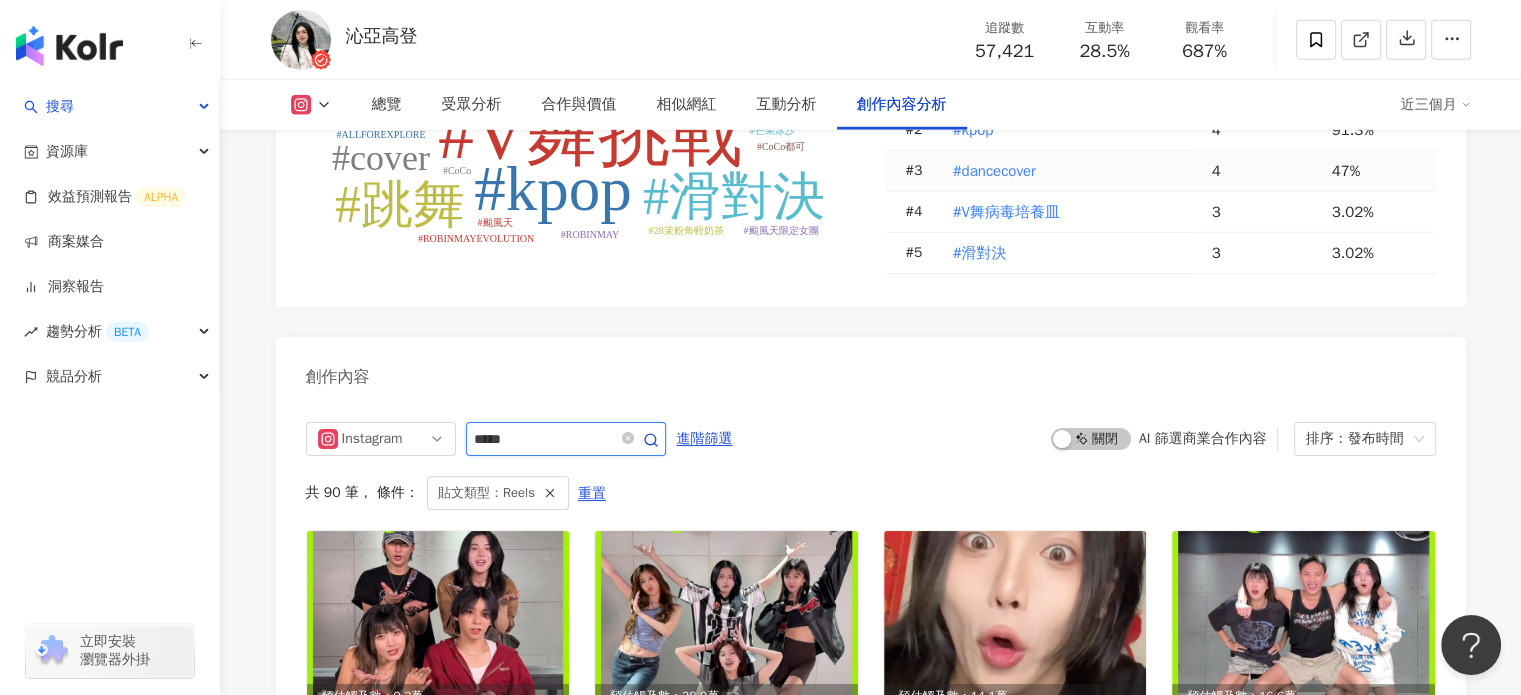 type on "*****" 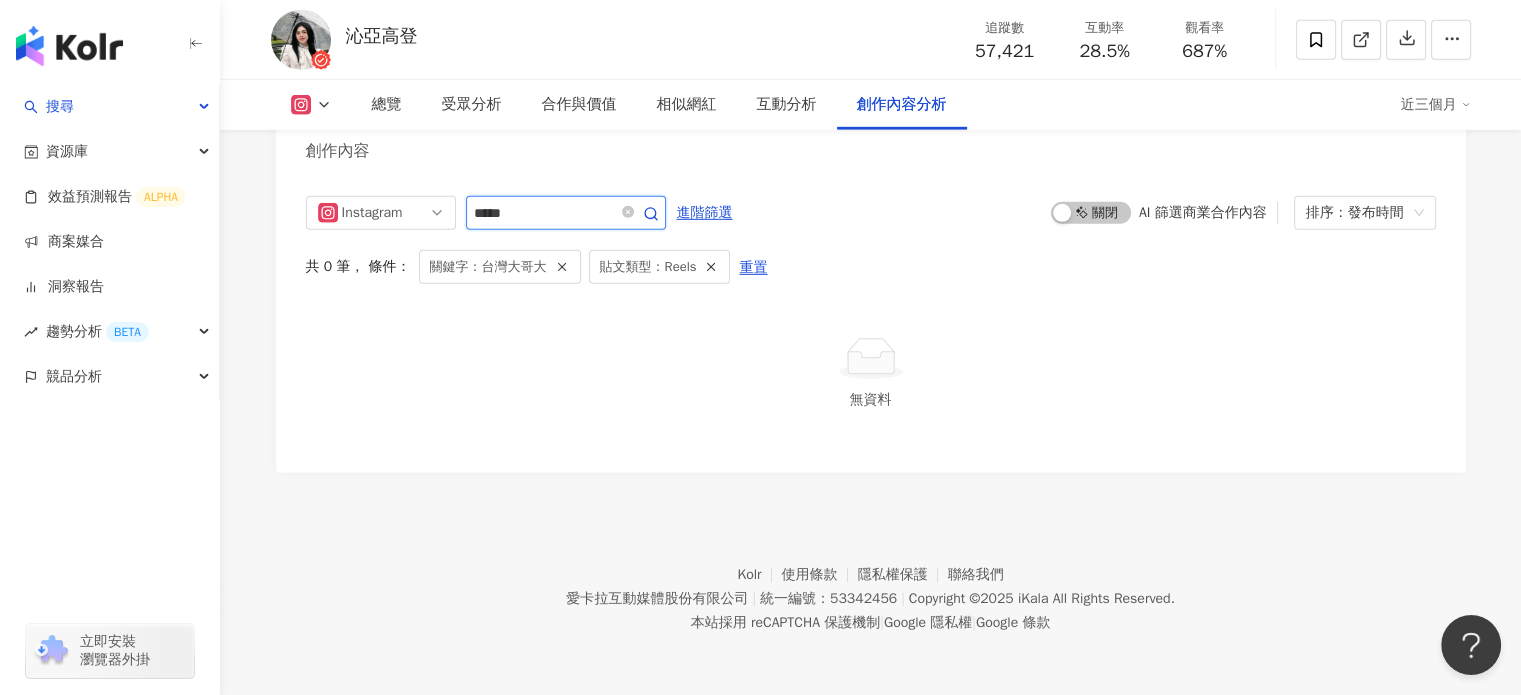 scroll, scrollTop: 6205, scrollLeft: 0, axis: vertical 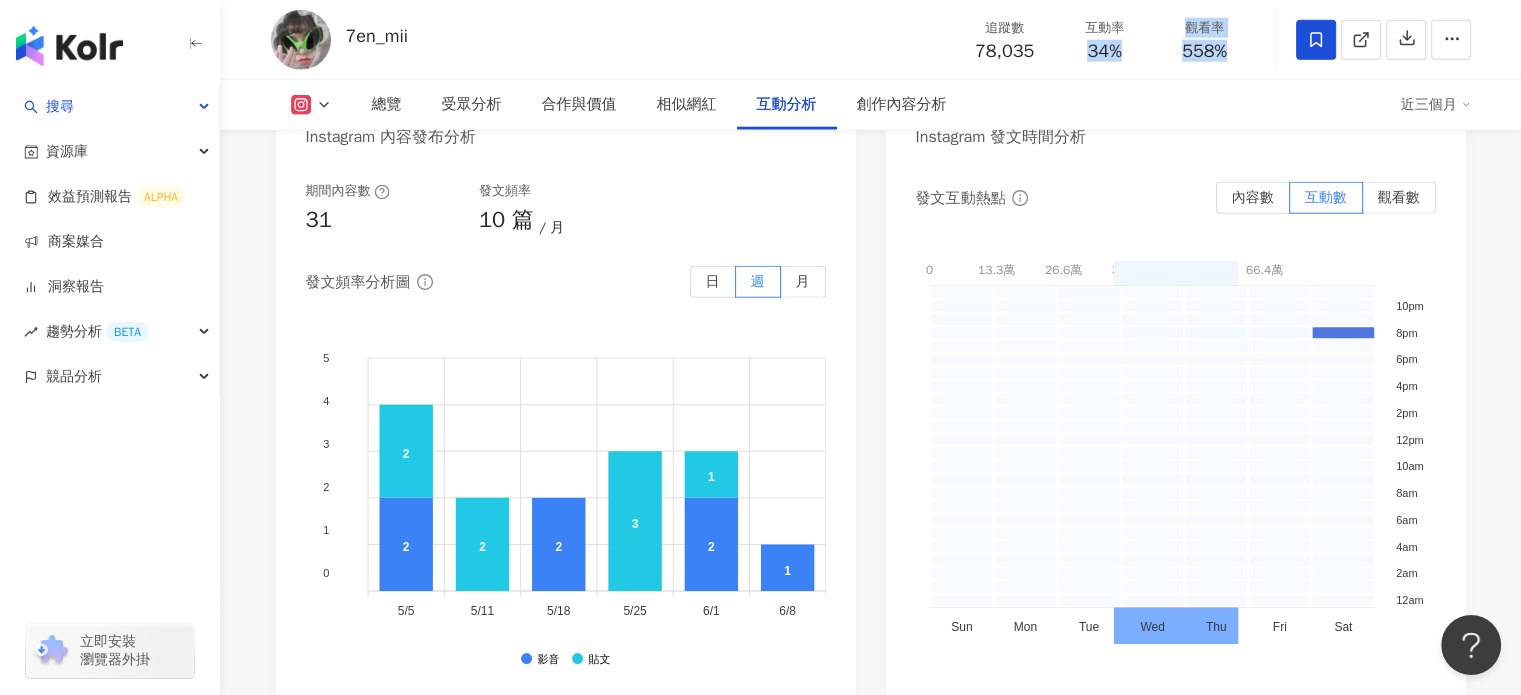 drag, startPoint x: 1069, startPoint y: 54, endPoint x: 1245, endPoint y: 50, distance: 176.04546 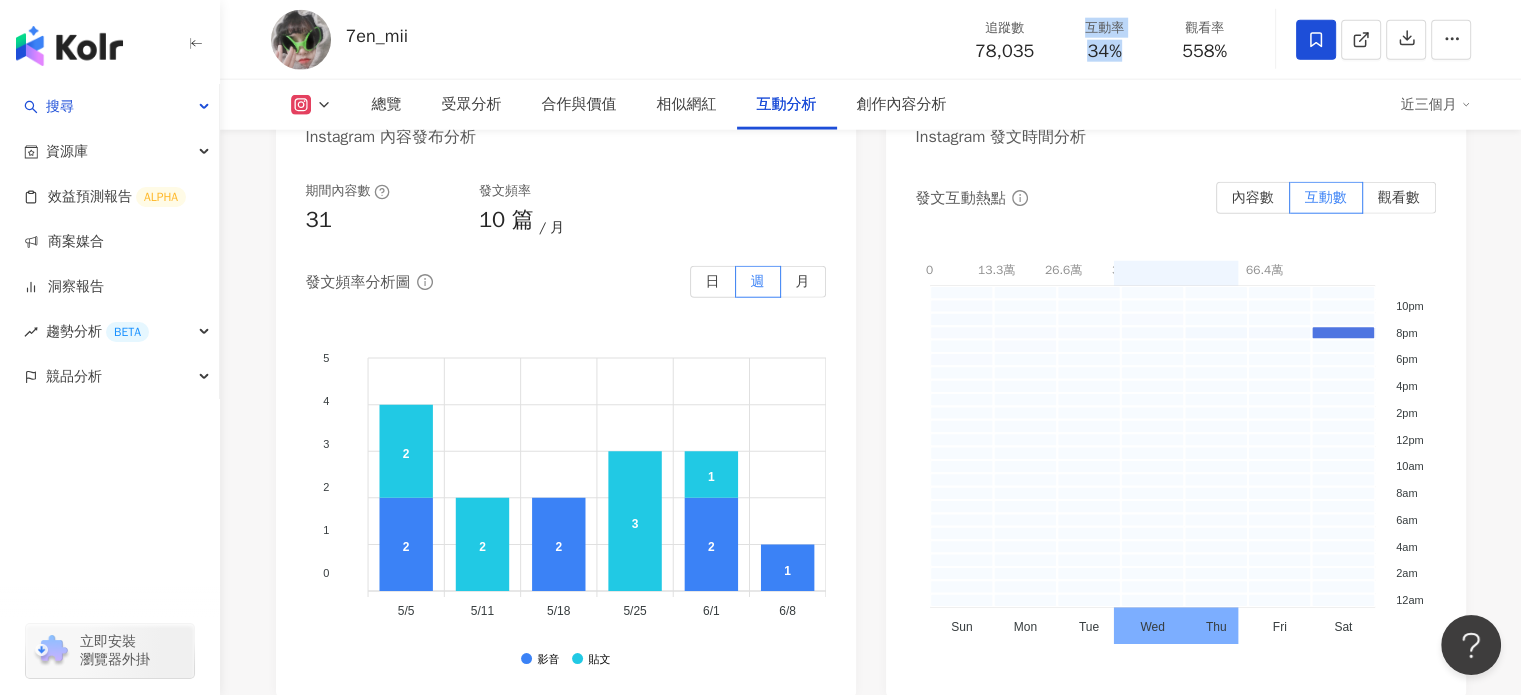 drag, startPoint x: 1076, startPoint y: 7, endPoint x: 1142, endPoint y: 55, distance: 81.608826 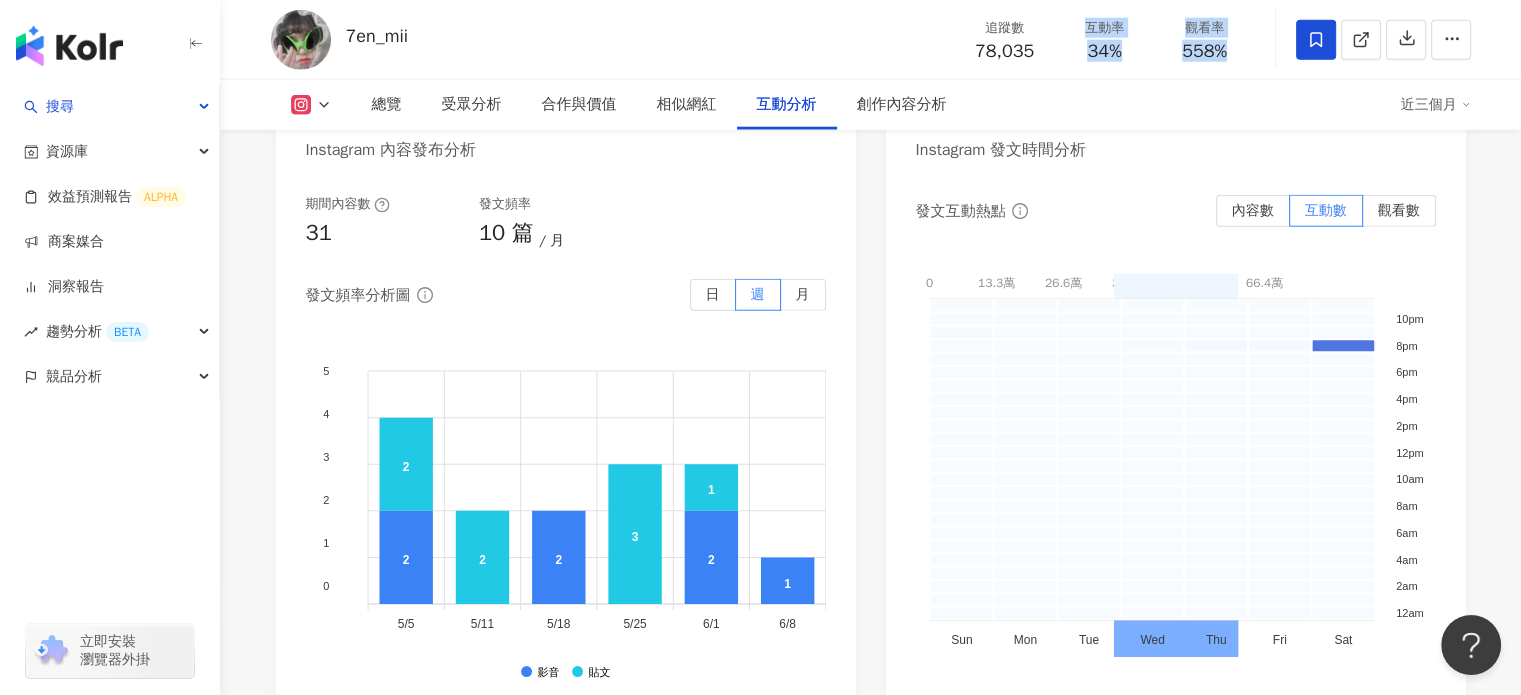 drag, startPoint x: 1258, startPoint y: 55, endPoint x: 1077, endPoint y: 14, distance: 185.58556 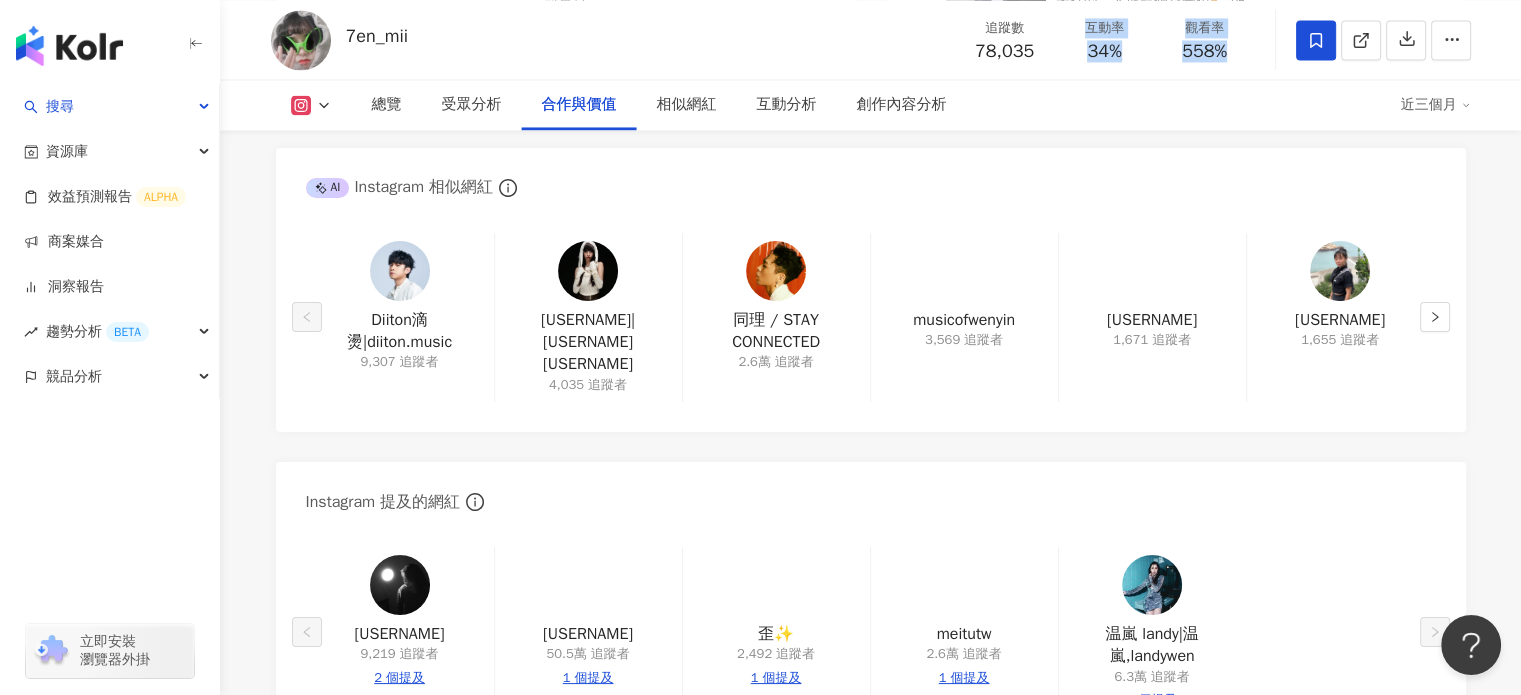 scroll, scrollTop: 3209, scrollLeft: 0, axis: vertical 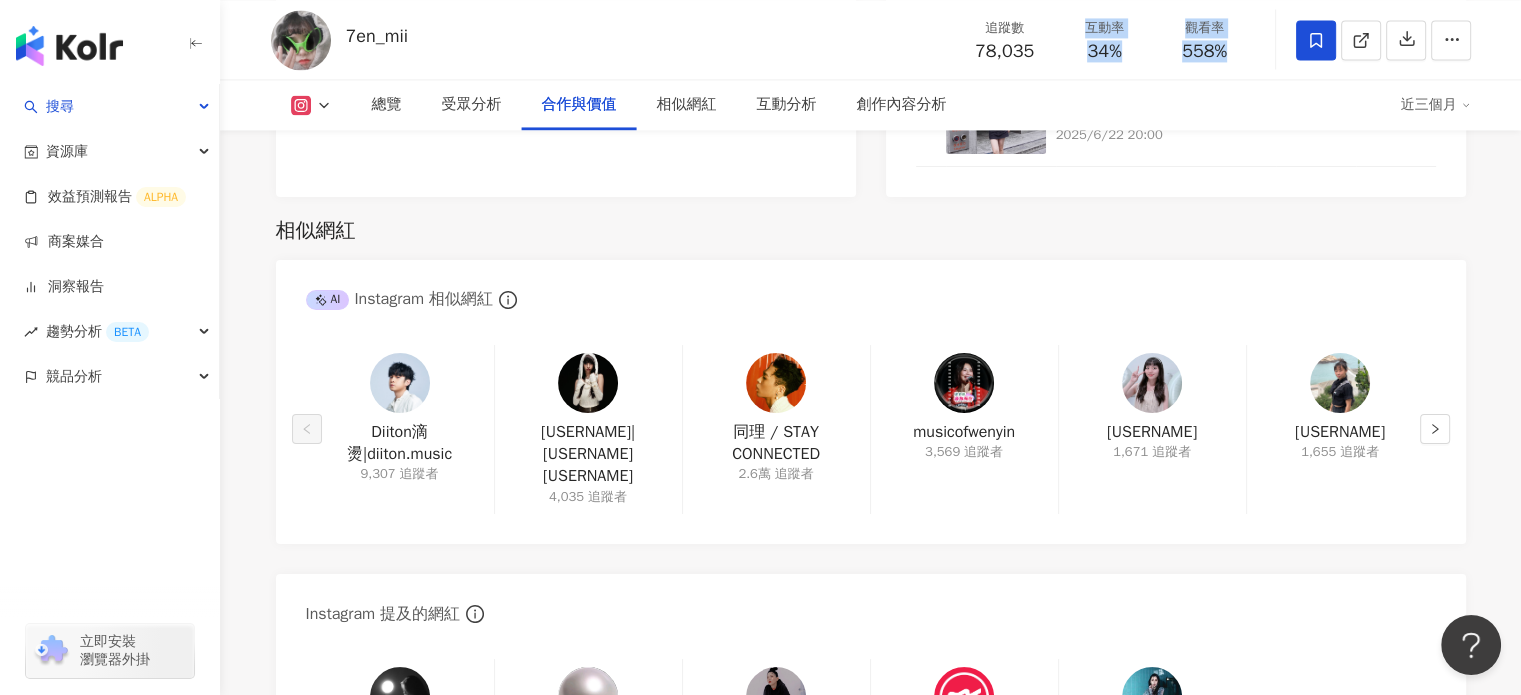 click on "34%" at bounding box center (1104, 52) 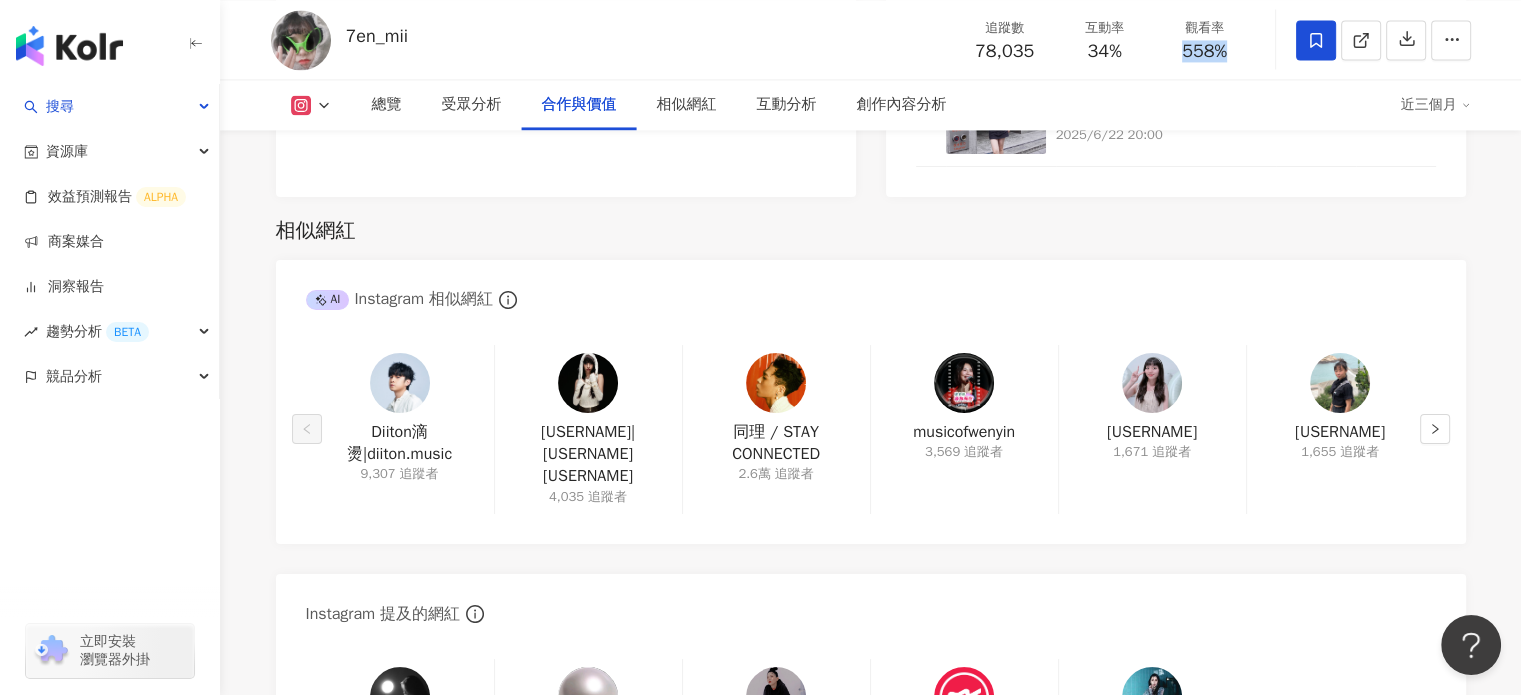 drag, startPoint x: 1182, startPoint y: 43, endPoint x: 1244, endPoint y: 53, distance: 62.801273 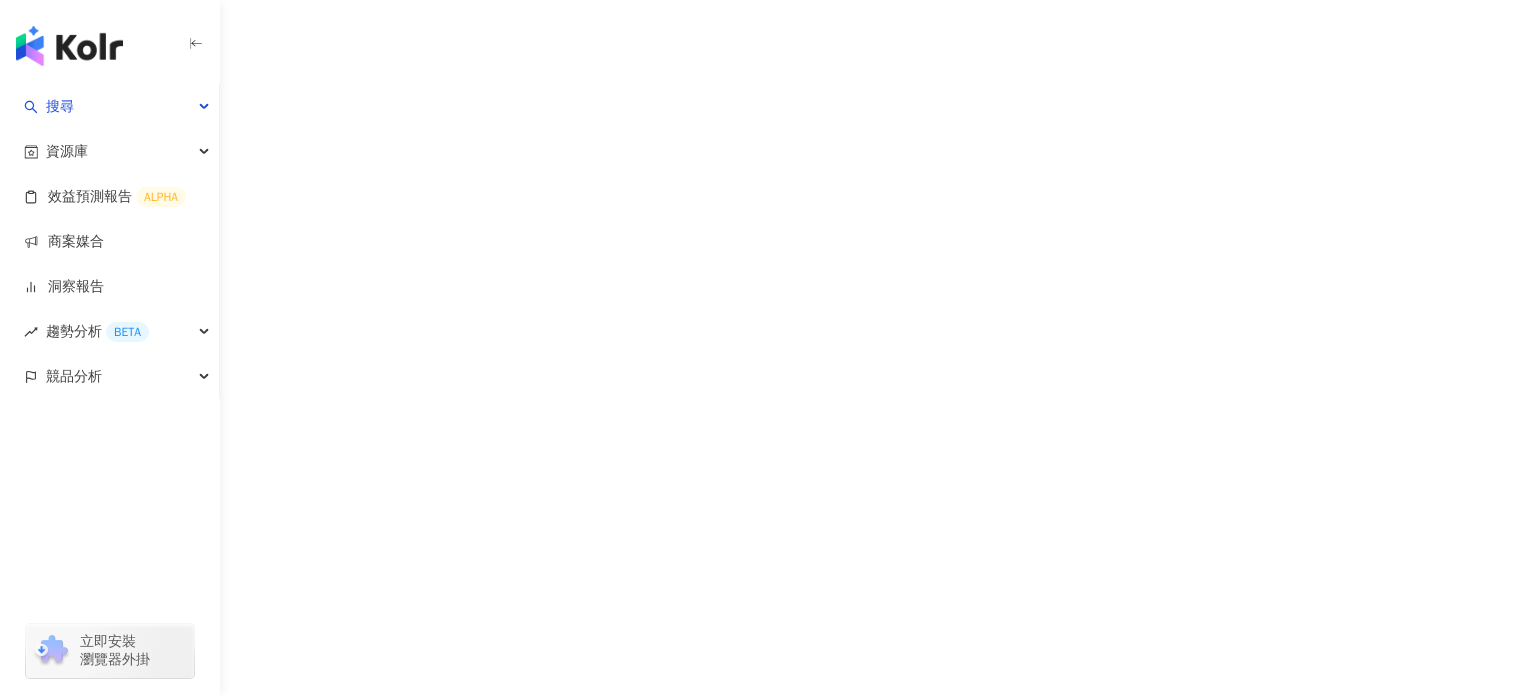 scroll, scrollTop: 45, scrollLeft: 0, axis: vertical 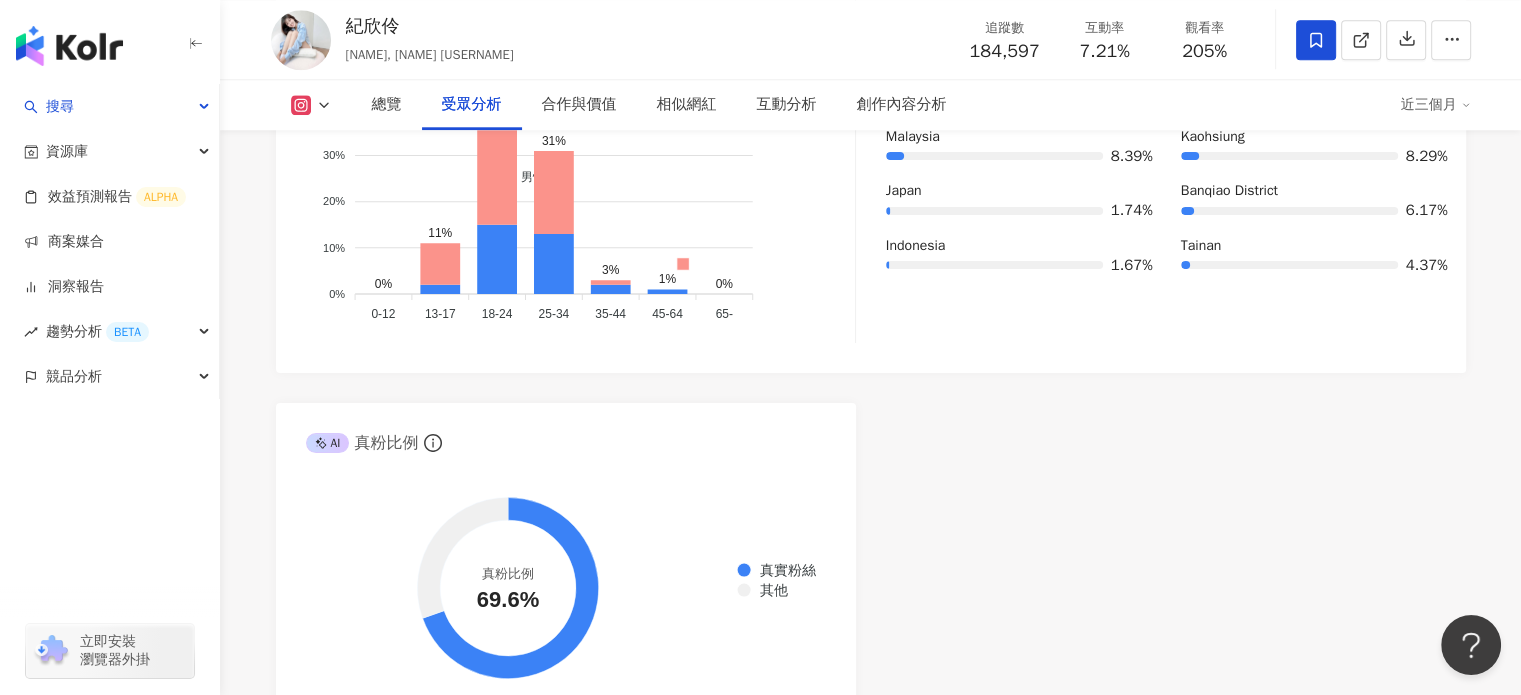 click on "受眾分析" at bounding box center [472, 105] 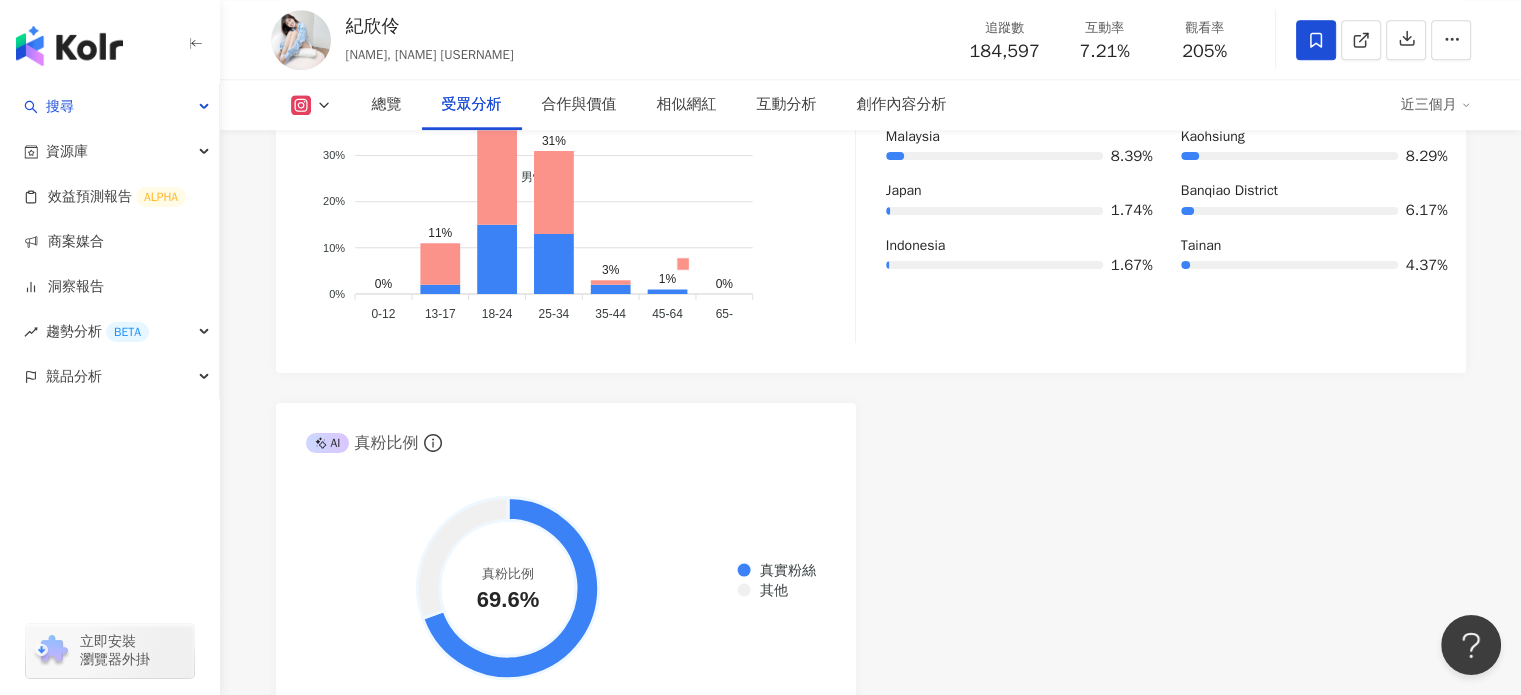 scroll, scrollTop: 1800, scrollLeft: 0, axis: vertical 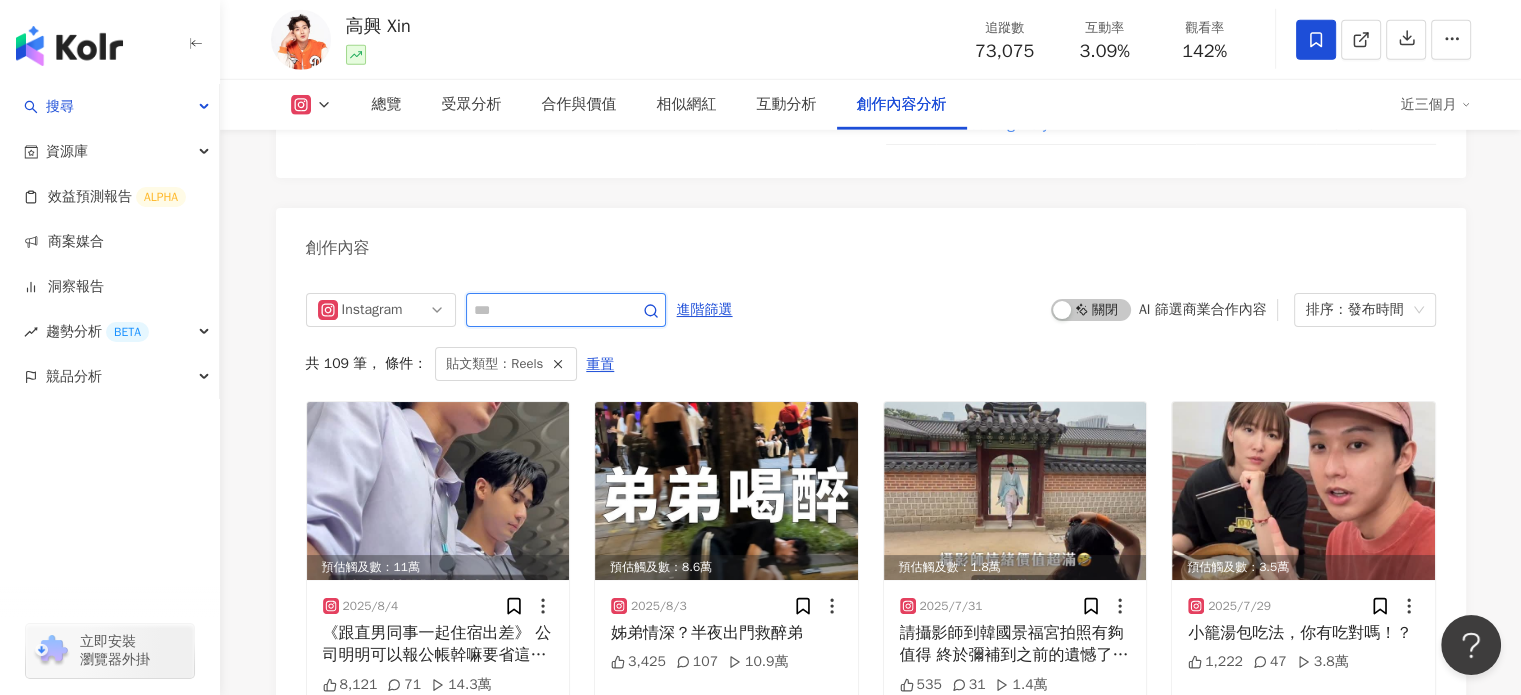 click at bounding box center (544, 310) 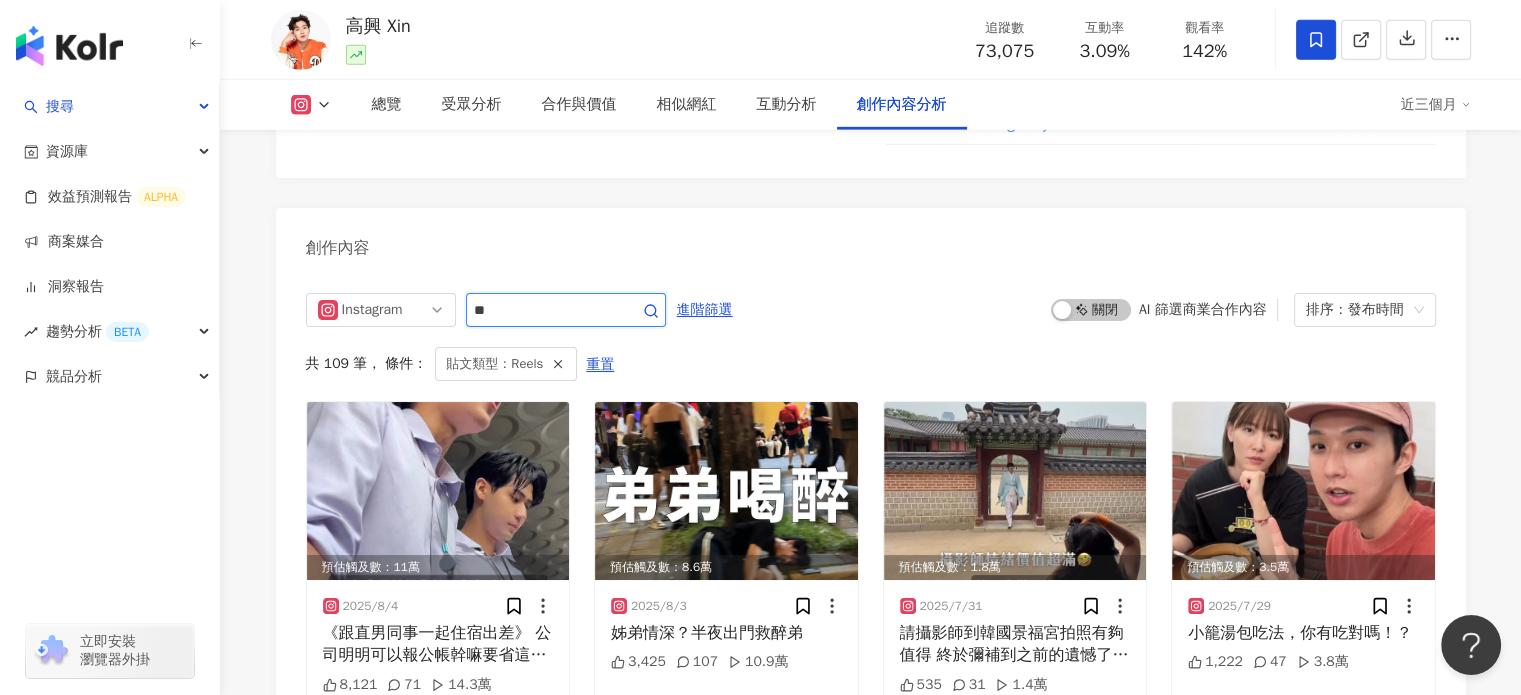 type on "***" 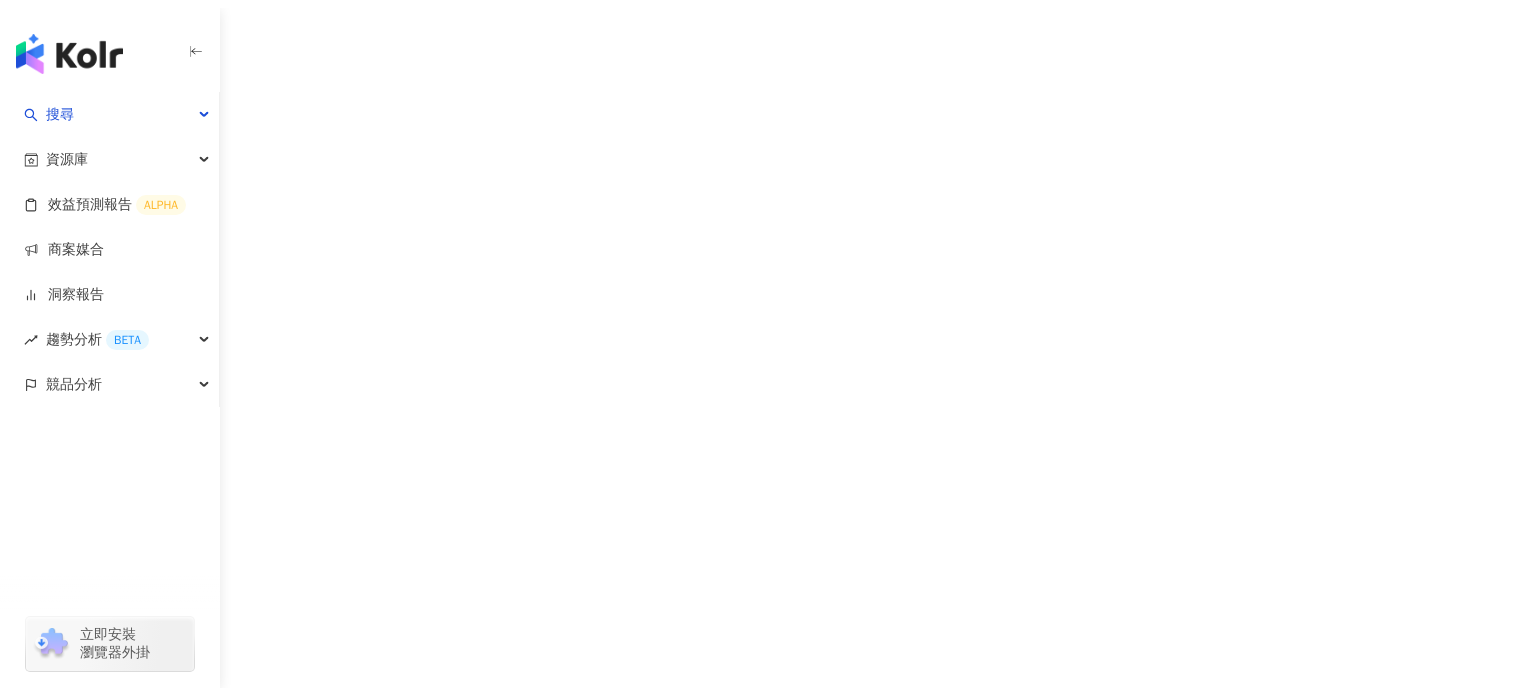 scroll, scrollTop: 0, scrollLeft: 0, axis: both 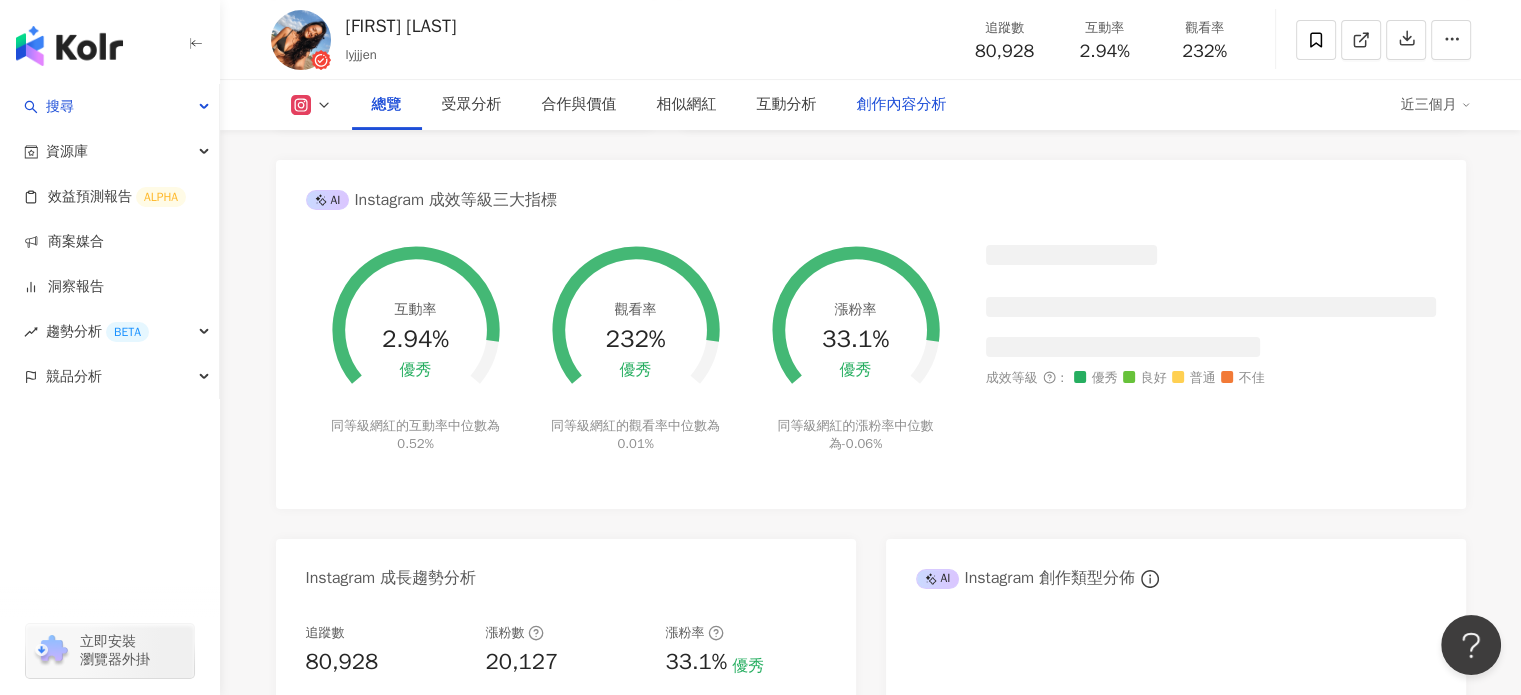 click on "創作內容分析" at bounding box center [902, 105] 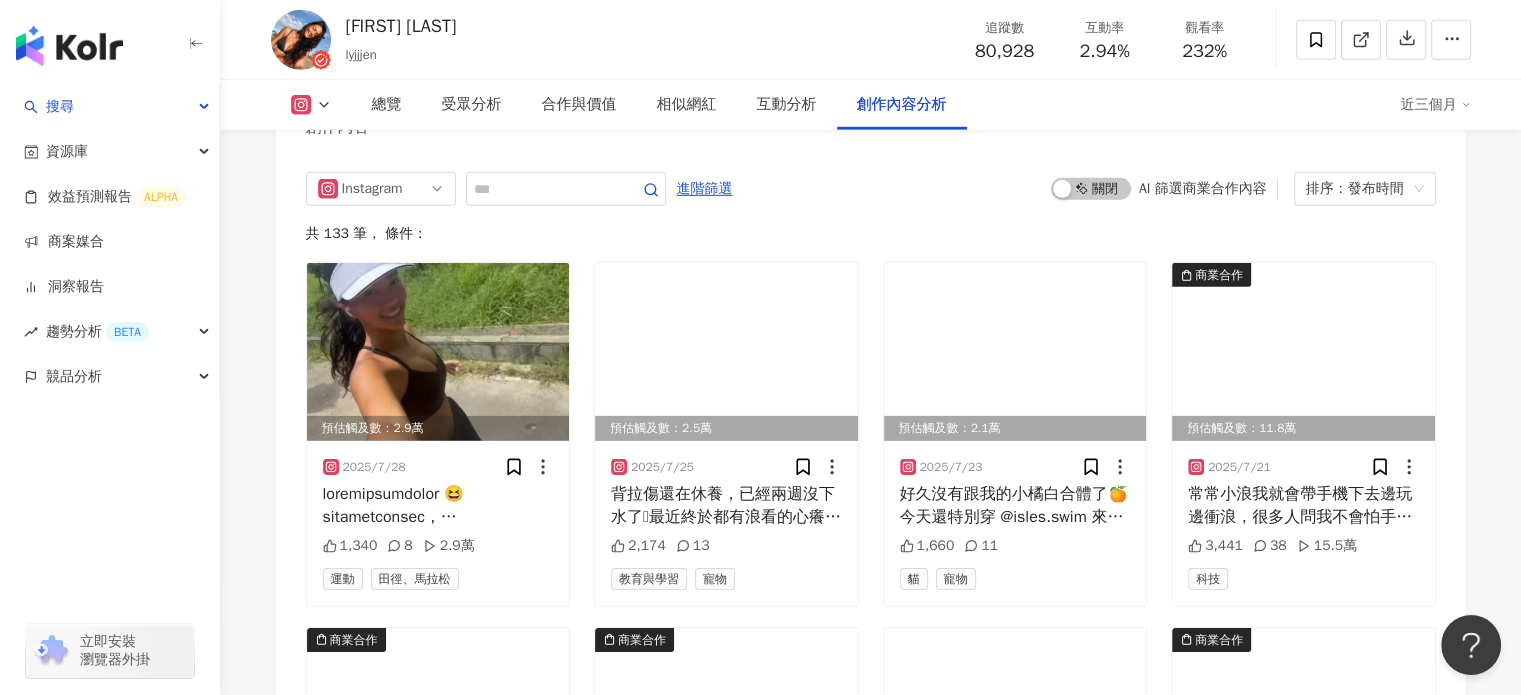 scroll, scrollTop: 6212, scrollLeft: 0, axis: vertical 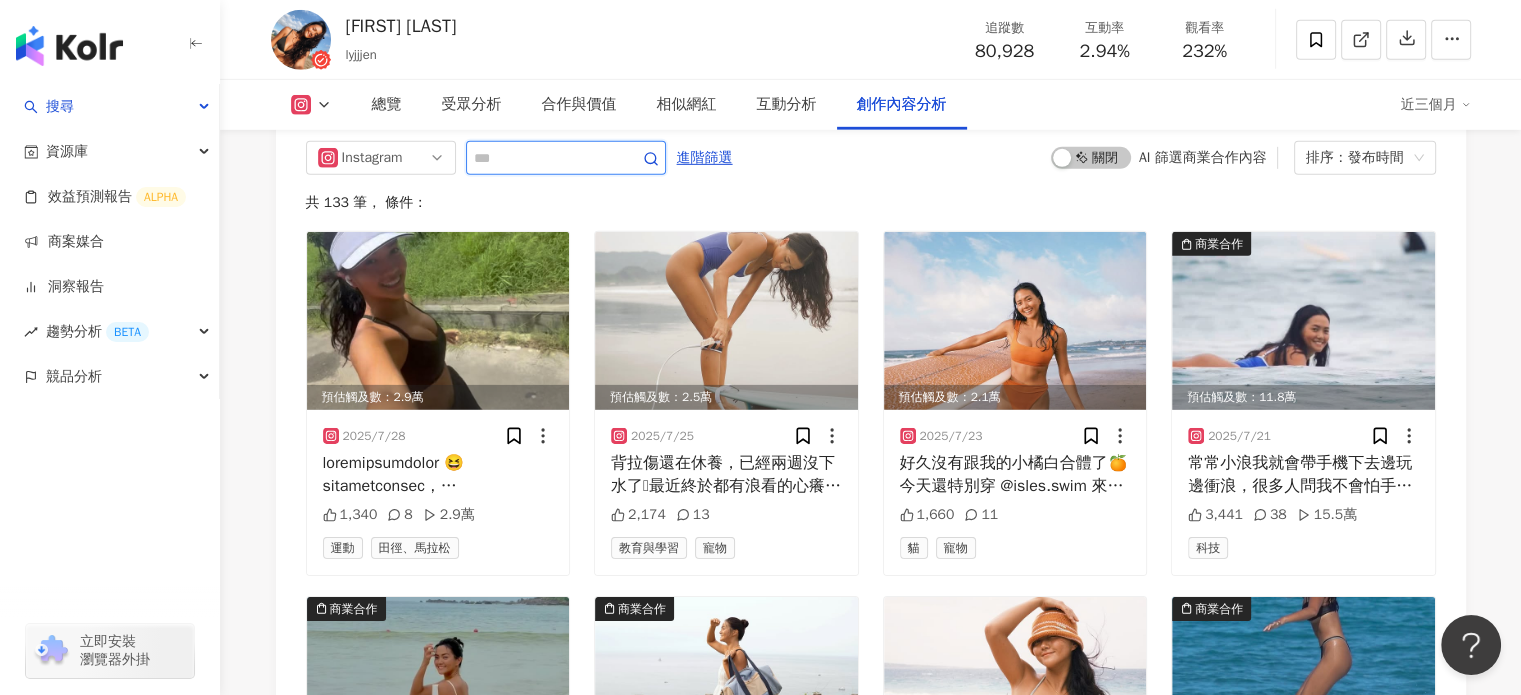 click at bounding box center (544, 158) 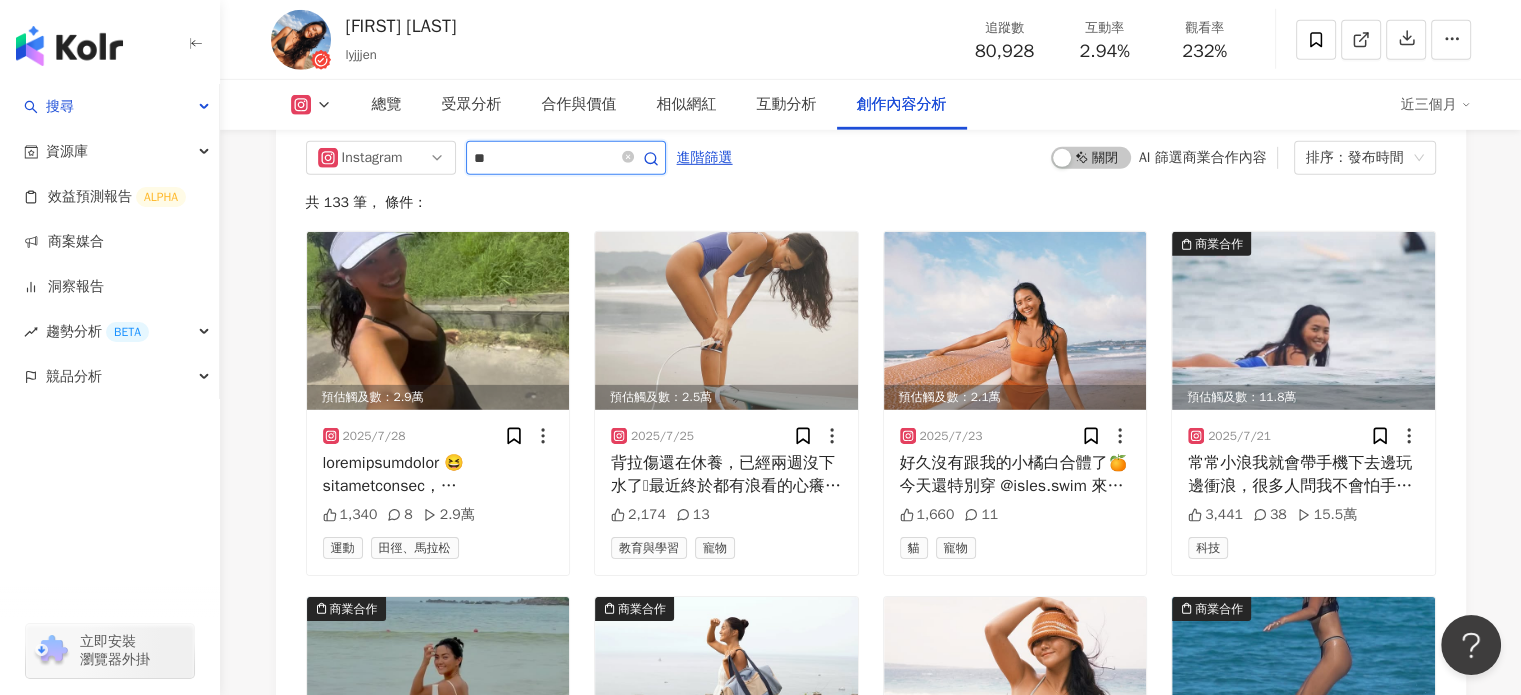 type on "**" 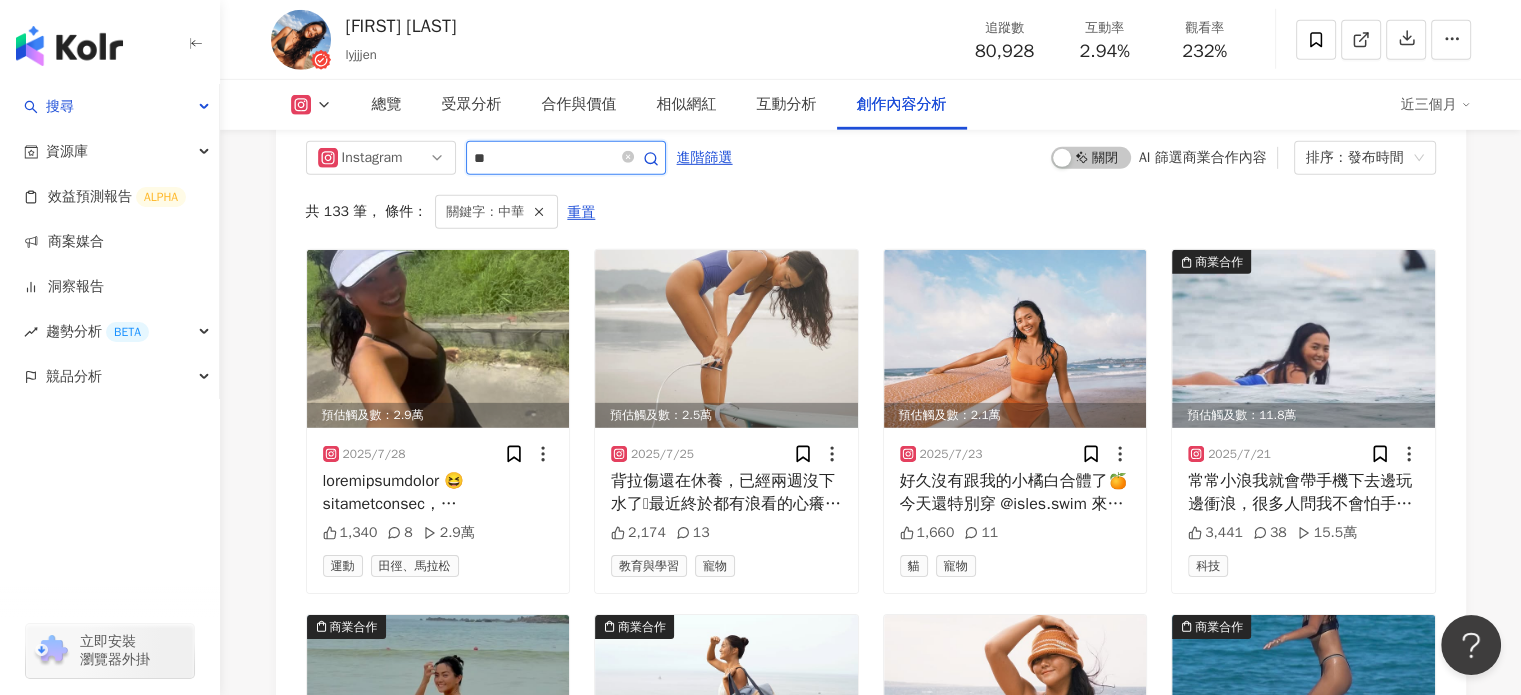 scroll, scrollTop: 6153, scrollLeft: 0, axis: vertical 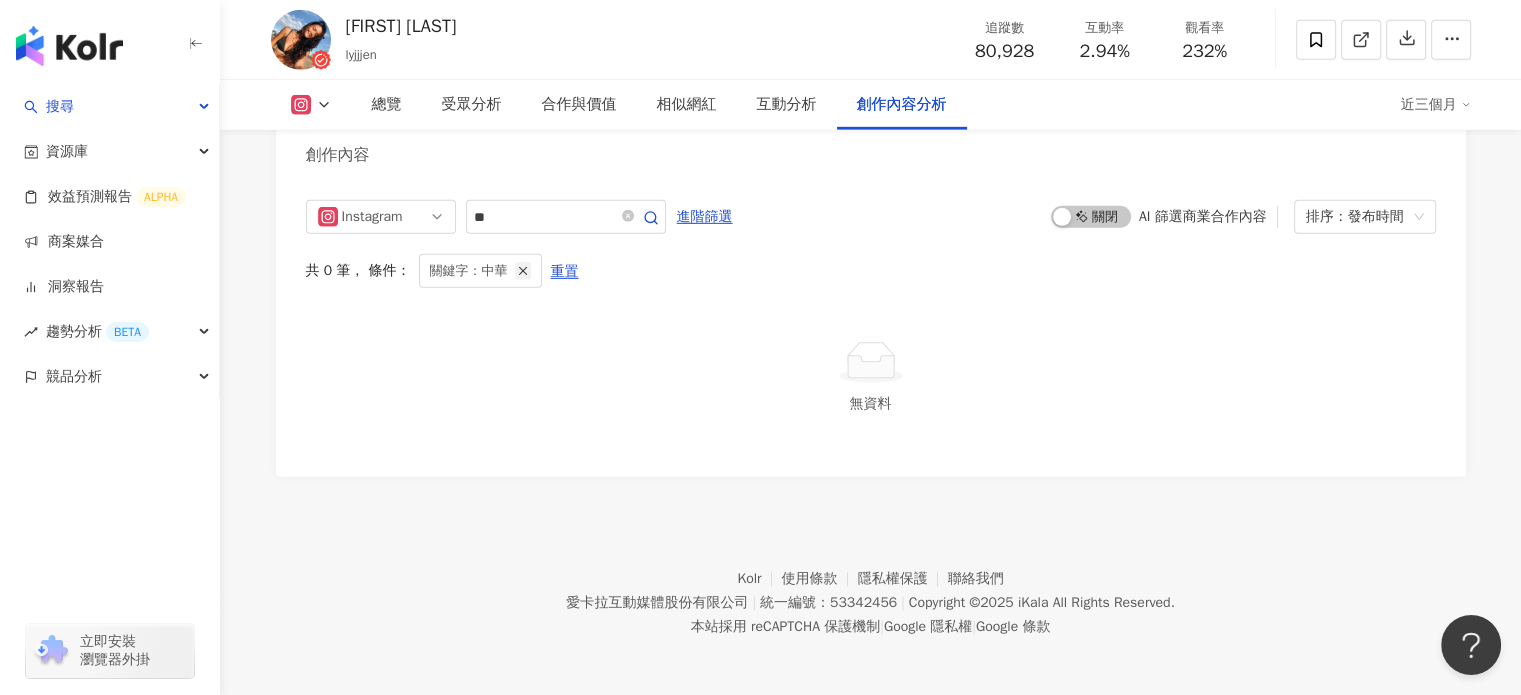 click 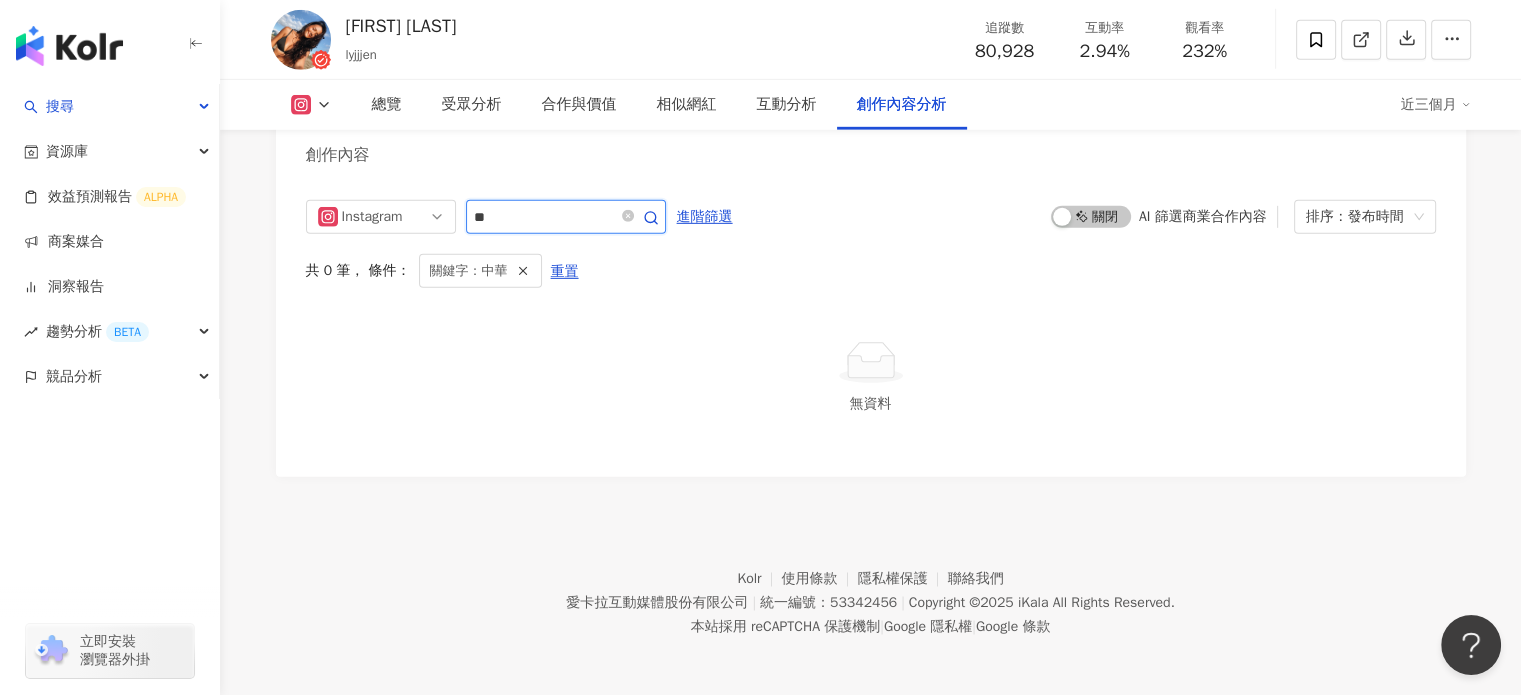 click on "**" at bounding box center [544, 217] 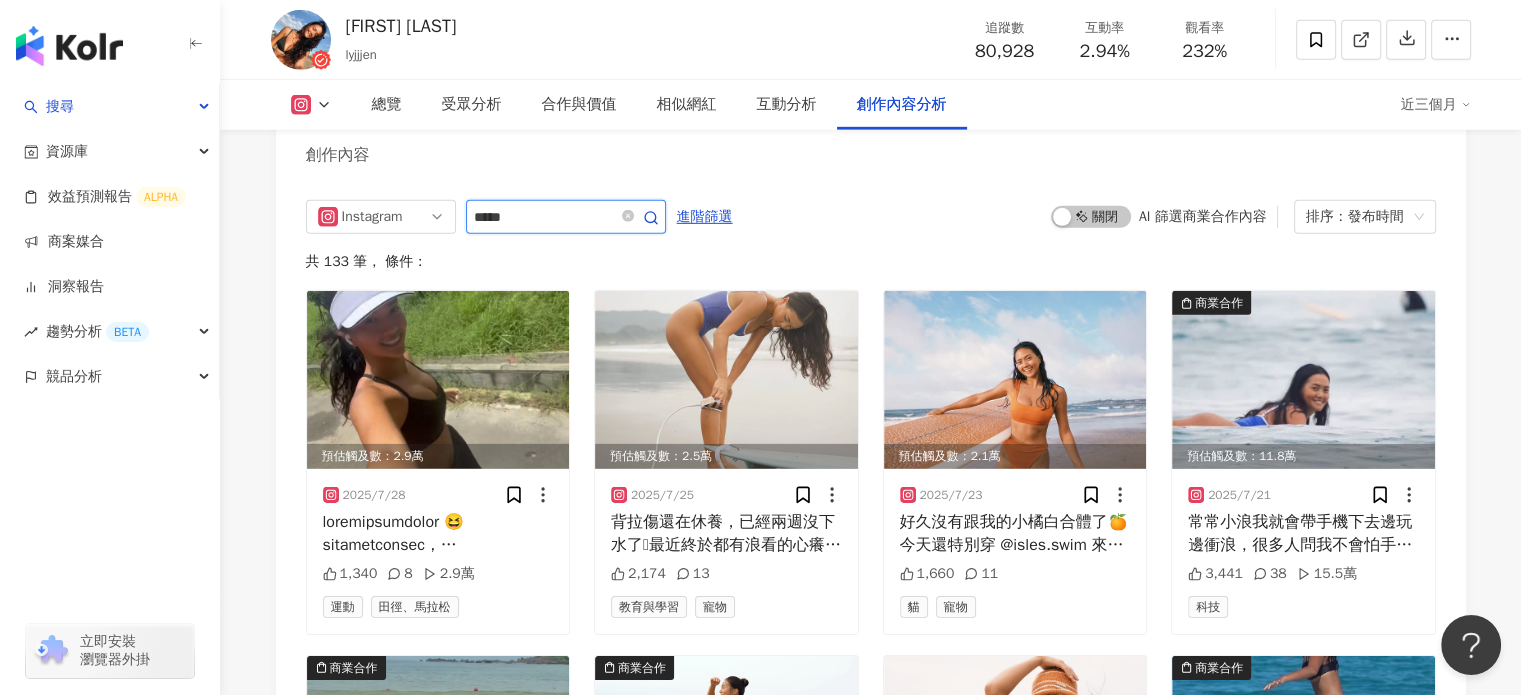 type on "*****" 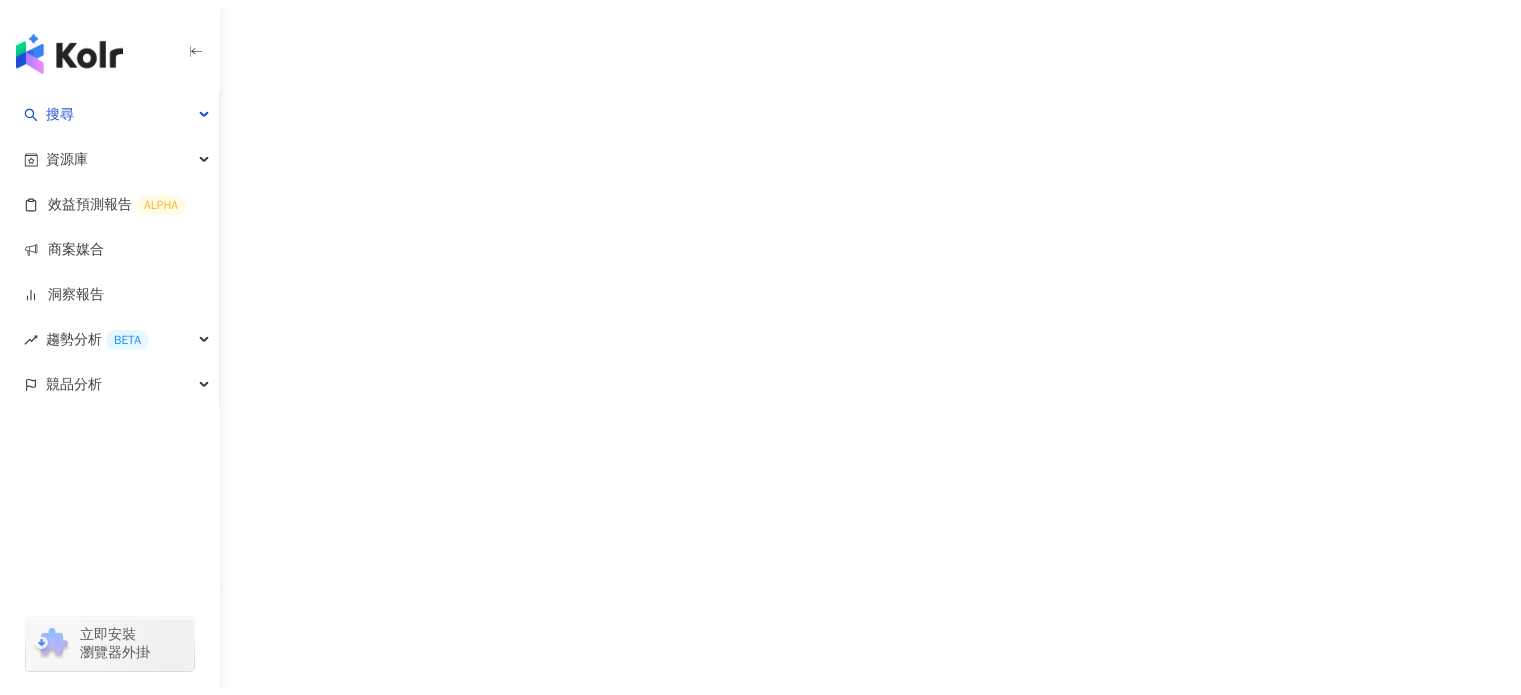 scroll, scrollTop: 0, scrollLeft: 0, axis: both 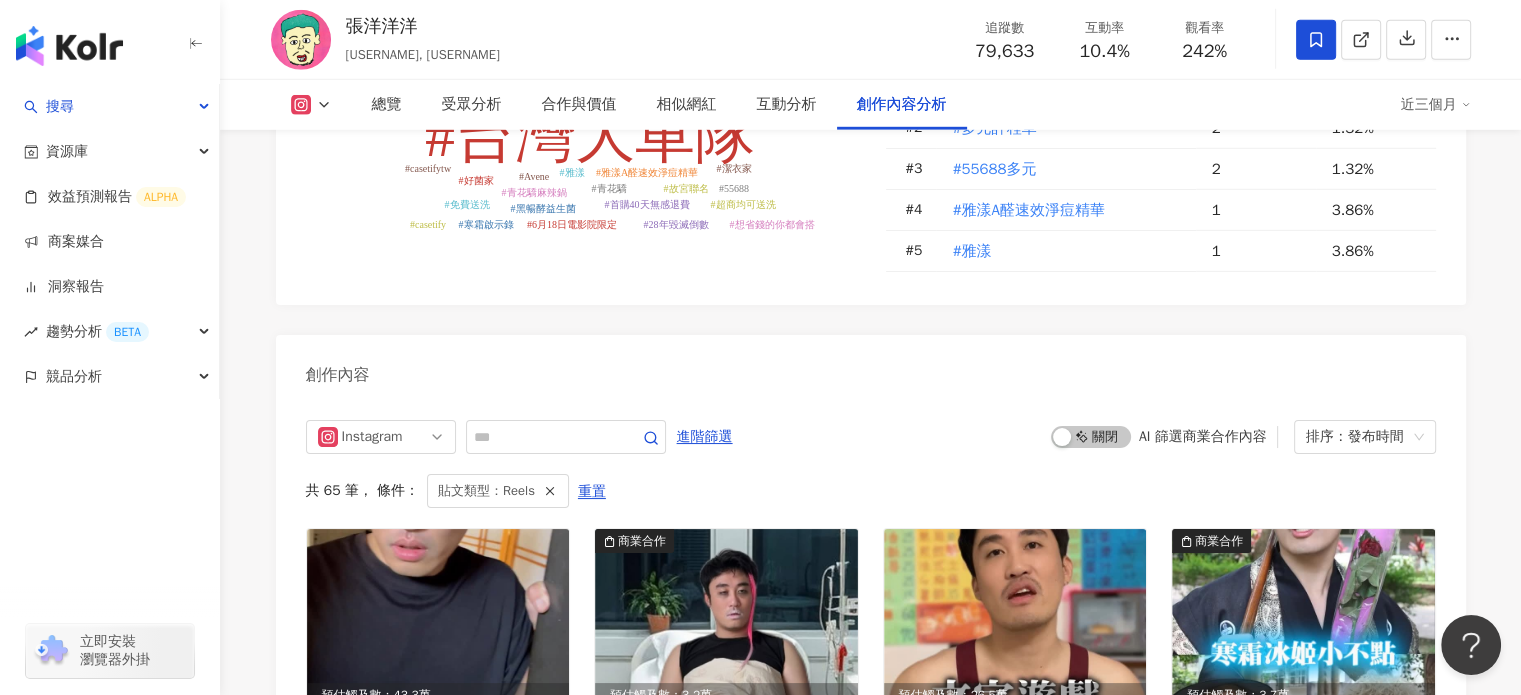 click 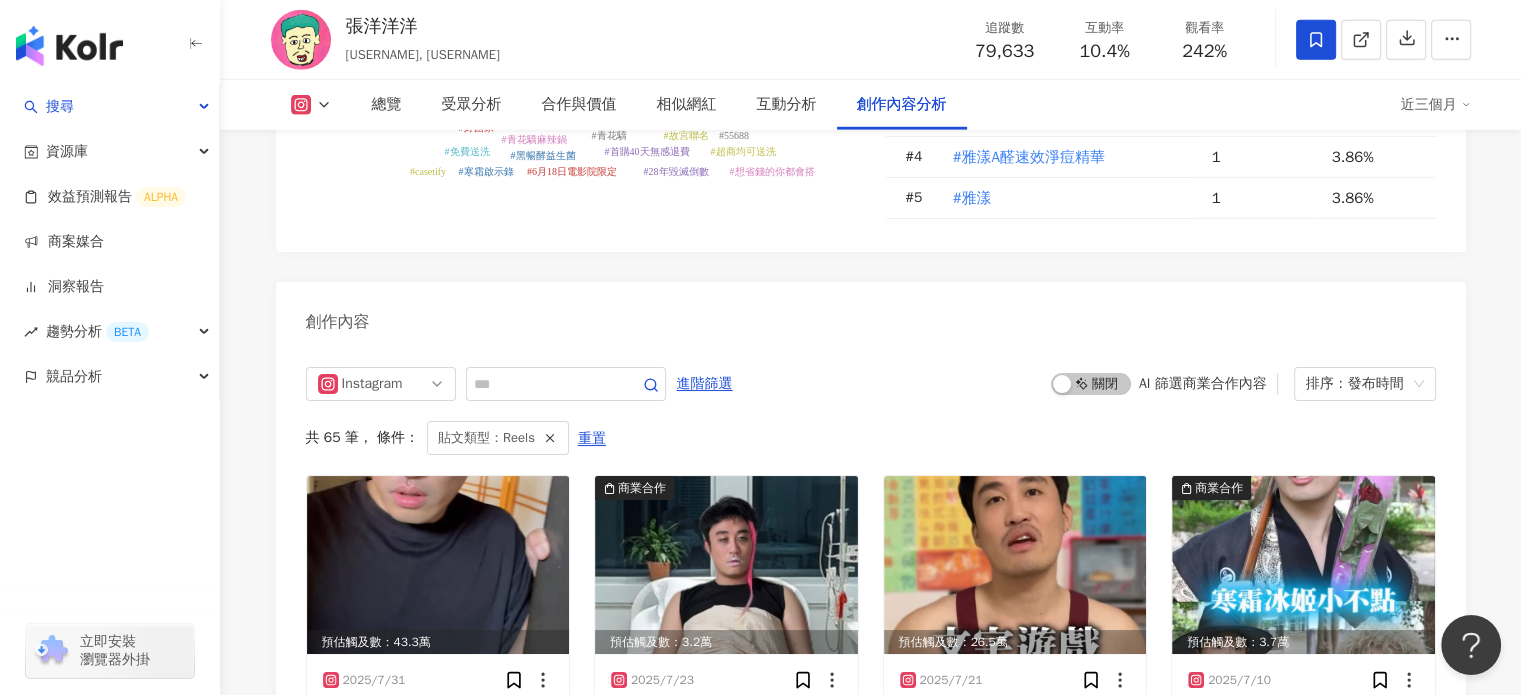 scroll, scrollTop: 5881, scrollLeft: 0, axis: vertical 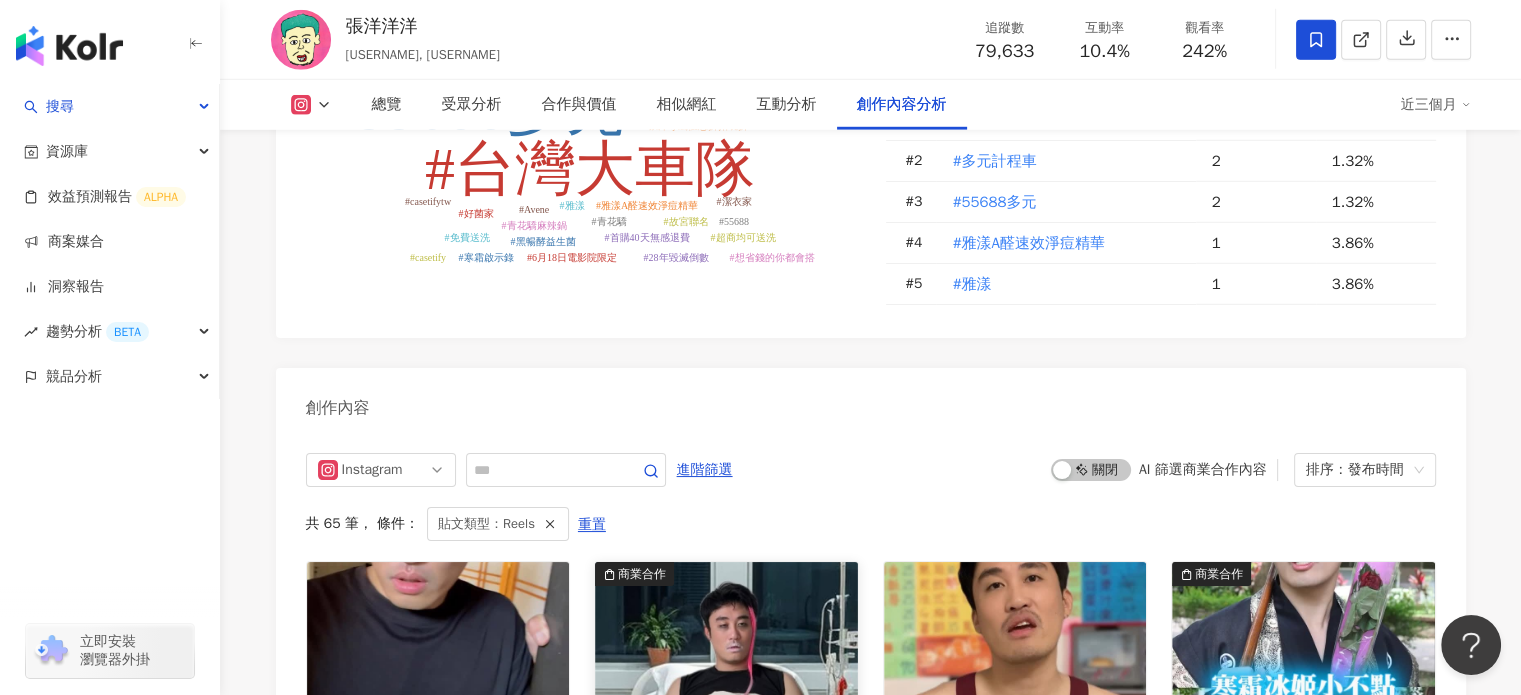 click on "Instagram 進階篩選 啟動 關閉 AI 篩選商業合作內容 排序：發布時間 共 65 筆 ，   條件： 貼文類型：Reels 重置 預估觸及數：43.3萬 2025/7/31 我不怕被鬼嚇死我只怕窮死 2.5萬 155 59.5萬 日常話題 商業合作 預估觸及數：3.2萬 2025/7/23 1,543 820 3.3萬 美食 預估觸及數：26.5萬 2025/7/21 我不知道點個餐要先學饒舌 1.7萬 51 36萬 美食 商業合作 預估觸及數：3.7萬 2025/7/10 753 38 4.1萬 遊戲 預估觸及數：3.3萬 2025/7/9 有評論但不明顯 1,452 35 3.6萬 商業合作 預估觸及數：2.6萬 2025/7/7 803 22 2.6萬 自行車 運動 預估觸及數：24.3萬 2025/7/4 7/5說好的世界末日是不是又被放鳥了🤡 1.9萬 133 32.9萬 商業合作 預估觸及數：9萬 2025/6/30 3,010 63 11.4萬 美妝時尚 醫療與健康 保養 彩妝 商業合作 預估觸及數：3.2萬 2025/6/23 1,279 45 3.3萬 美食 醫療與健康 營養與保健 商業合作 預估觸及數：3.7萬 2025/6/16 1,261 27 4萬 美妝時尚" at bounding box center (871, 1076) 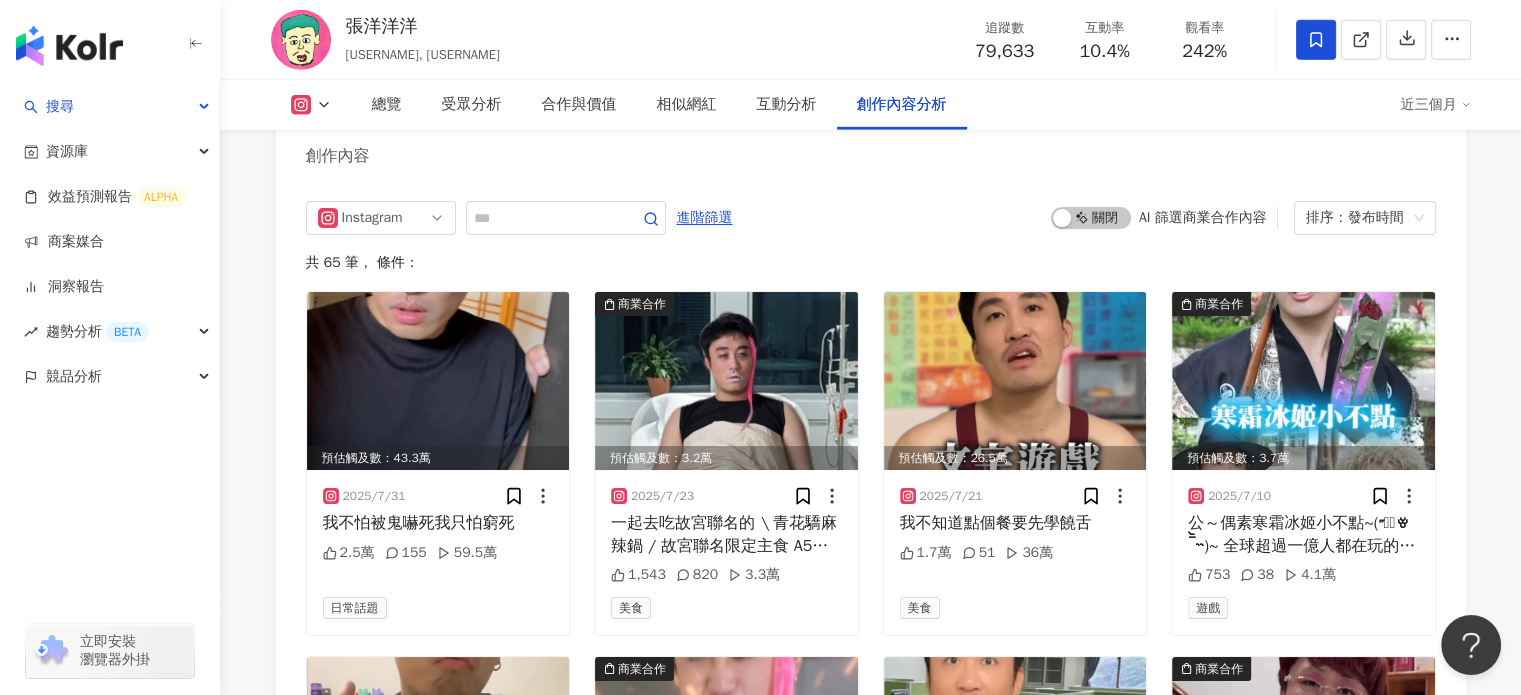click on "預估觸及數：43.3萬 2025/7/31 我不怕被鬼嚇死我只怕窮死 2.5萬 155 59.5萬 日常話題 商業合作 預估觸及數：3.2萬 2025/7/23 一起去吃故宮聯名的 \ 青花驕麻辣鍋 /
故宮聯名限定主食 A5和牛三拼
⭔  紹興酒香和牛三拼
故宮聯名限定馥郁主食
⭔  驕公鼎肩小排牛肉麵
故宮聯營限定甜點
⭔  冰心琥珀綠豆糕
（已抽出）
➡️ 來抽價值$1,802雙人套餐券 *1
❤️抽獎條件：按該篇貼文愛心+追蹤
@chinhuajiao + tag兩位好友留言
*內容需留 「青花驕」可重複留言，需標記不同朋友
去年跨年和朋友也是在青花驕麻辣鍋度過的
沒想到這次去拍攝竟然遇到同一位店員大姐
雖然她根本不認識我
但是我對她很有印象
因為不管是平民的我 還是變身成阿姨的我
她 都 超 級 熱 情❤️‍🔥
#青花驕 #青花驕麻辣鍋 #故宮聯名
@chinhuajiao 1,543 820 3.3萬 美食 預估觸及數：26.5萬 2025/7/21 1.7萬 51 36萬 美食 753 38" at bounding box center [871, 827] 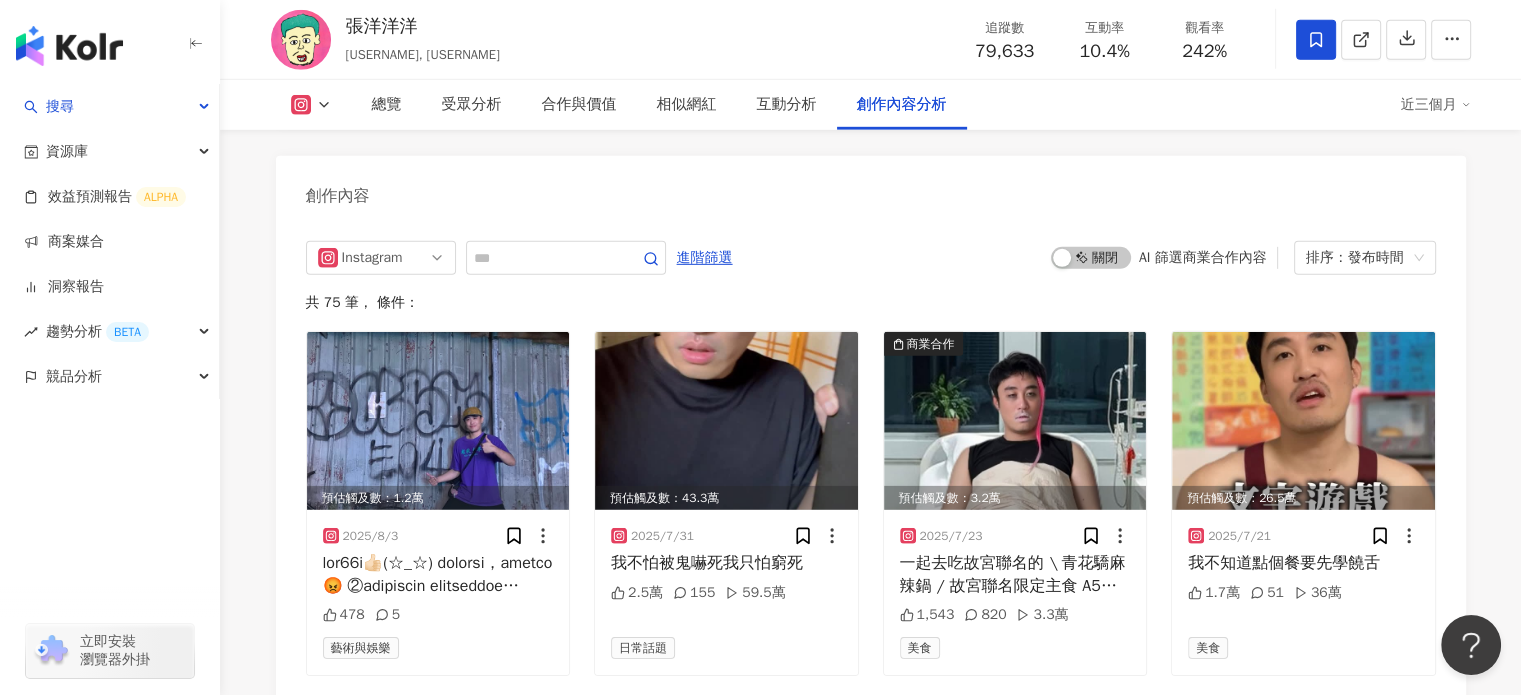scroll, scrollTop: 5933, scrollLeft: 0, axis: vertical 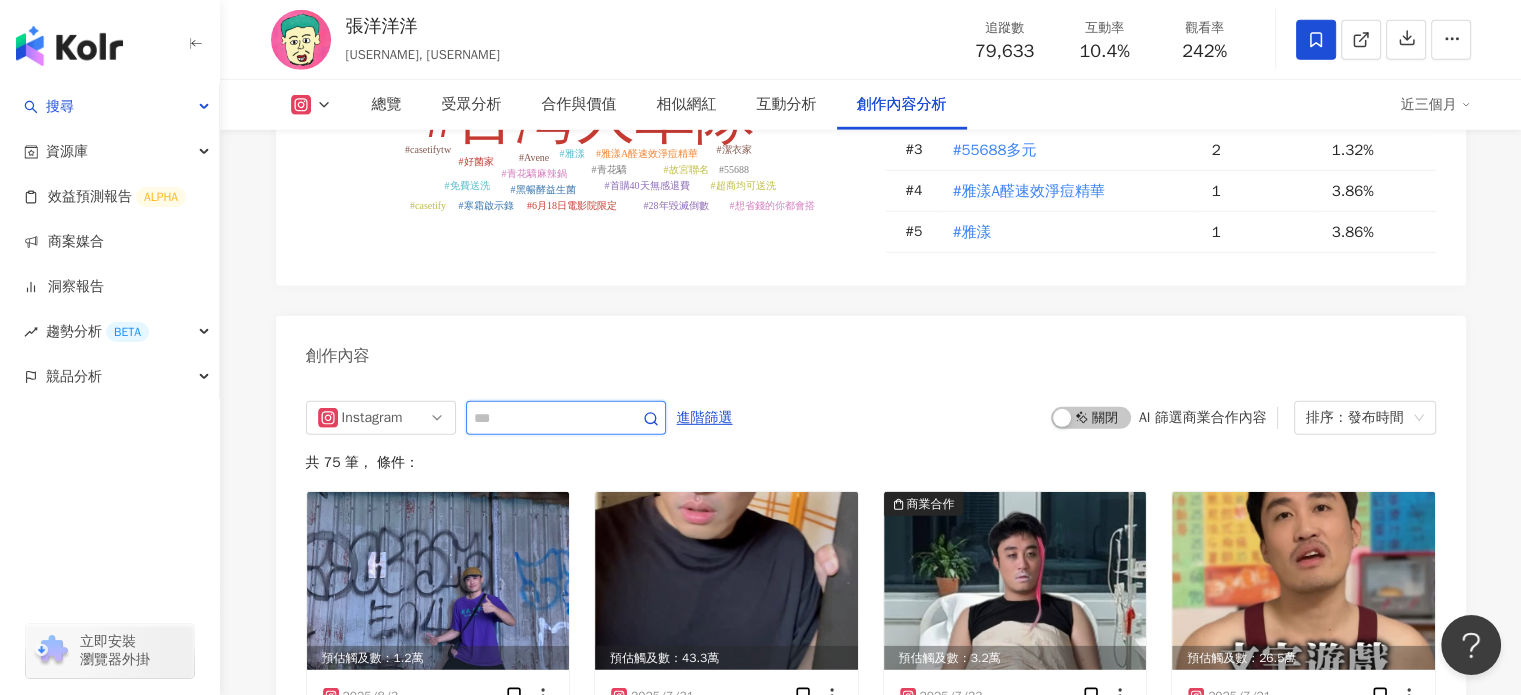 click at bounding box center [544, 418] 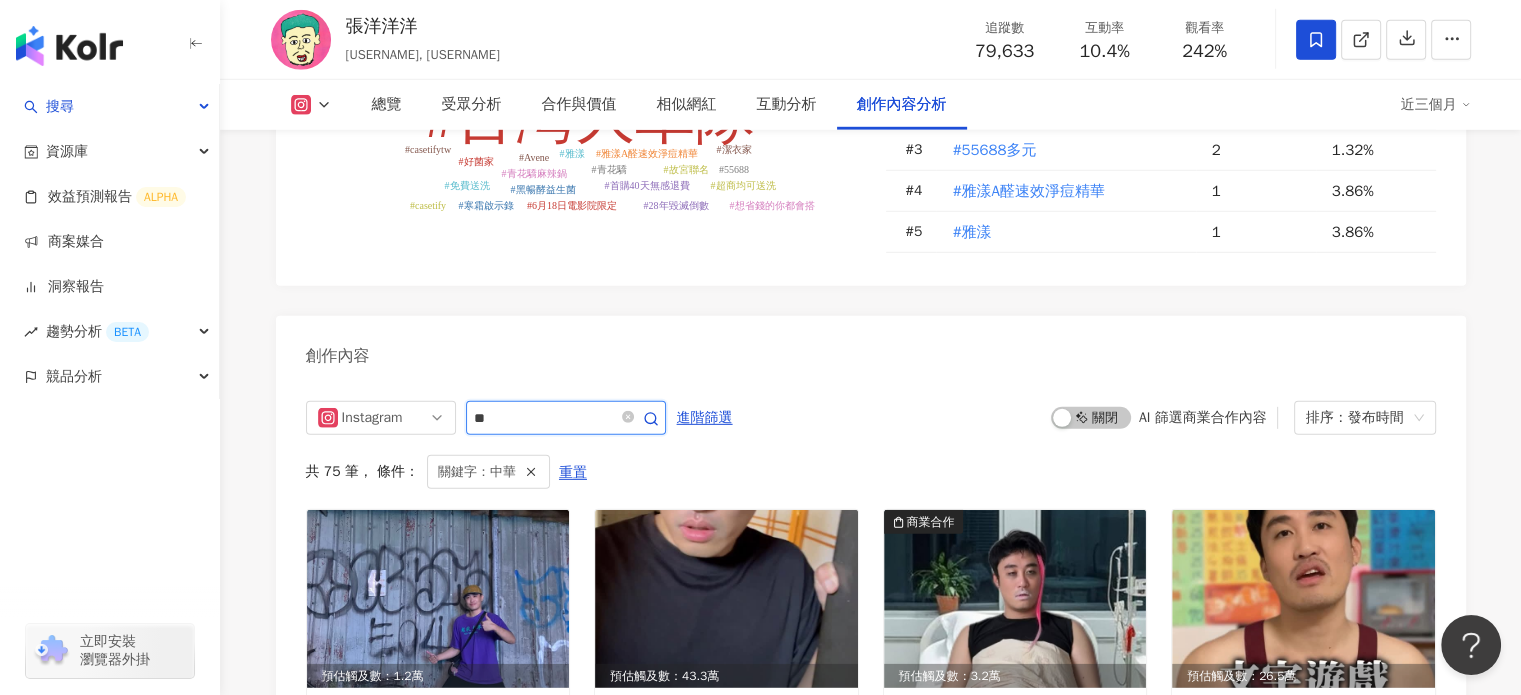 scroll, scrollTop: 6133, scrollLeft: 0, axis: vertical 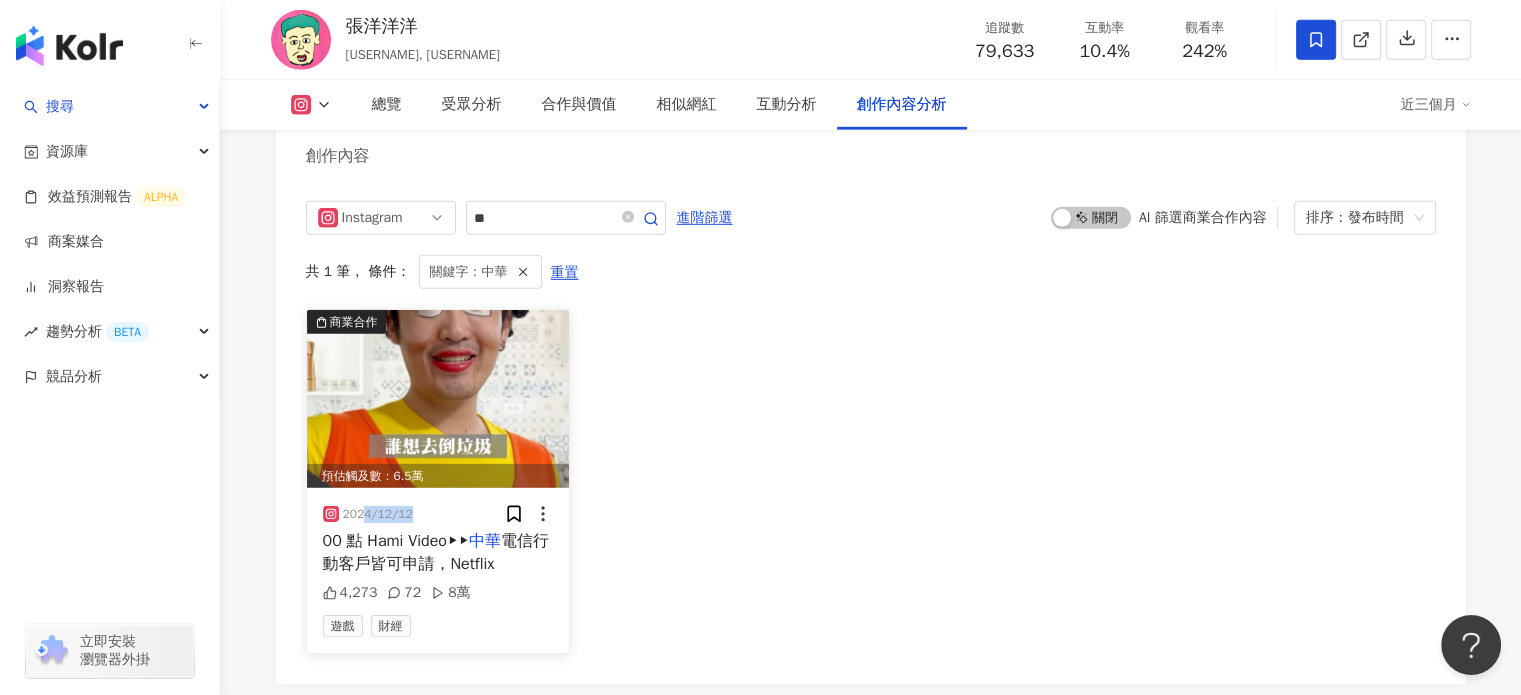 drag, startPoint x: 363, startPoint y: 531, endPoint x: 427, endPoint y: 531, distance: 64 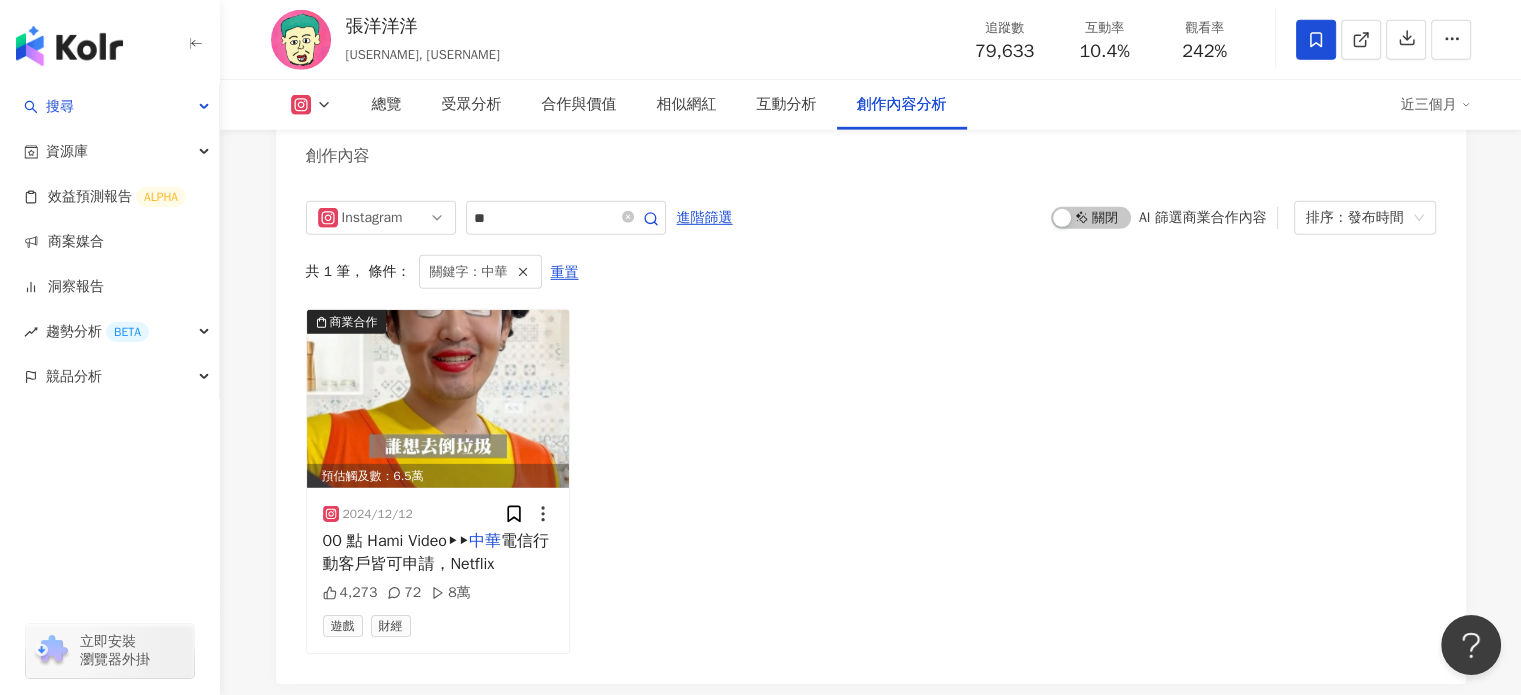 click on "商業合作 預估觸及數：6.5萬 2024/12/12 00 點
Hami Video▸▸
中華 電信行動客戶皆可申請，Netflix 4,273 72 8萬 遊戲 財經" at bounding box center (871, 481) 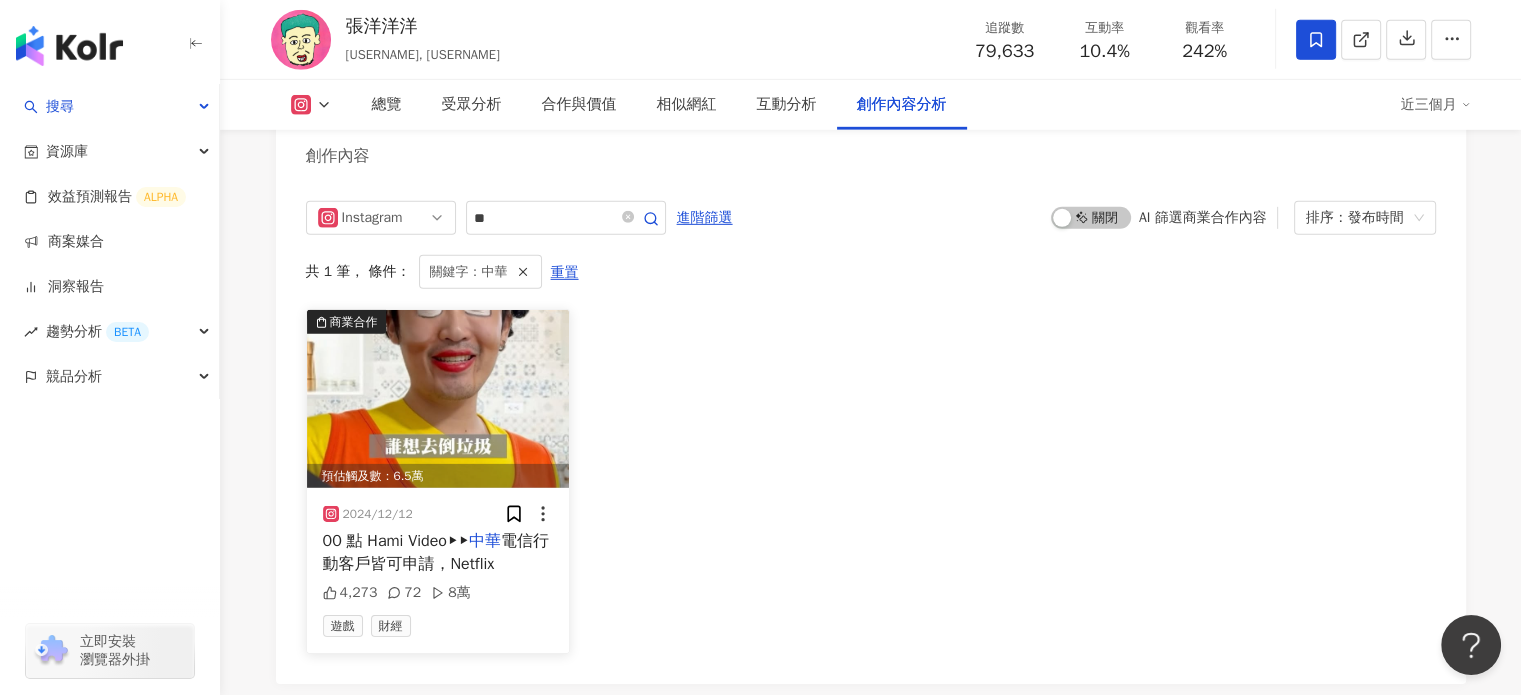 click on "2024/12/12" at bounding box center (438, 514) 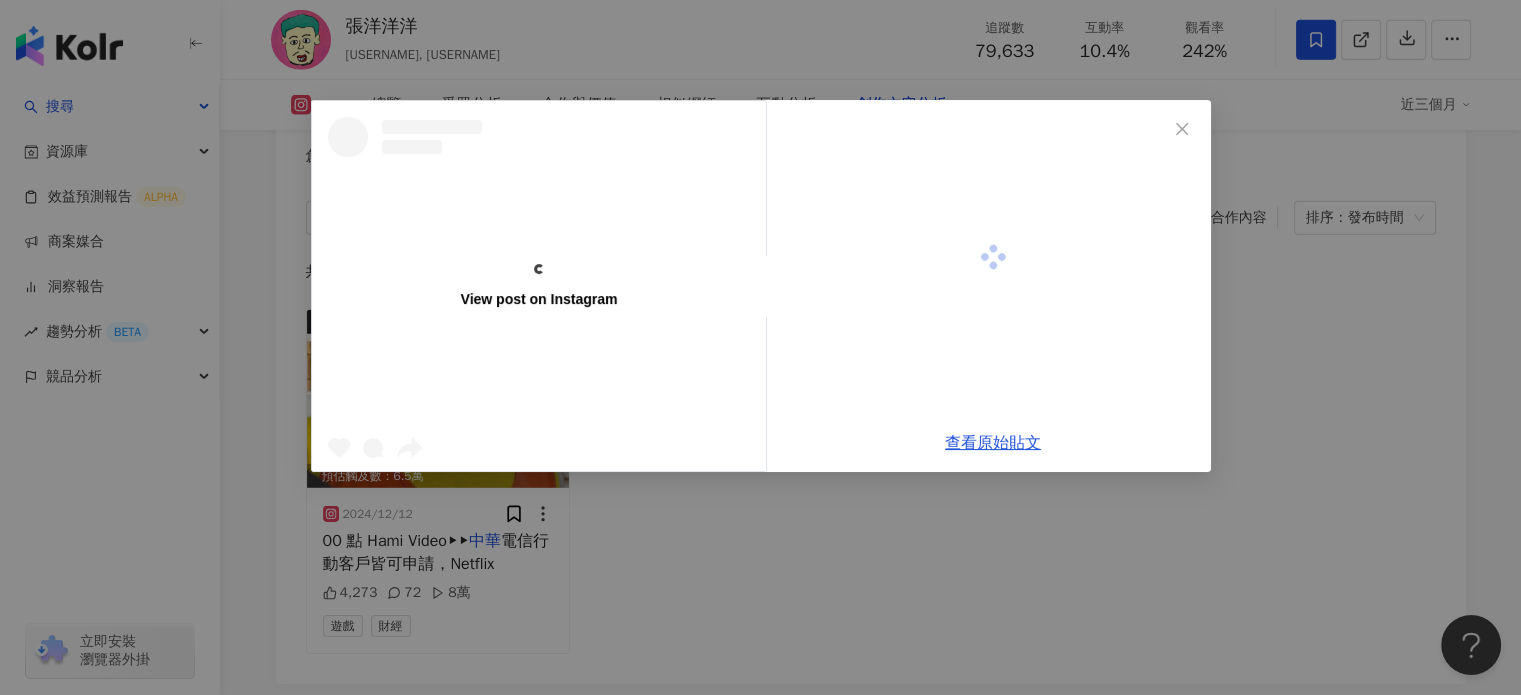 click on "View post on Instagram   查看原始貼文" at bounding box center (760, 347) 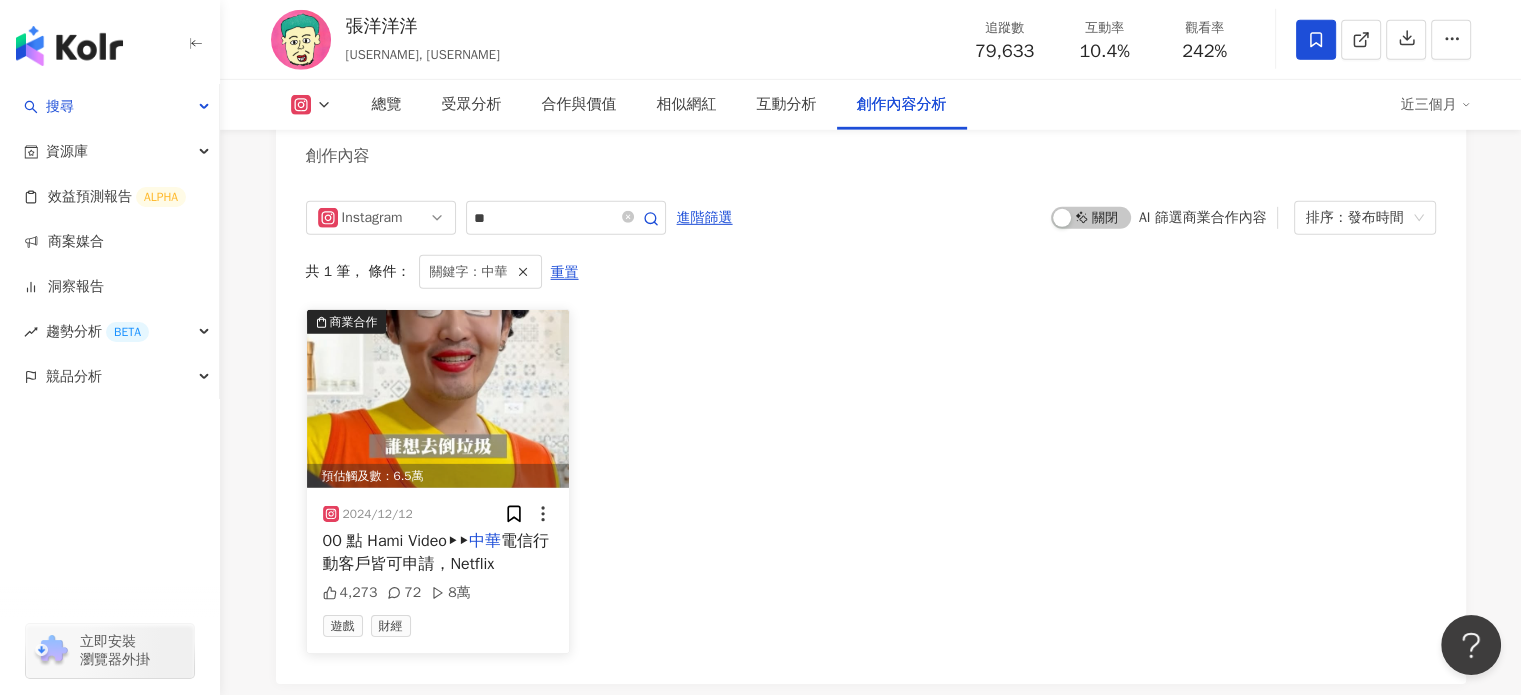 click on "2024/12/12" at bounding box center (378, 514) 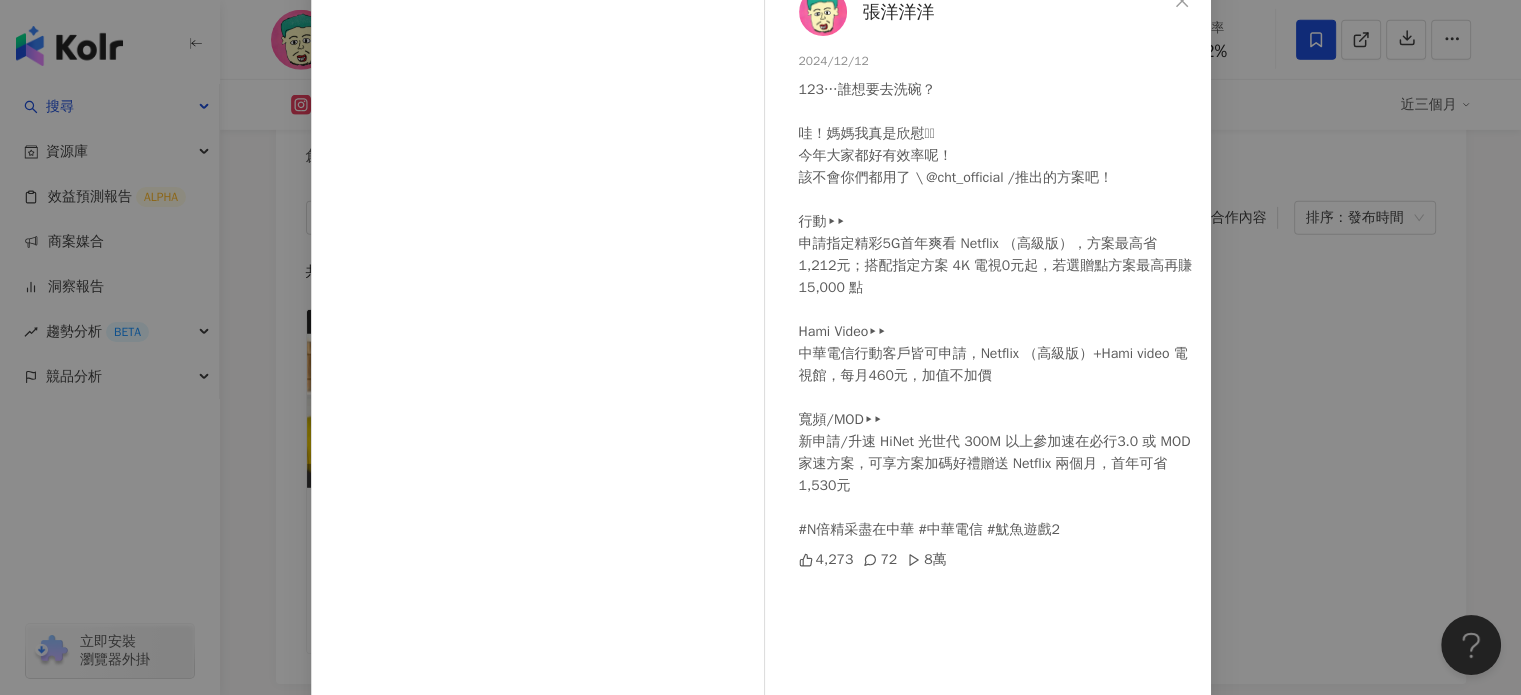 scroll, scrollTop: 0, scrollLeft: 0, axis: both 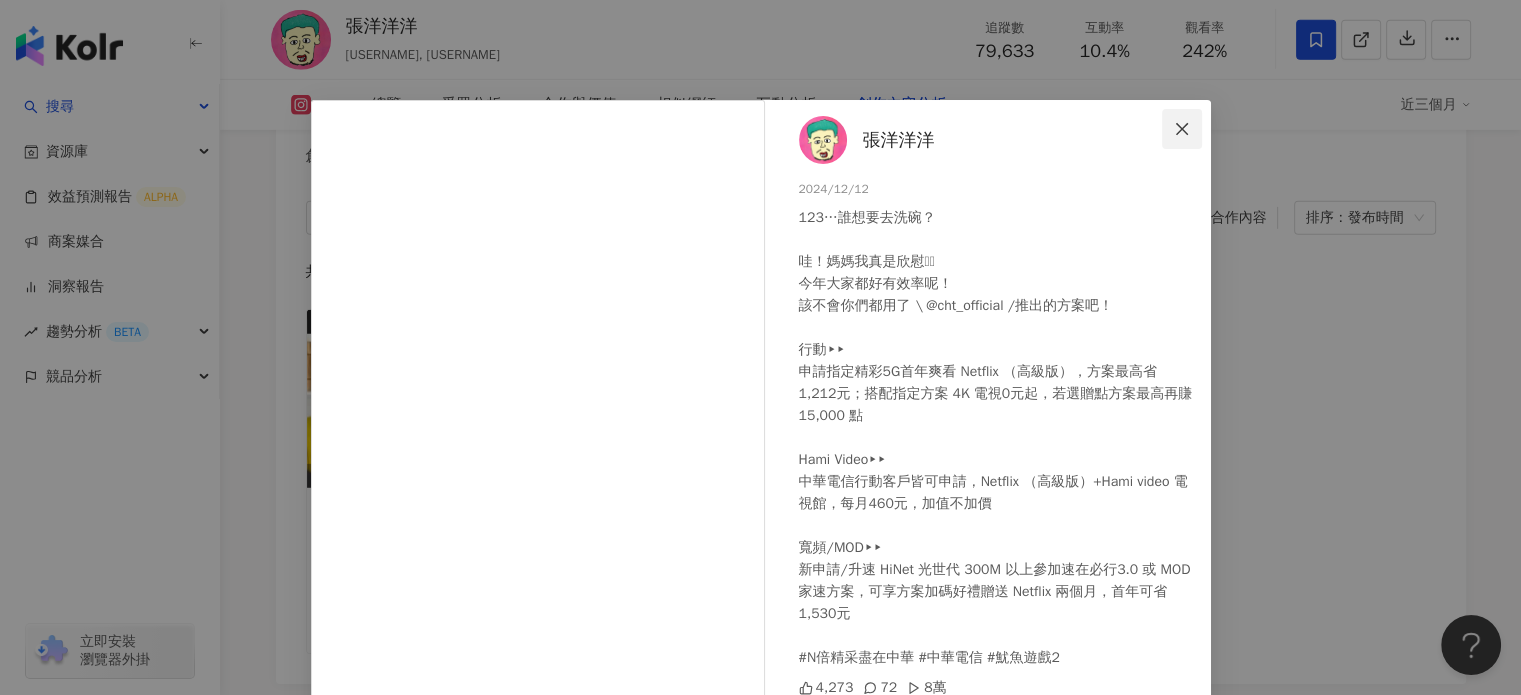 click at bounding box center (1182, 129) 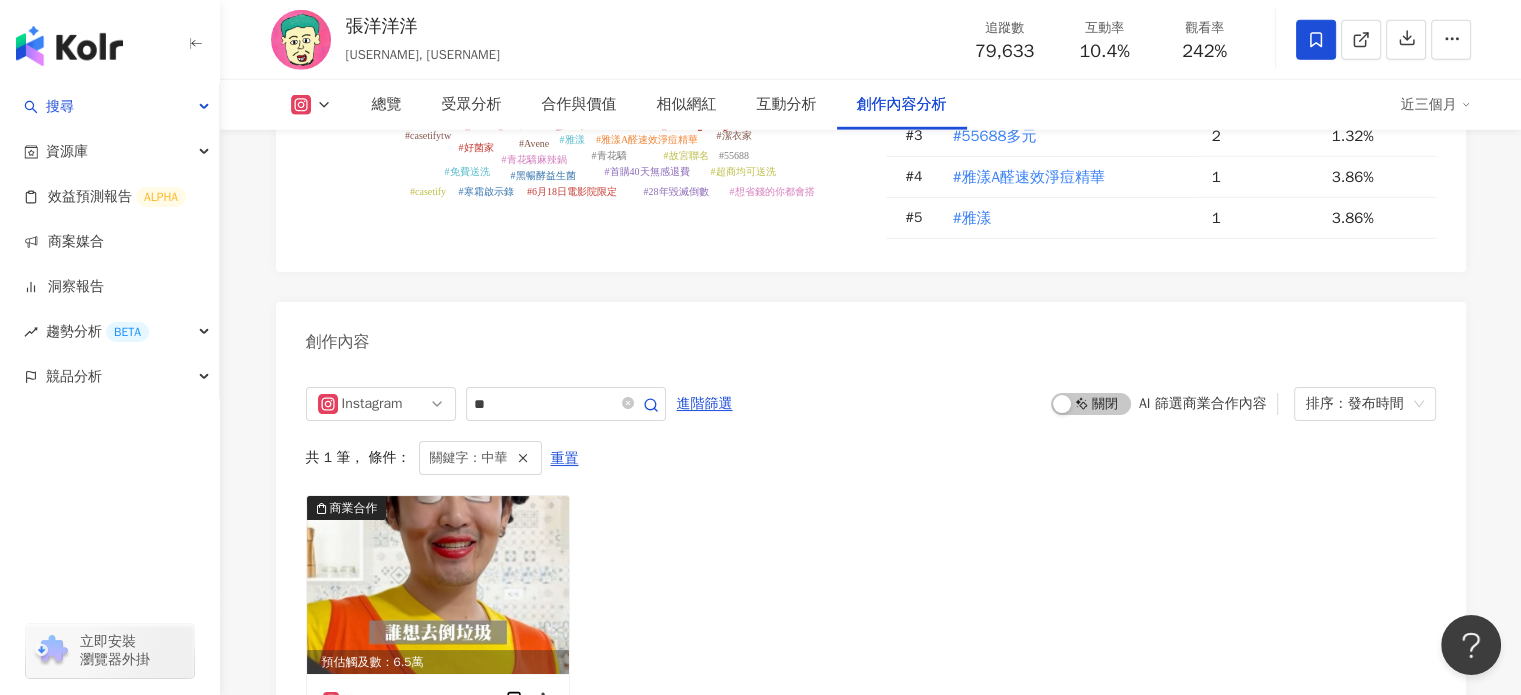 scroll, scrollTop: 5833, scrollLeft: 0, axis: vertical 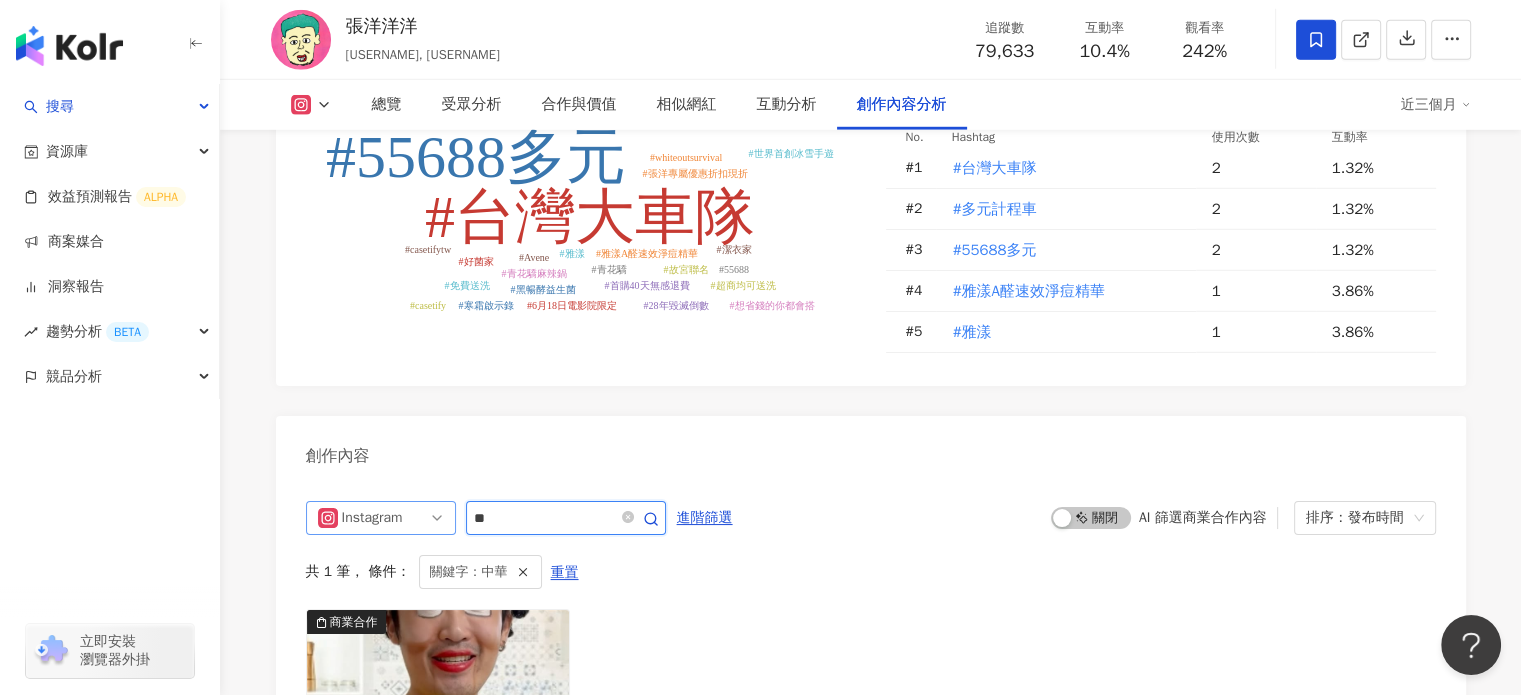 drag, startPoint x: 524, startPoint y: 527, endPoint x: 360, endPoint y: 529, distance: 164.01219 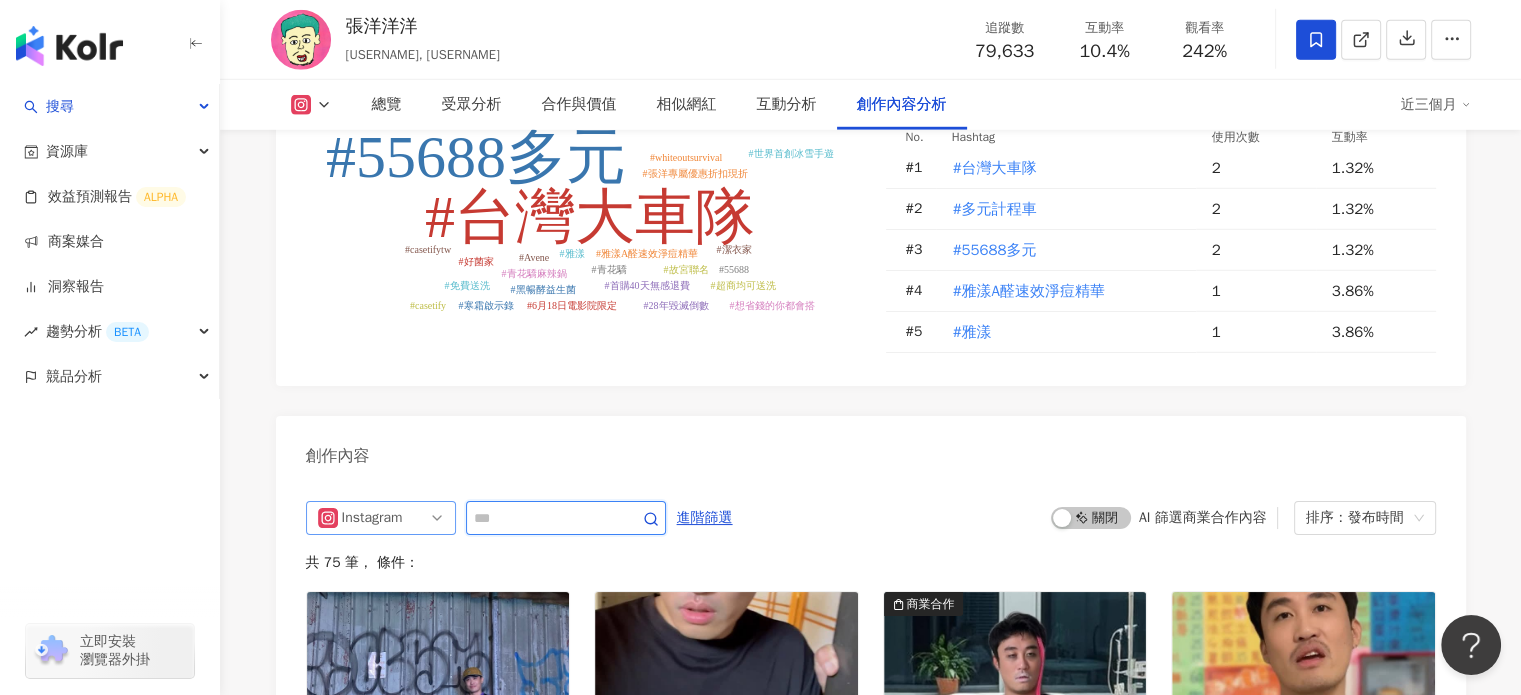 scroll, scrollTop: 6133, scrollLeft: 0, axis: vertical 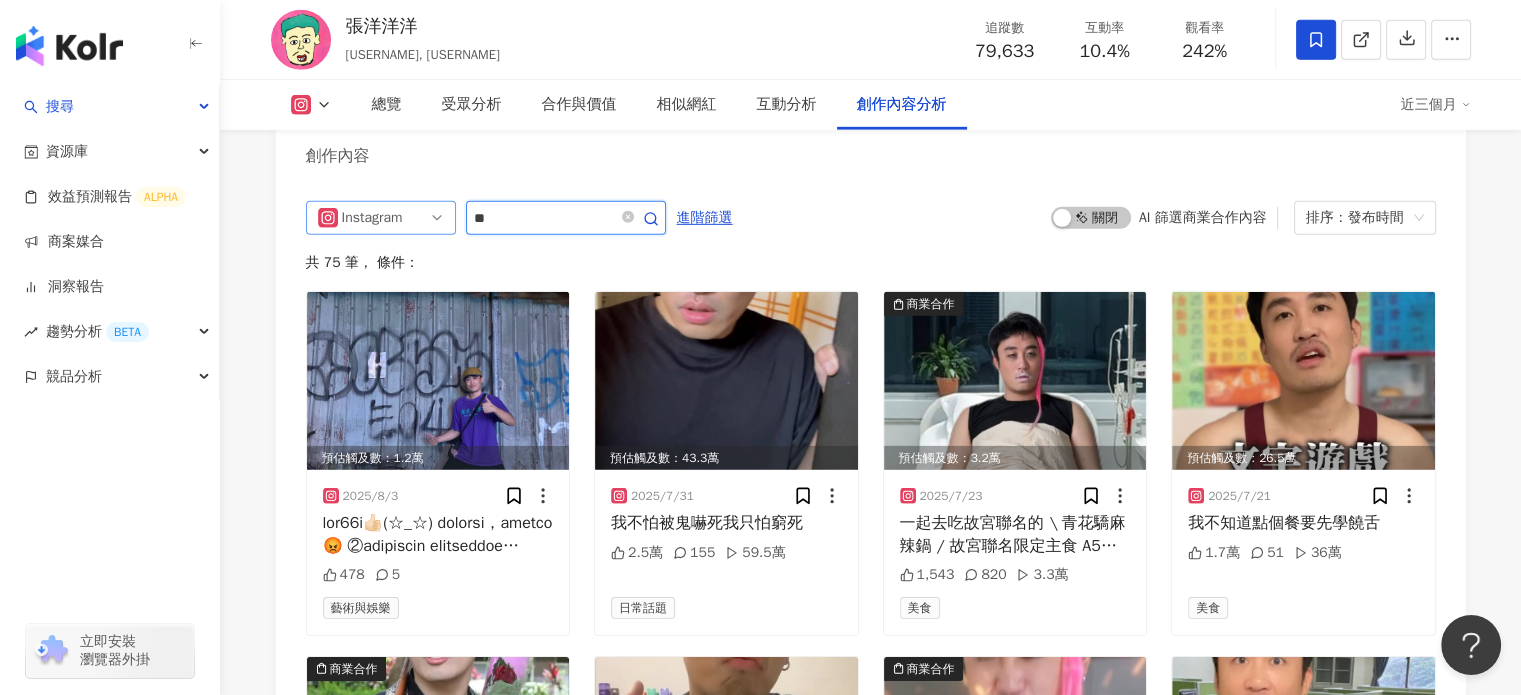 type on "*" 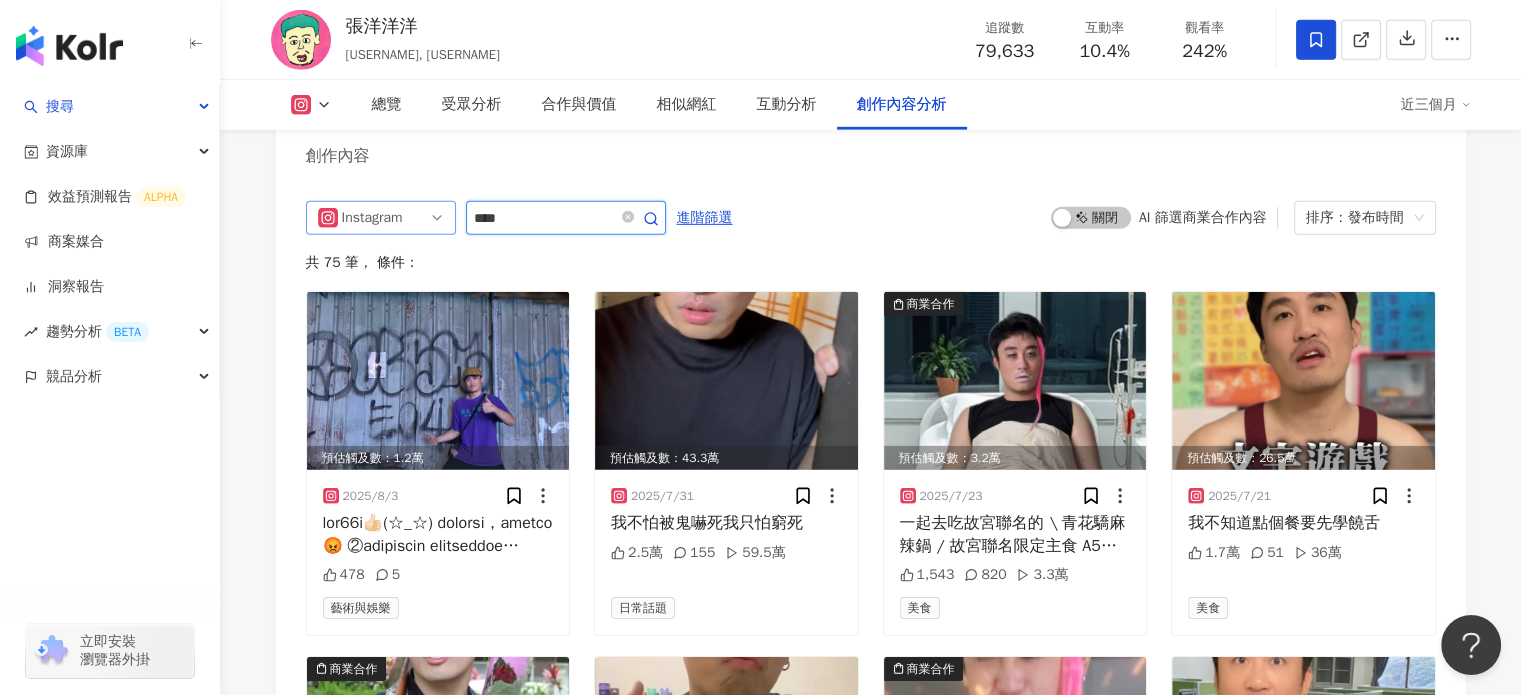 type on "****" 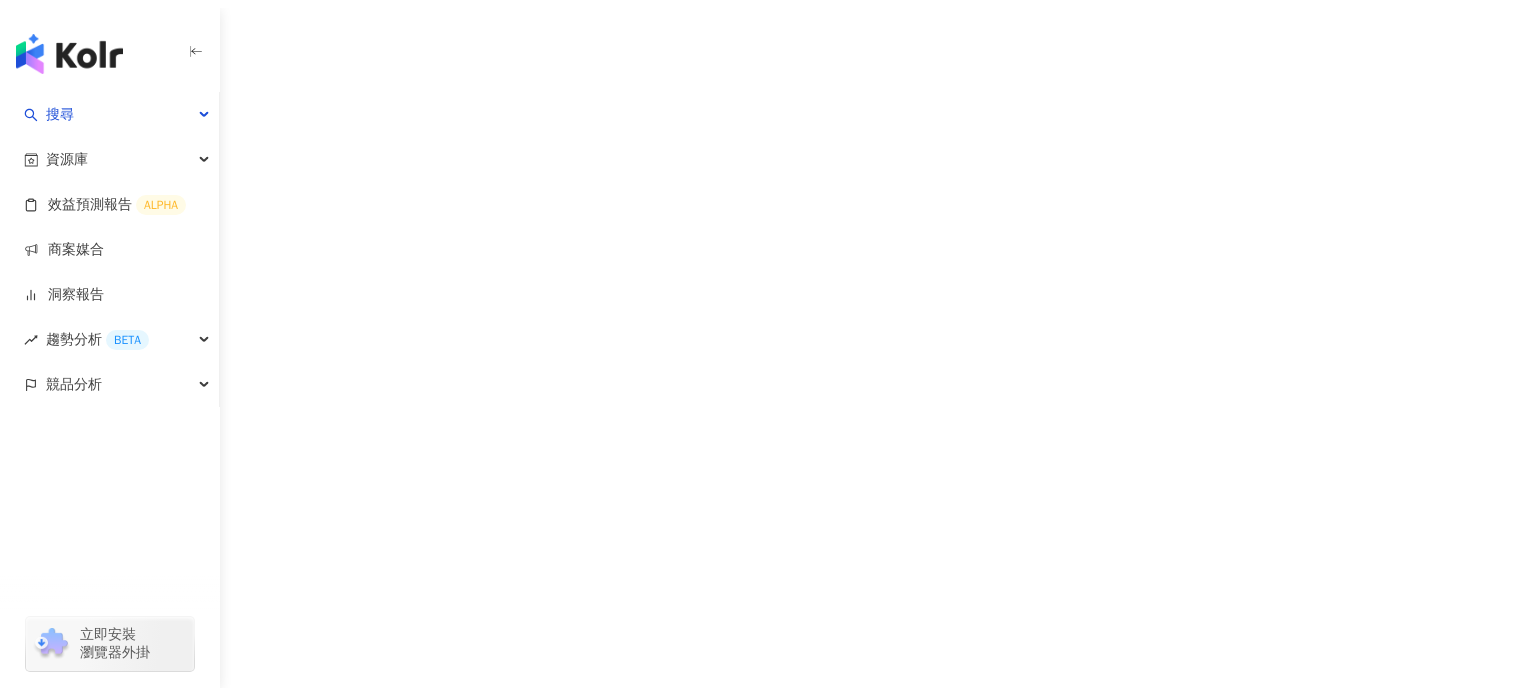 scroll, scrollTop: 0, scrollLeft: 0, axis: both 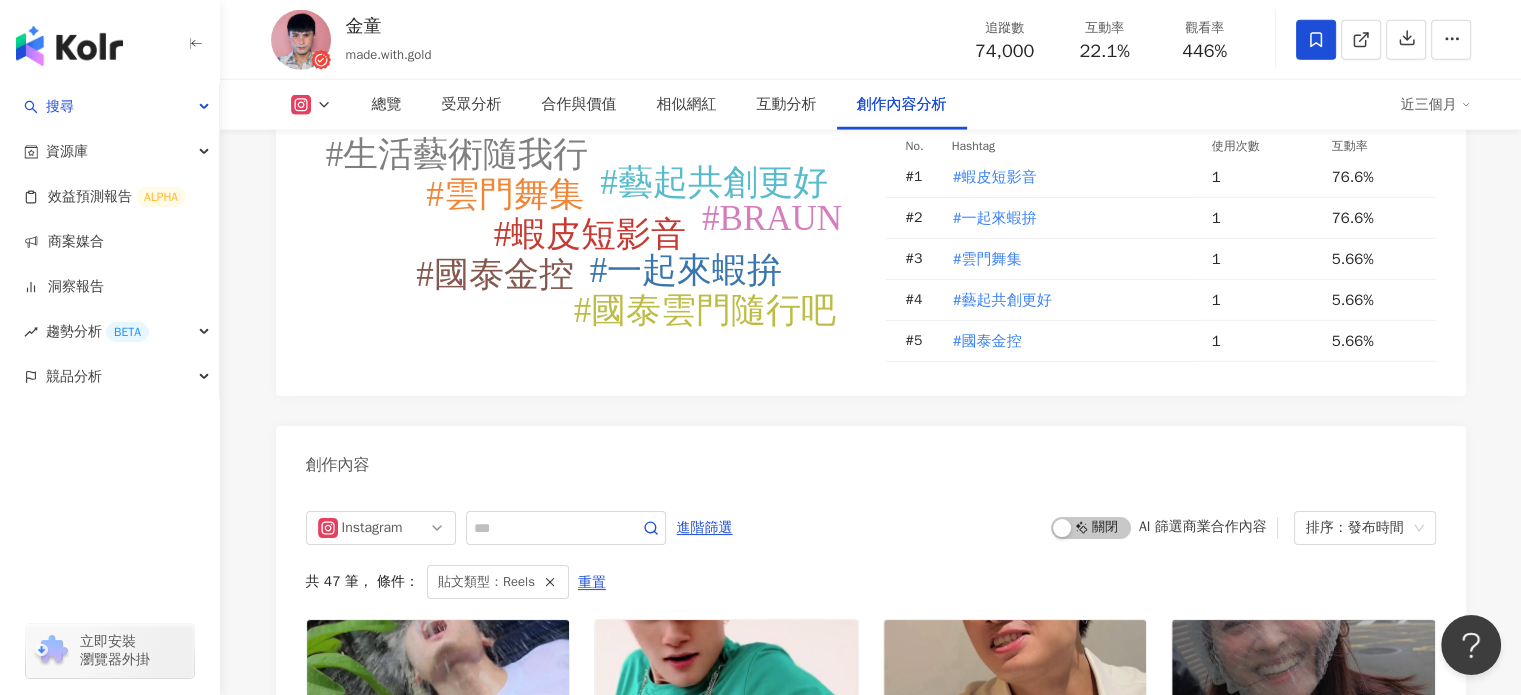click 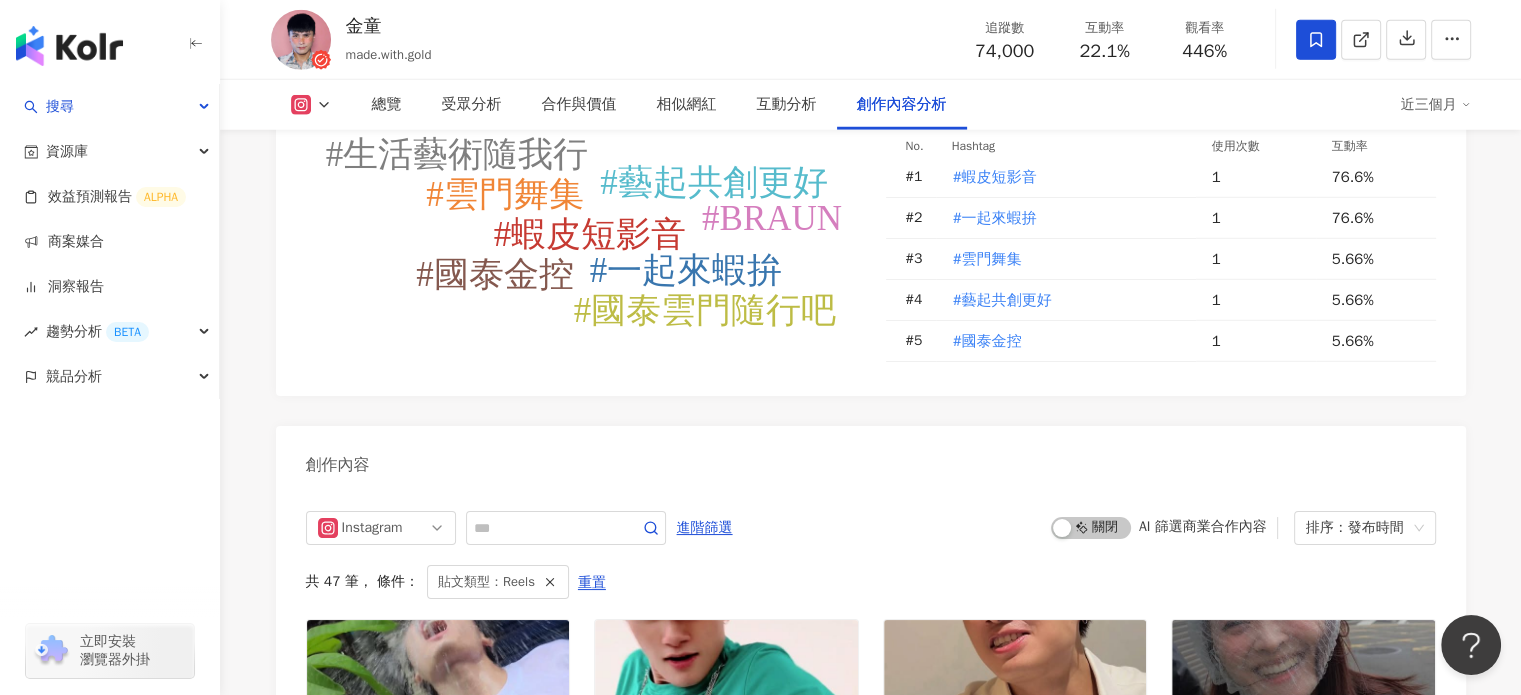 scroll, scrollTop: 6003, scrollLeft: 0, axis: vertical 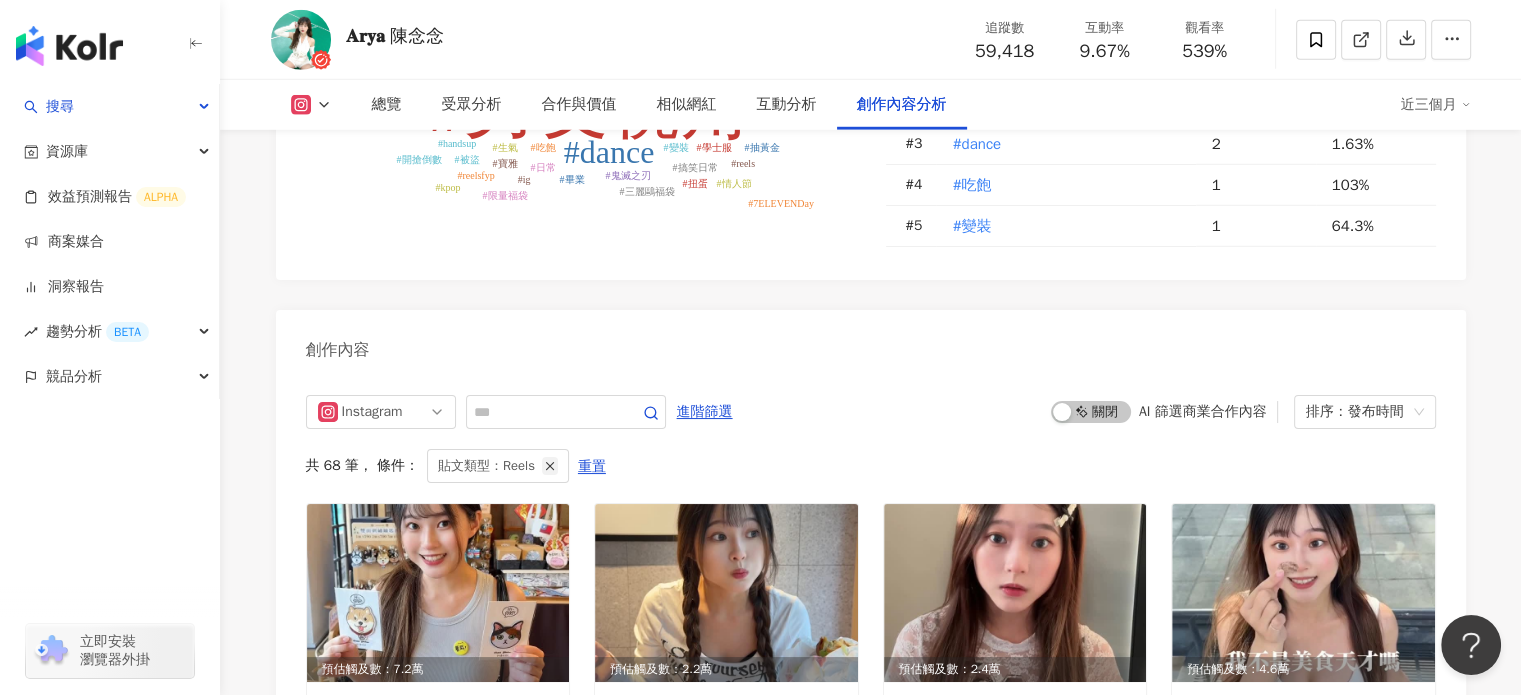 click 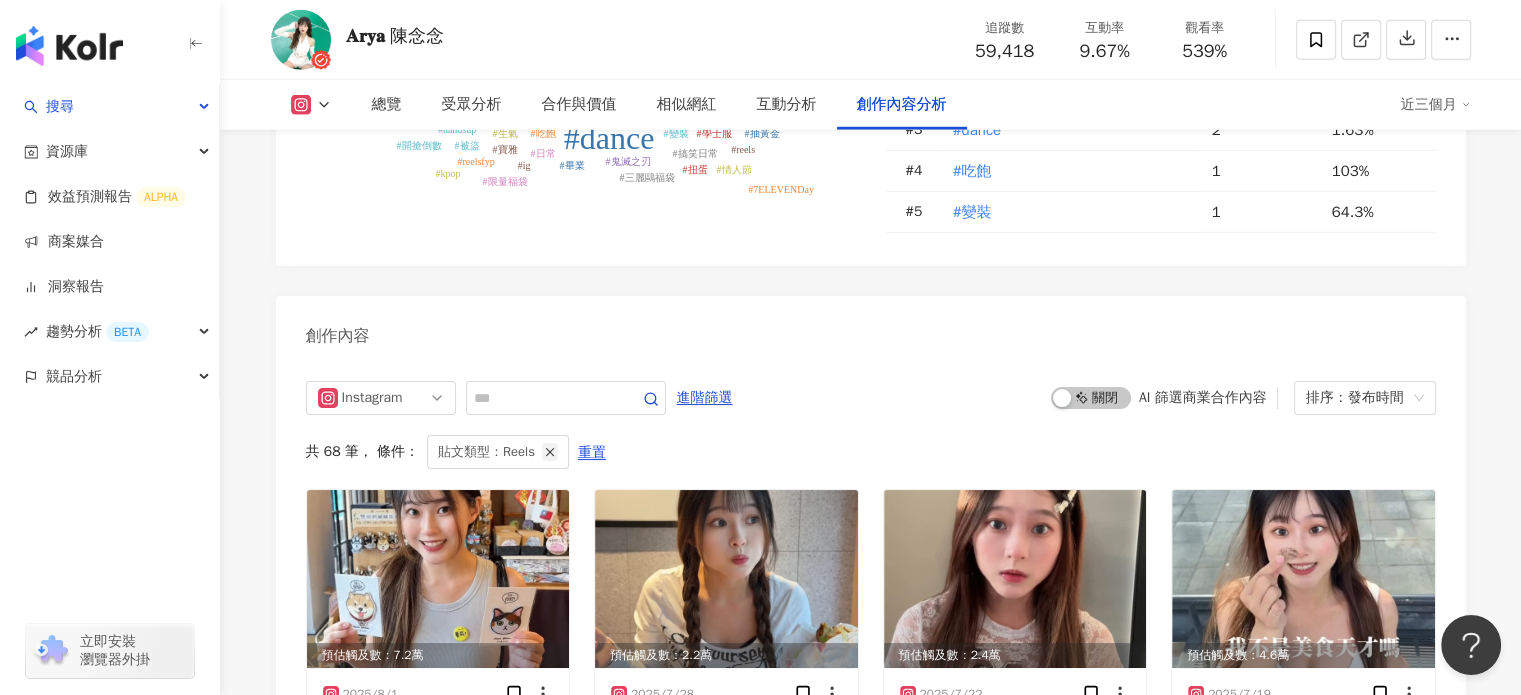 click 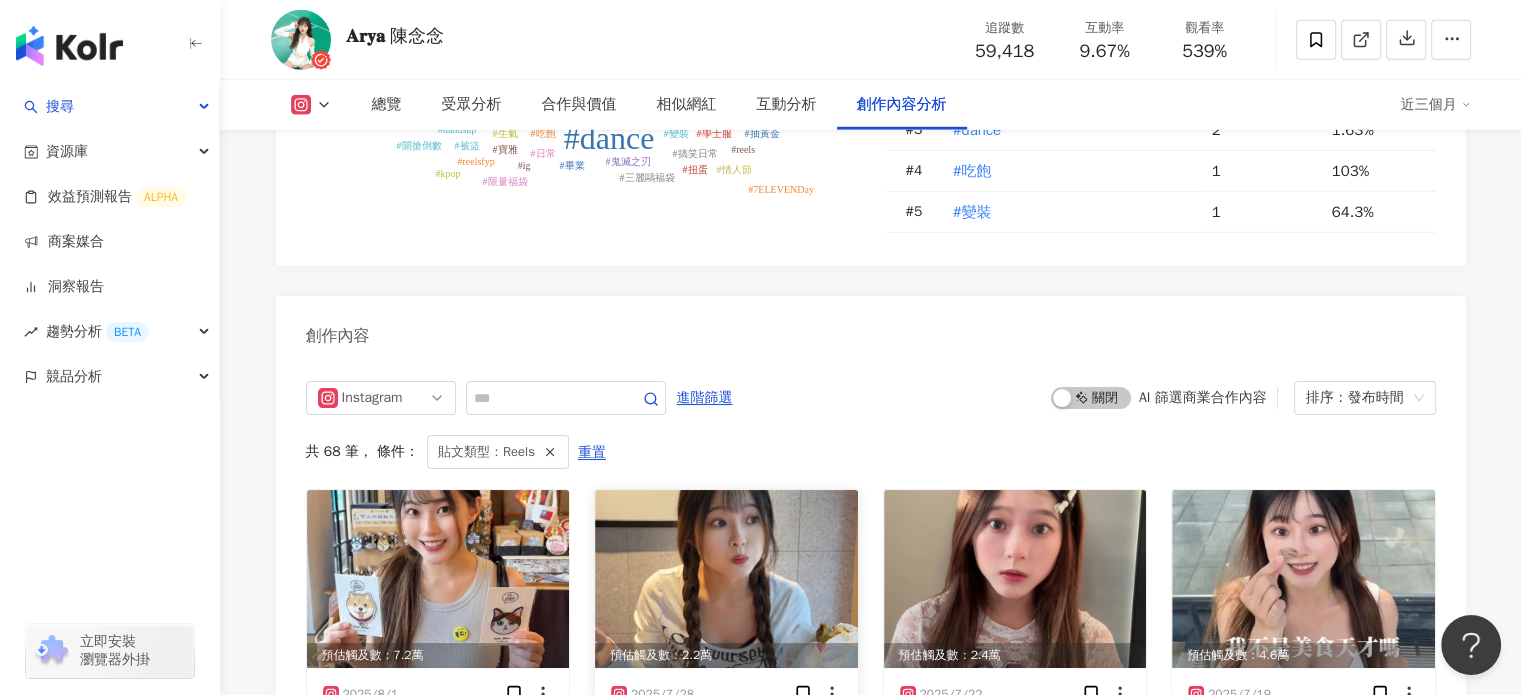 scroll, scrollTop: 6028, scrollLeft: 0, axis: vertical 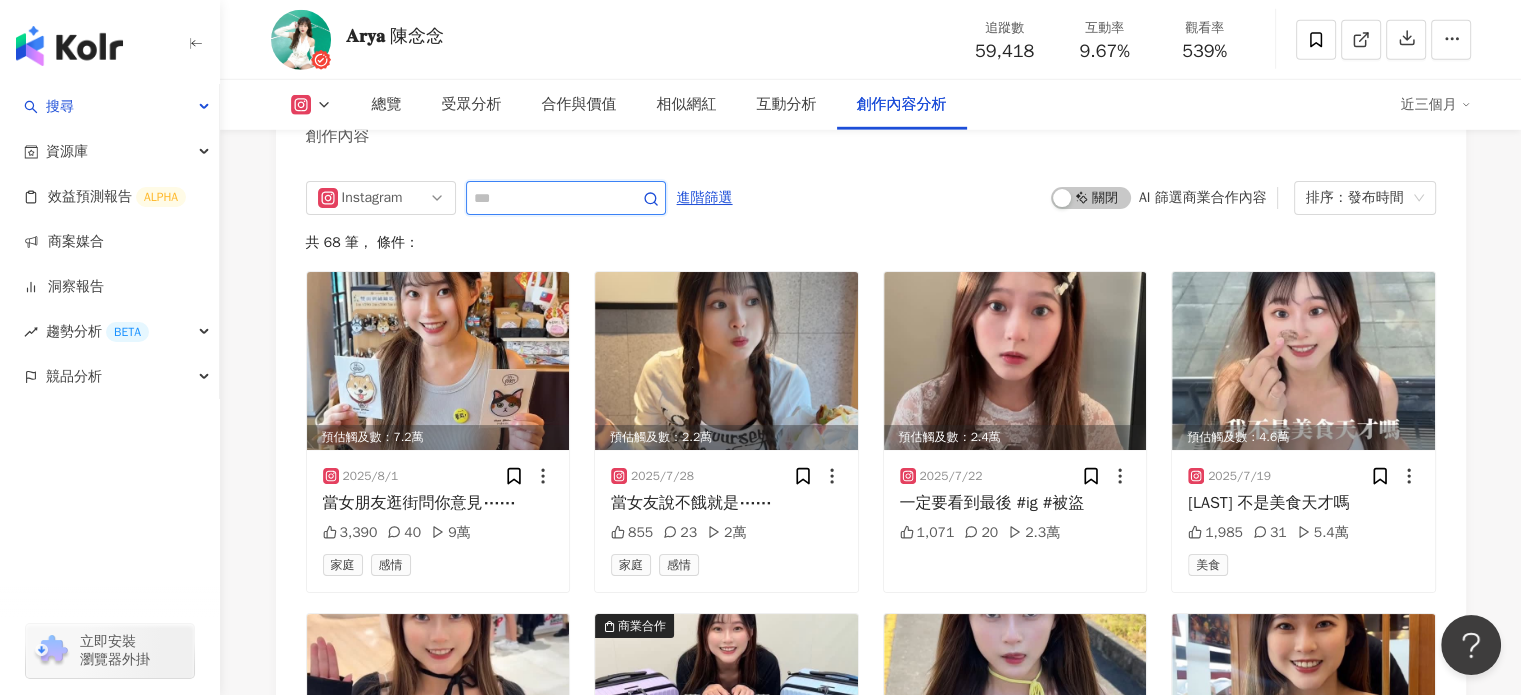click at bounding box center [544, 198] 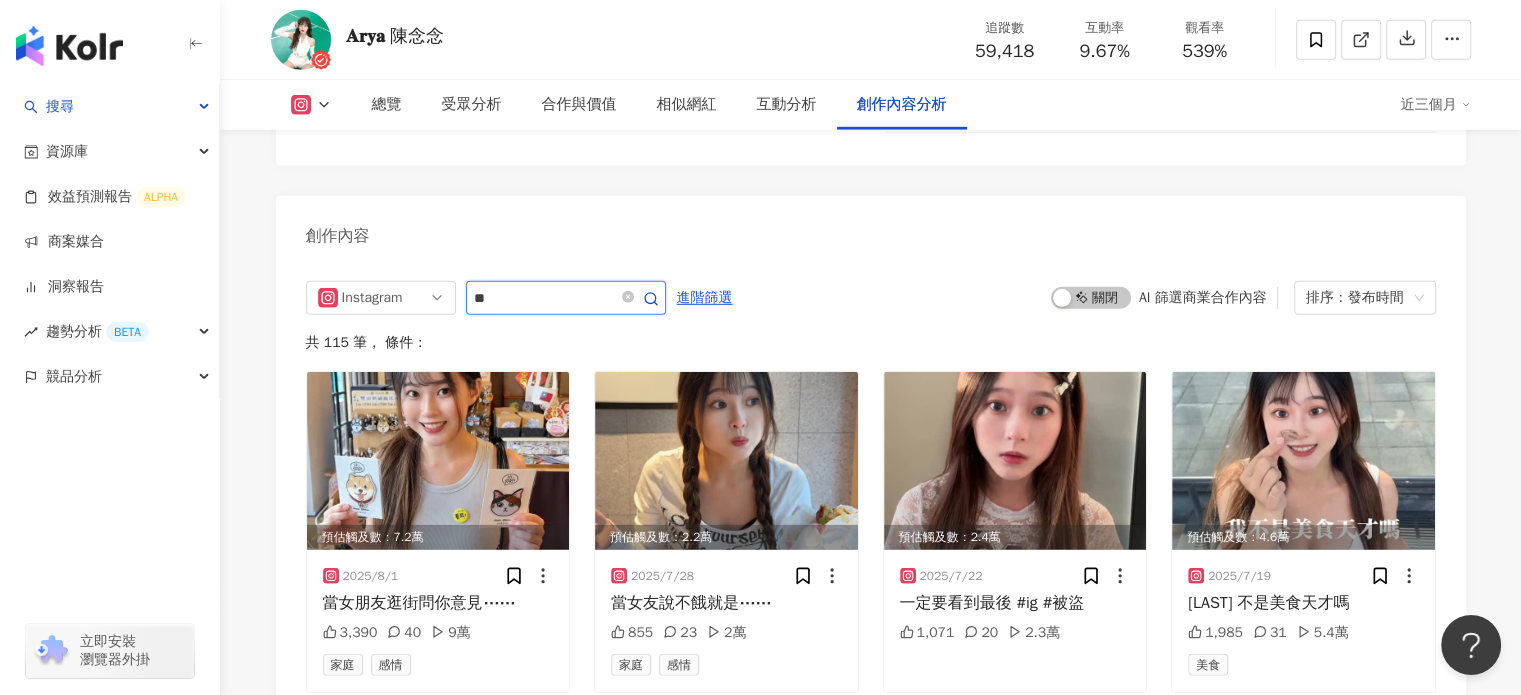 scroll, scrollTop: 6028, scrollLeft: 0, axis: vertical 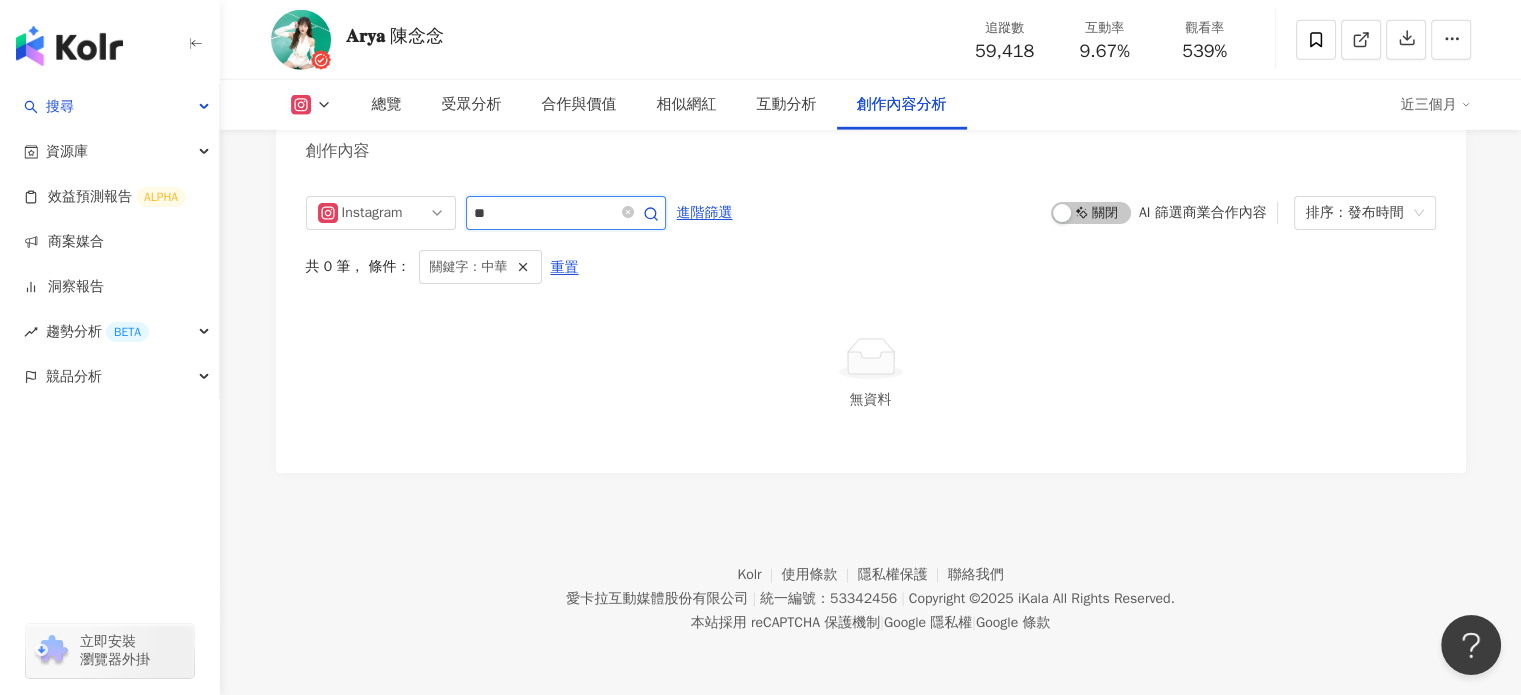 click on "**" at bounding box center [544, 213] 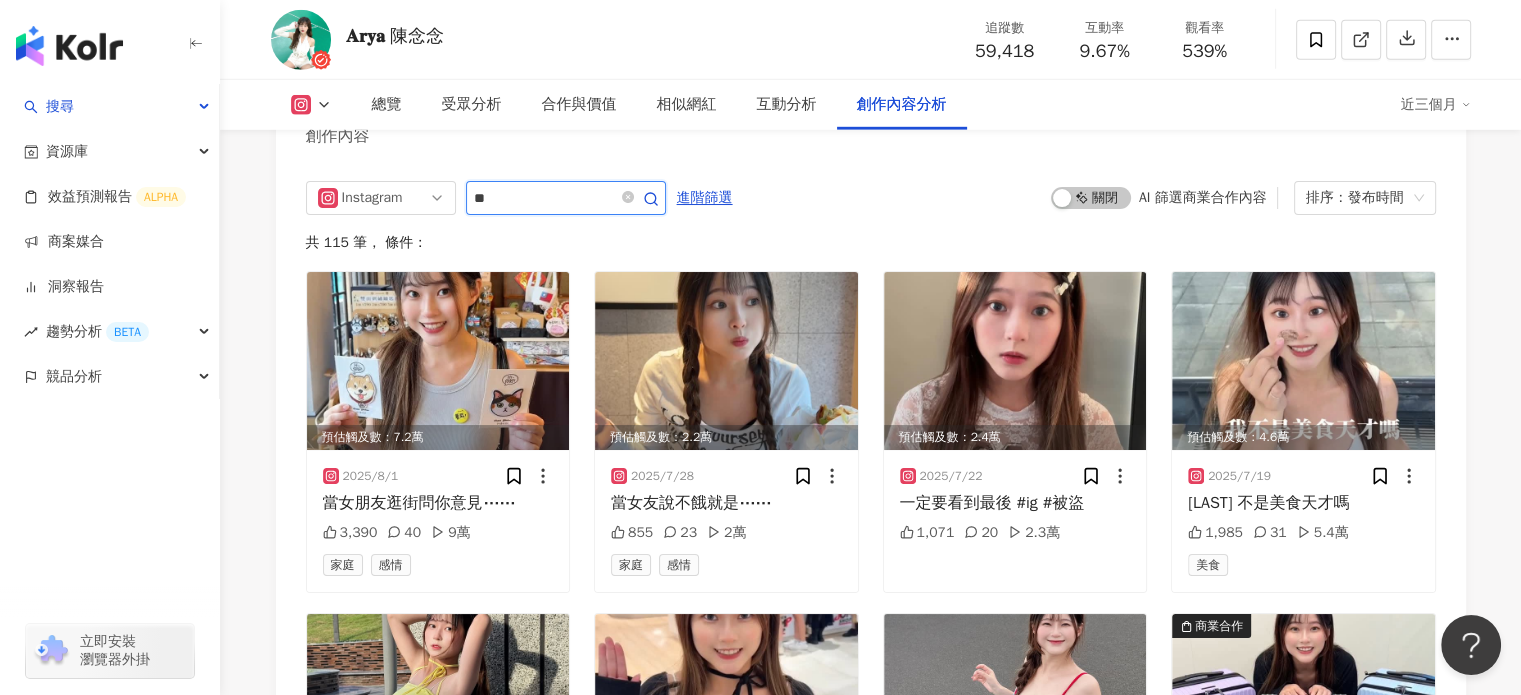 type on "*" 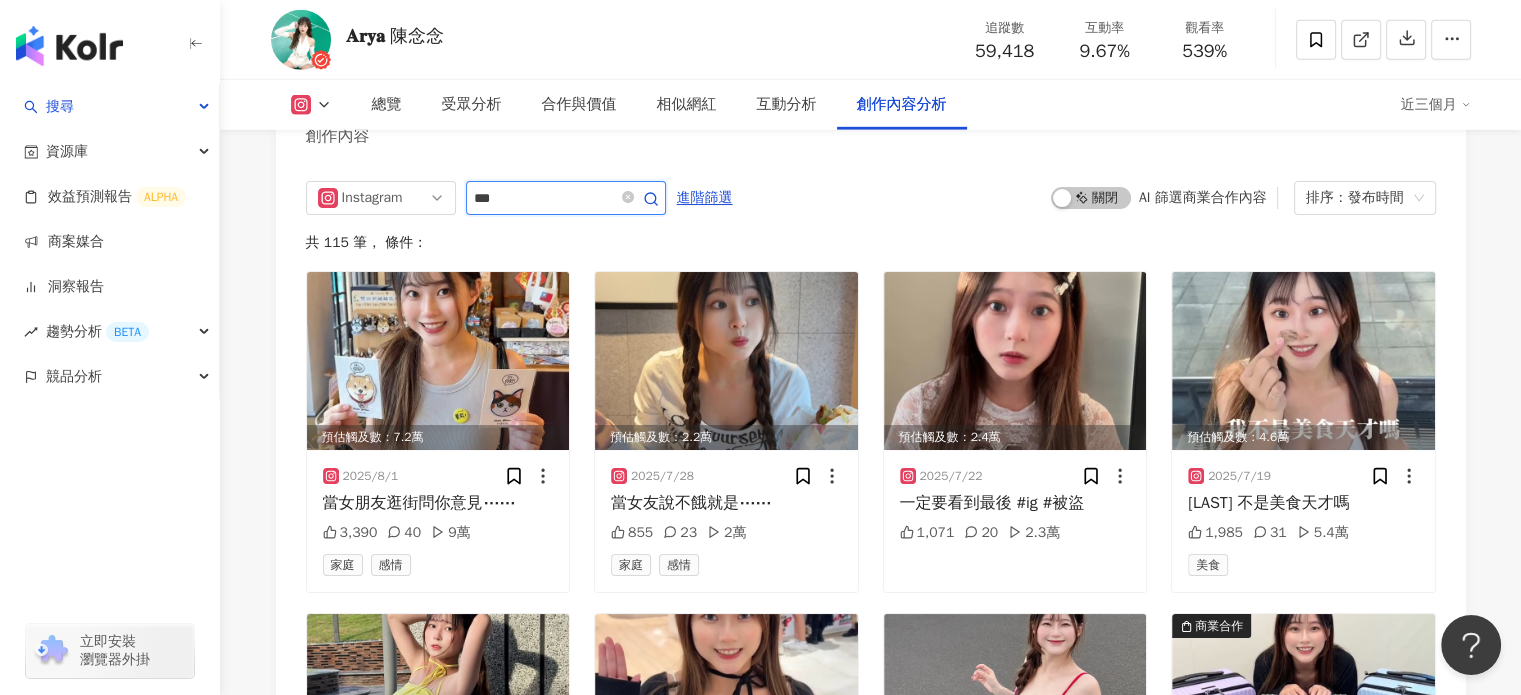 type on "***" 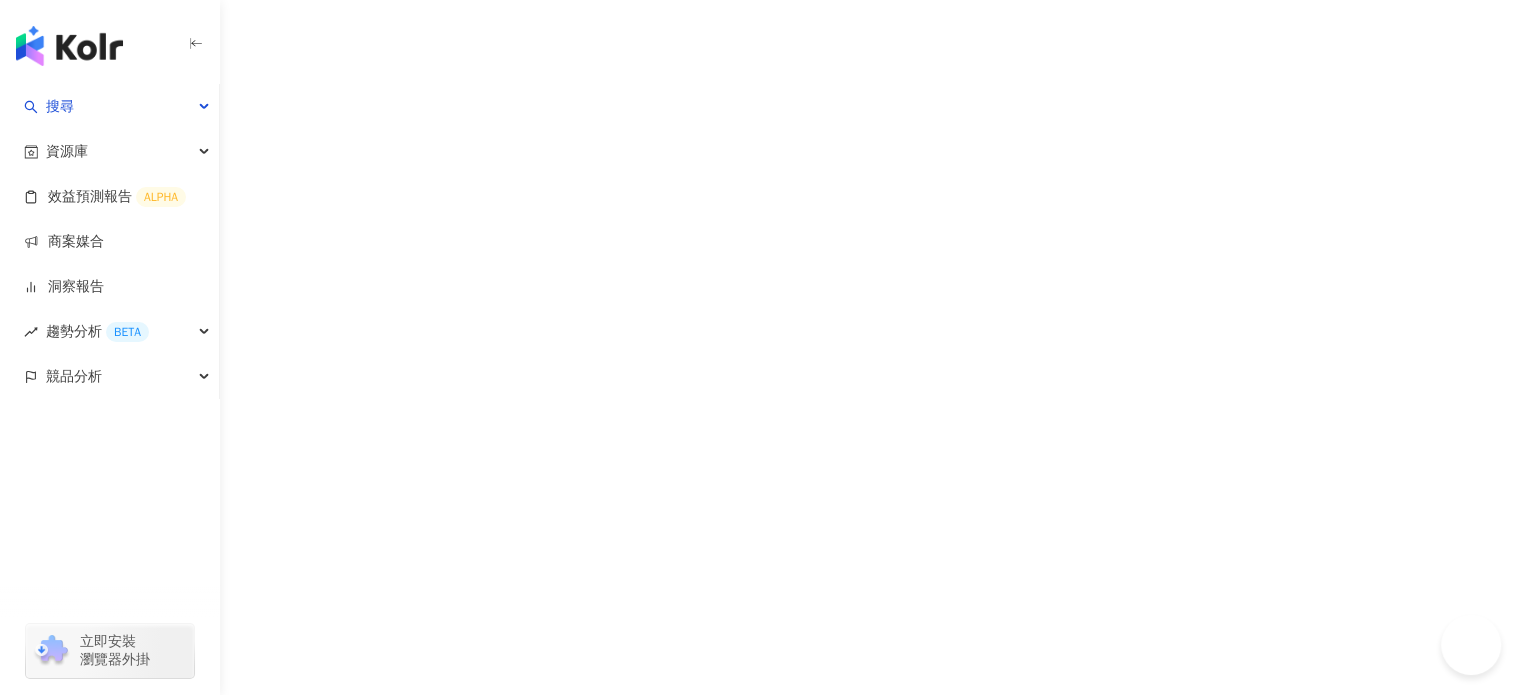 scroll, scrollTop: 92, scrollLeft: 0, axis: vertical 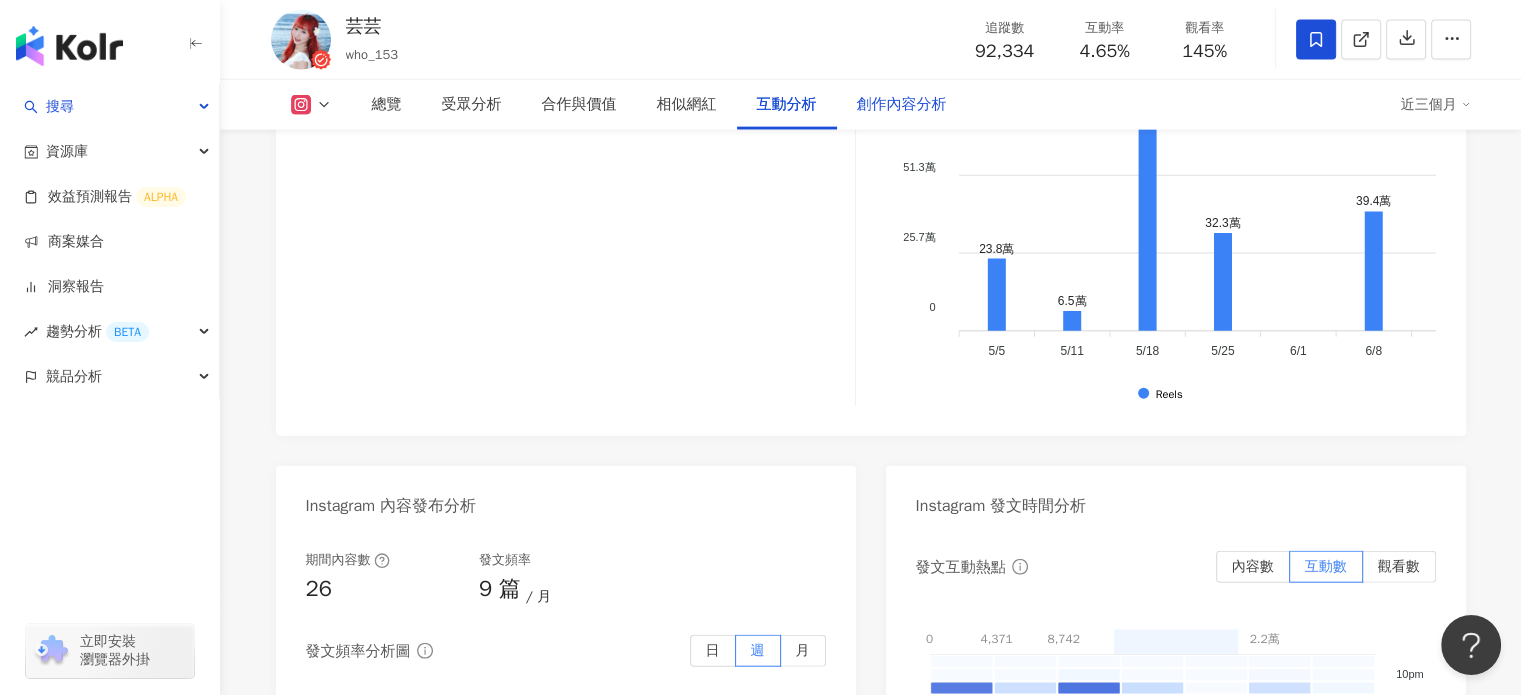click on "創作內容分析" at bounding box center (902, 105) 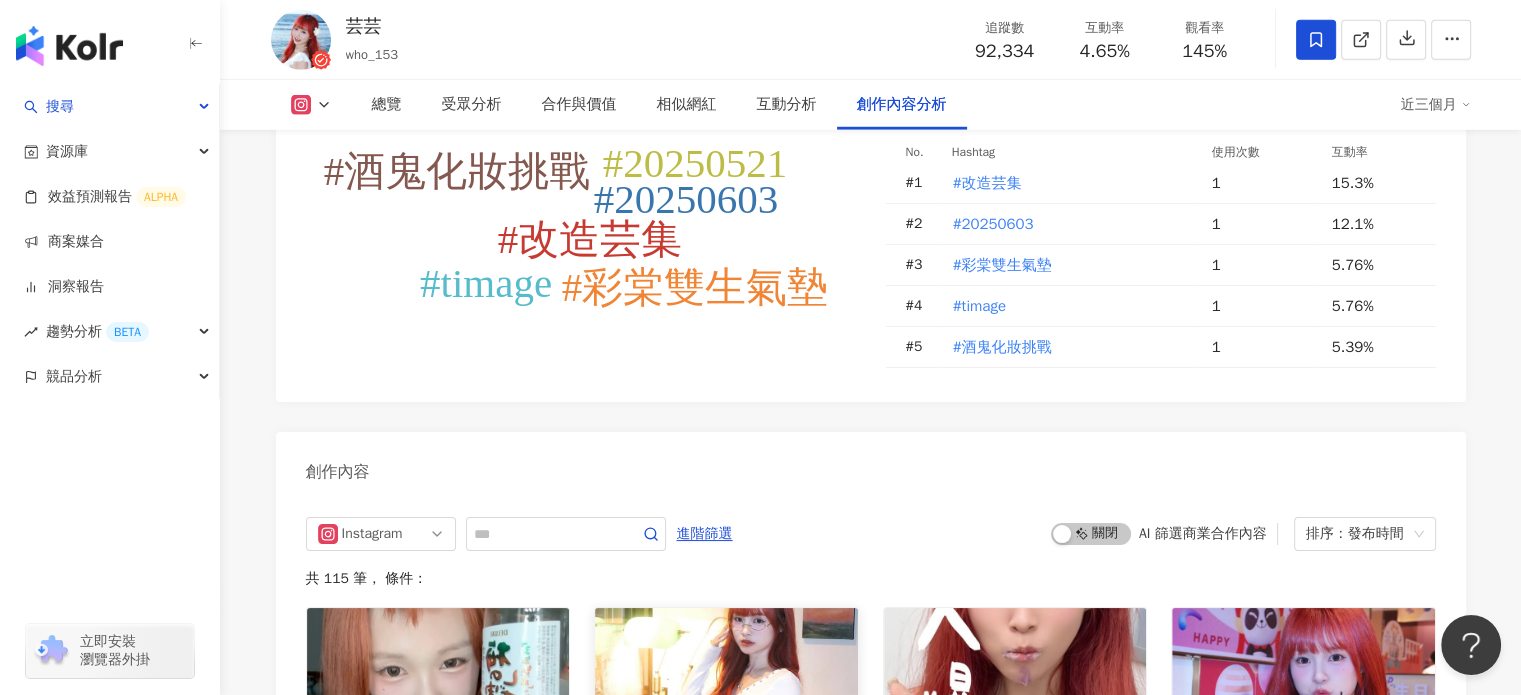 scroll, scrollTop: 6043, scrollLeft: 0, axis: vertical 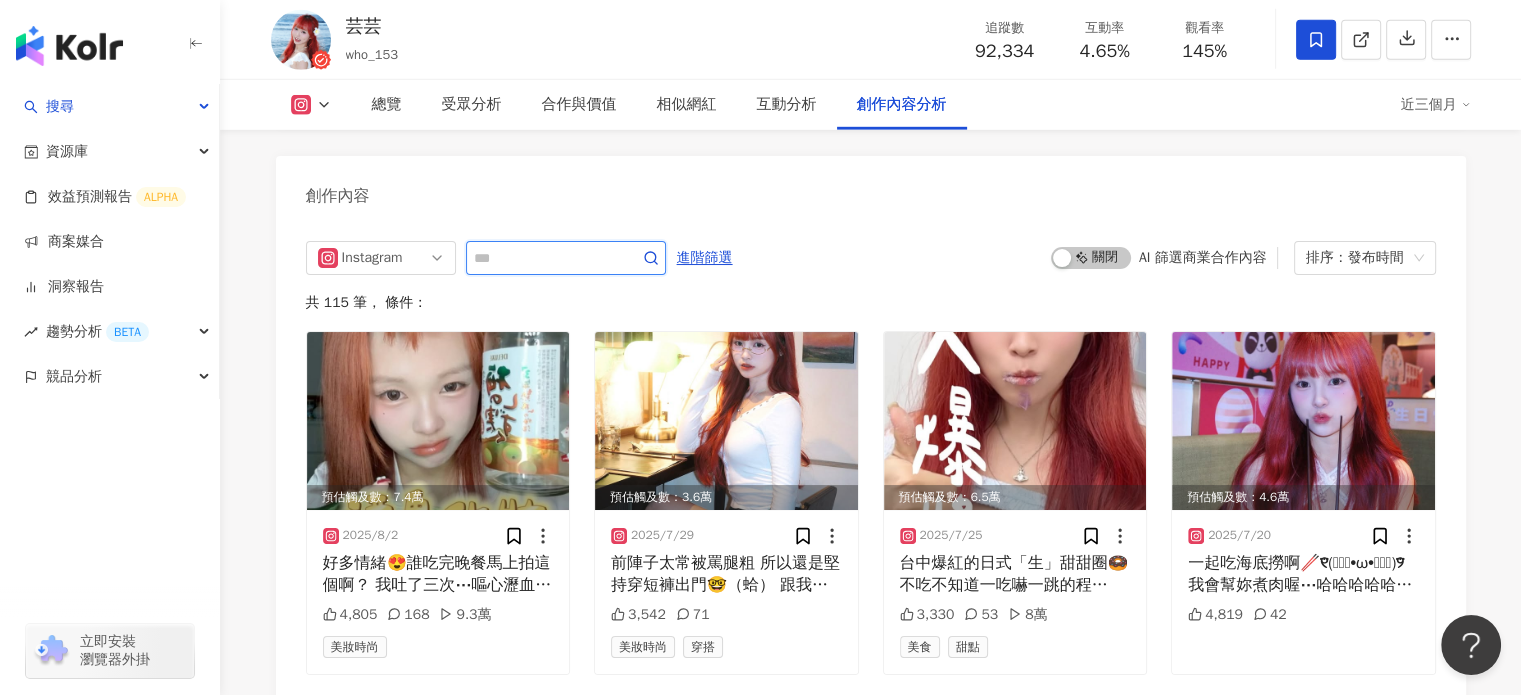click at bounding box center (544, 258) 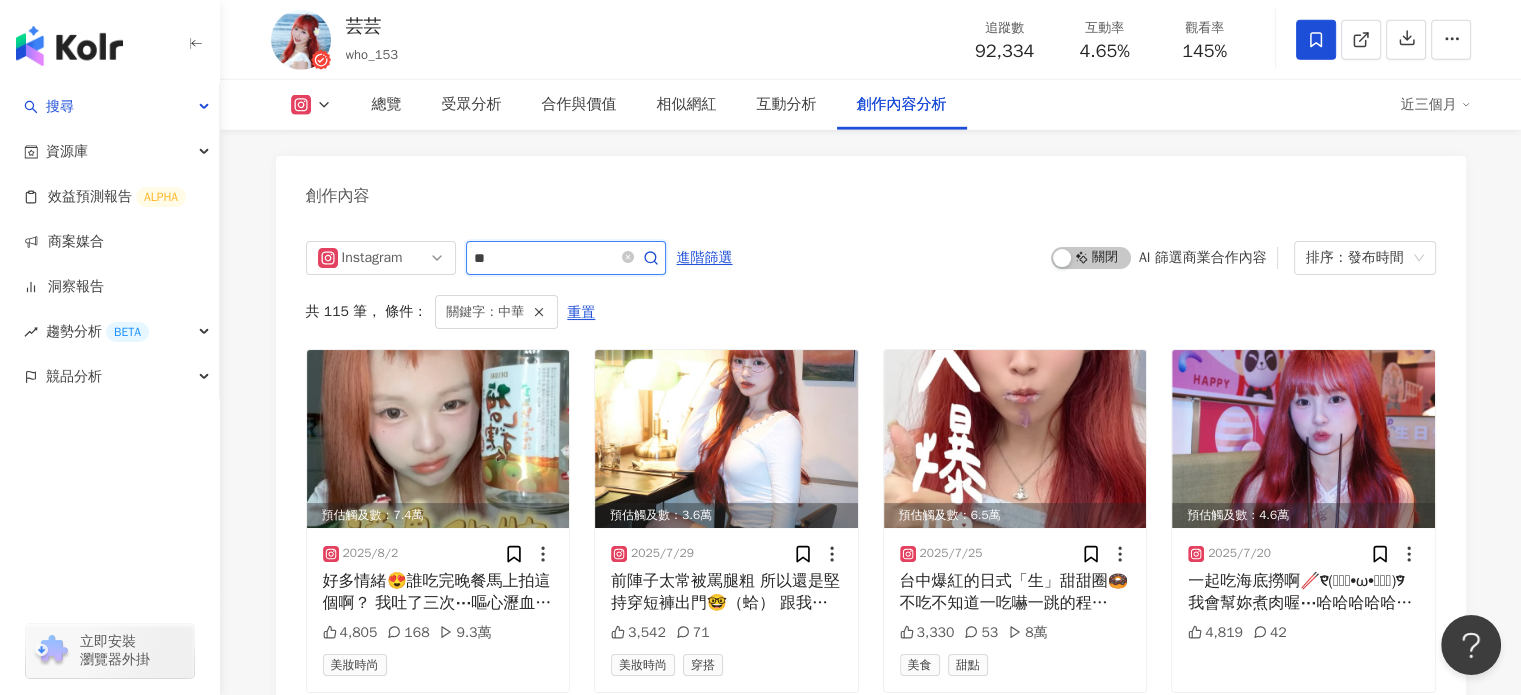 scroll, scrollTop: 6083, scrollLeft: 0, axis: vertical 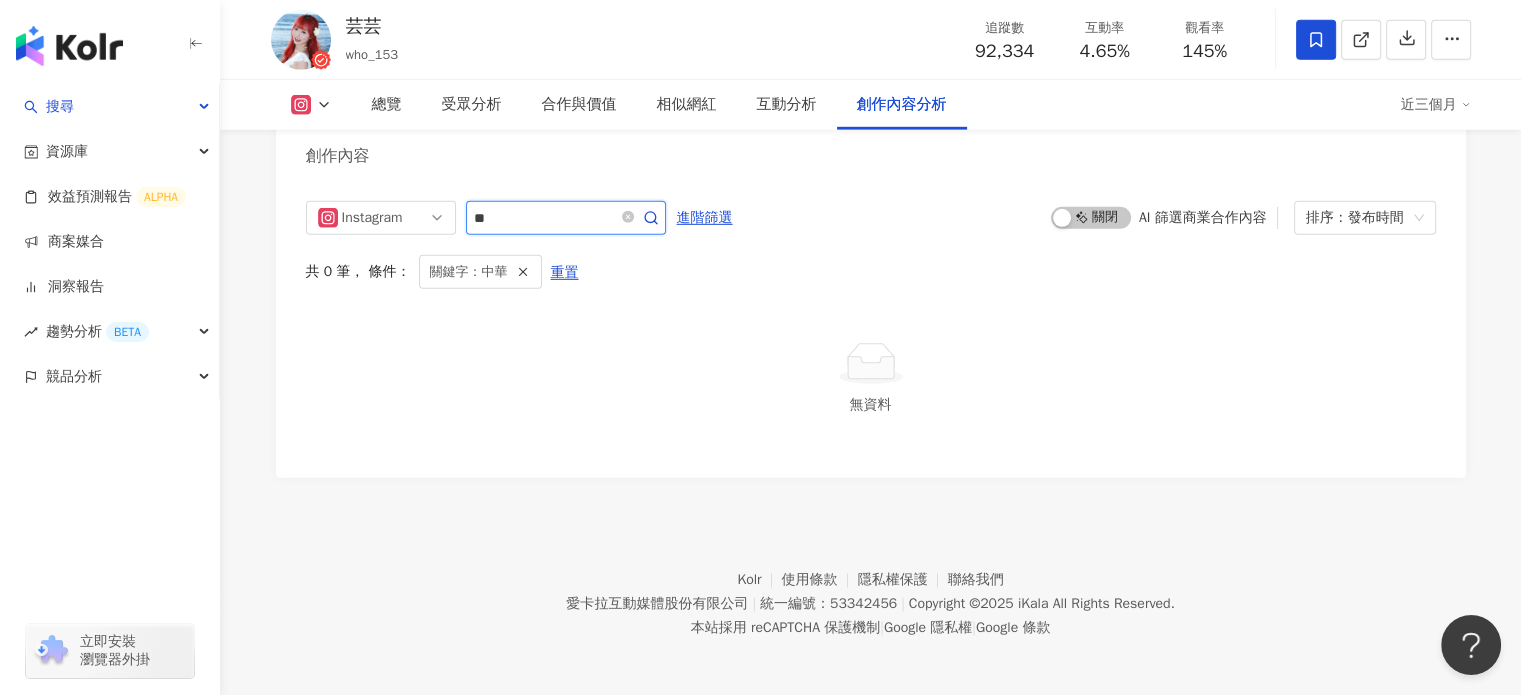 type on "*" 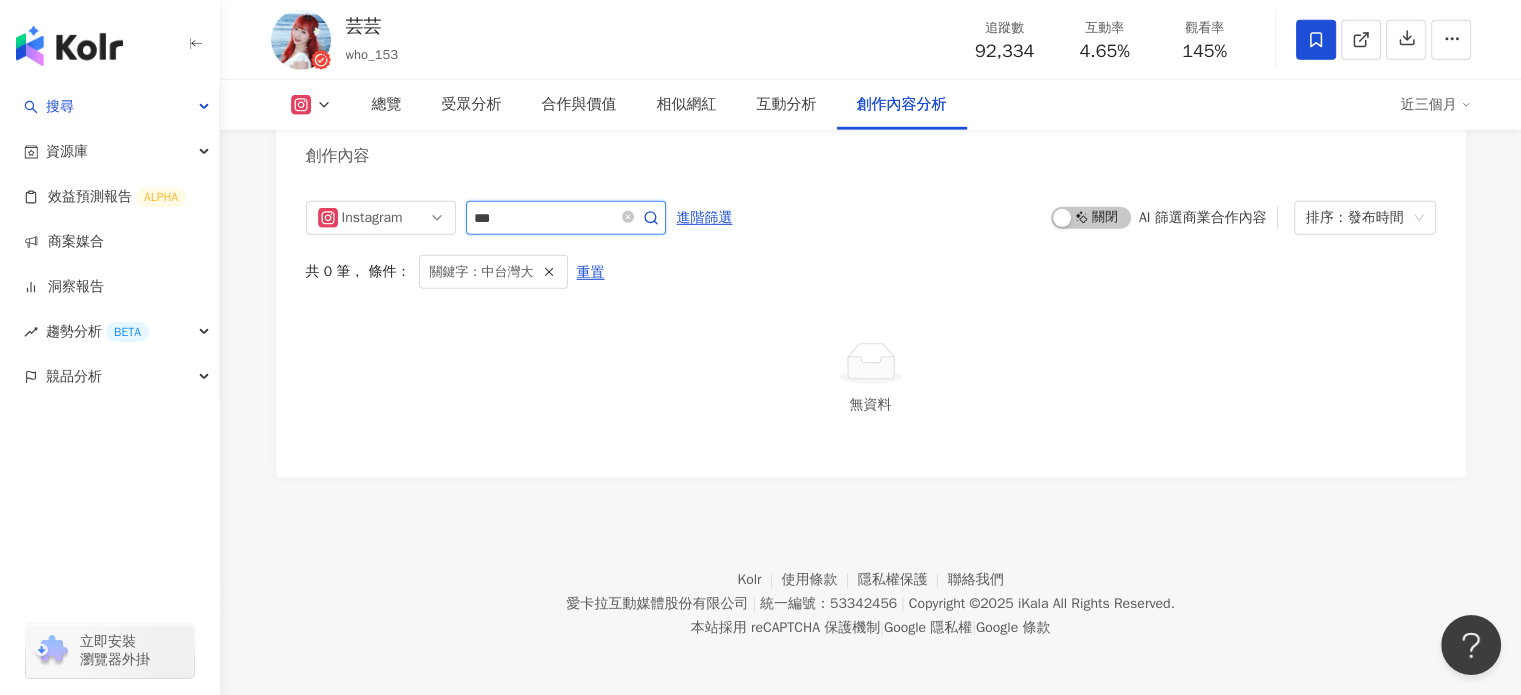 type on "***" 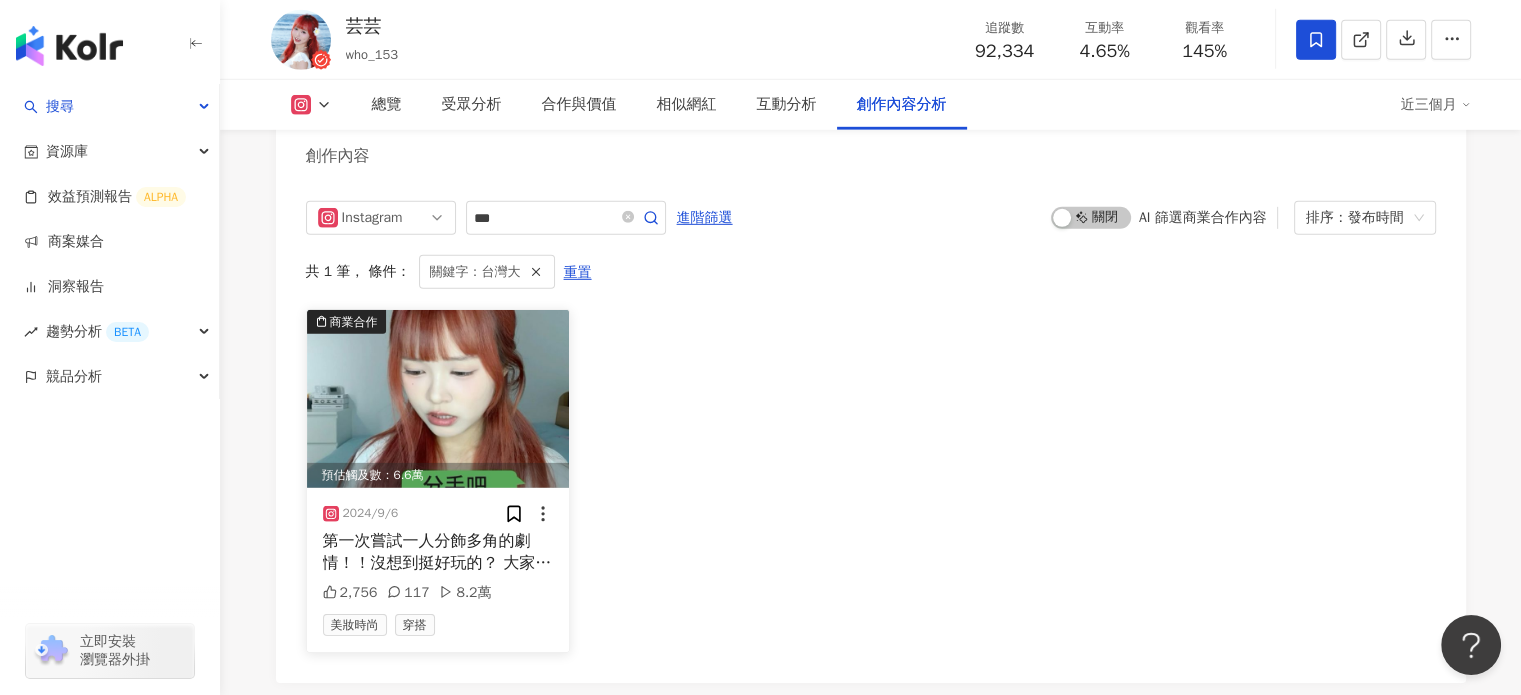 click at bounding box center (438, 399) 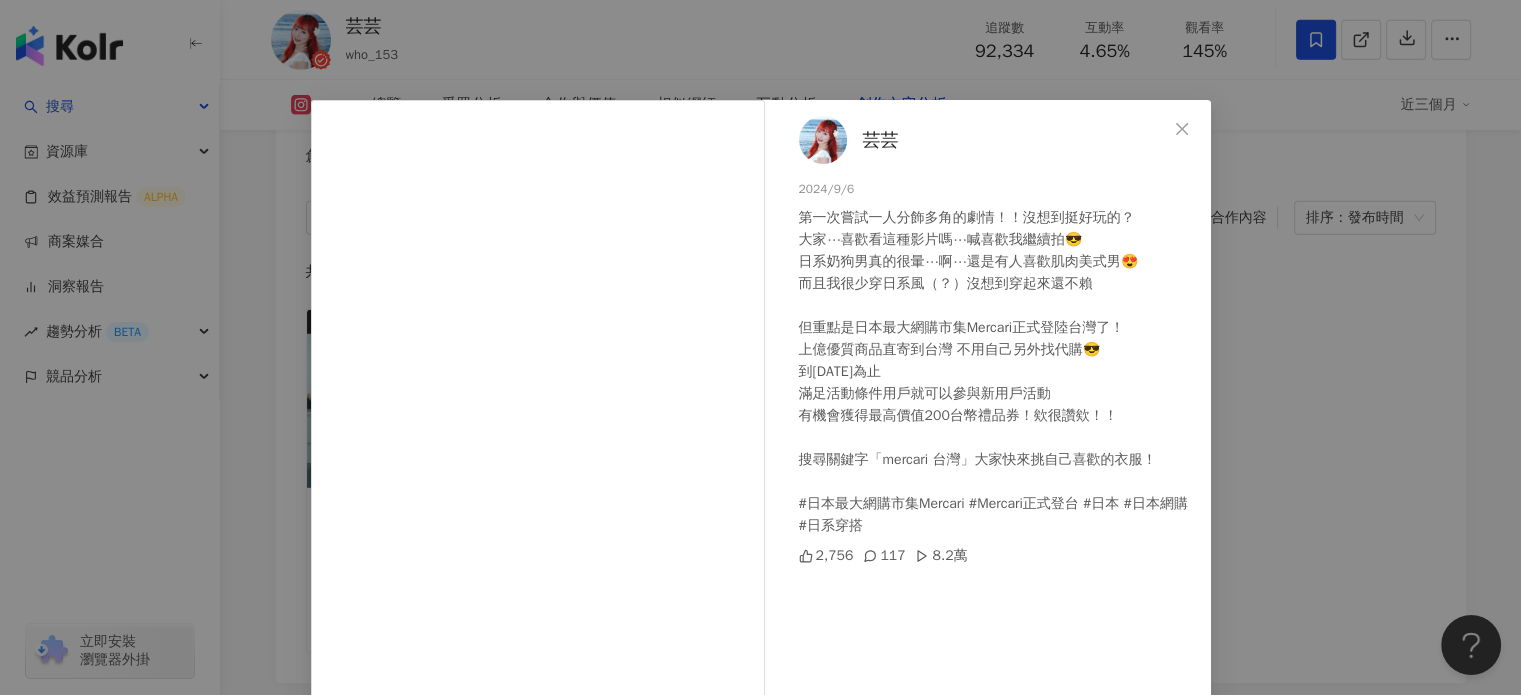 scroll, scrollTop: 100, scrollLeft: 0, axis: vertical 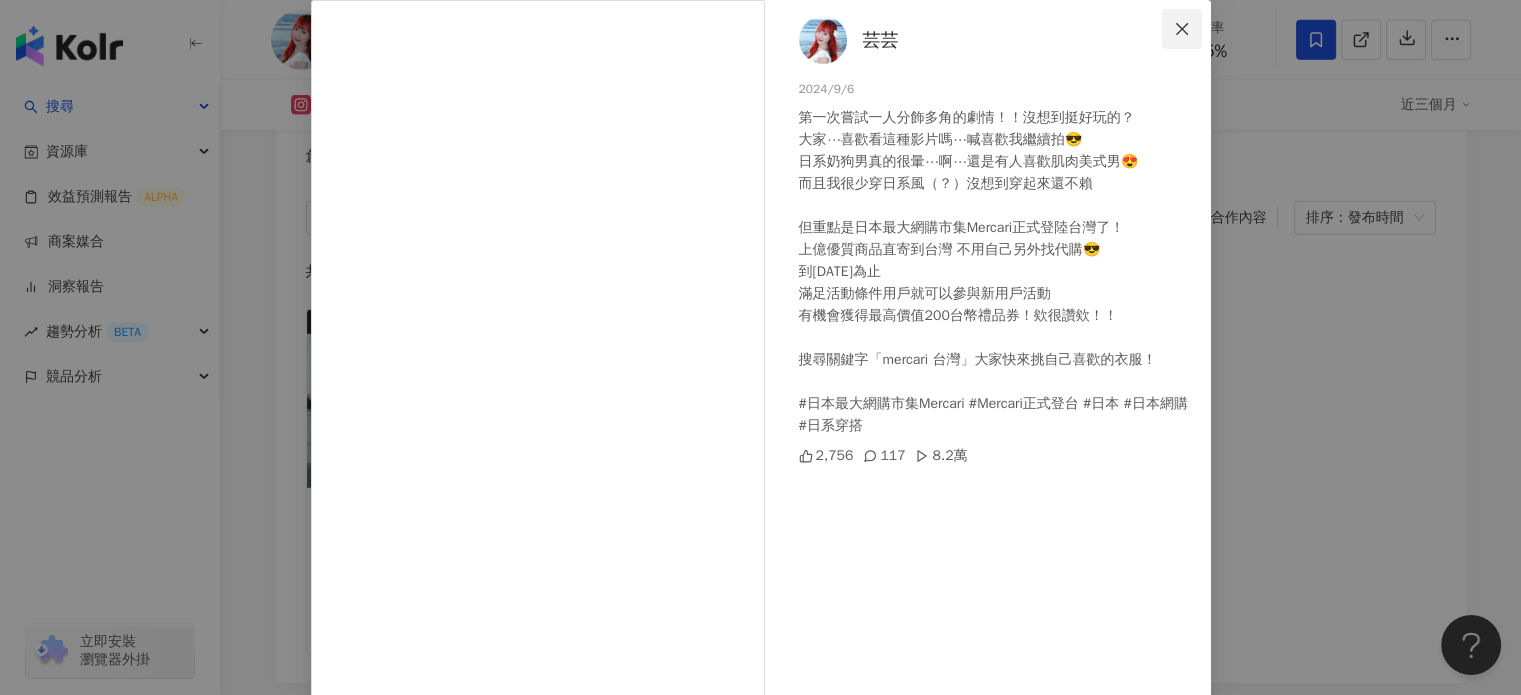 click at bounding box center (1182, 29) 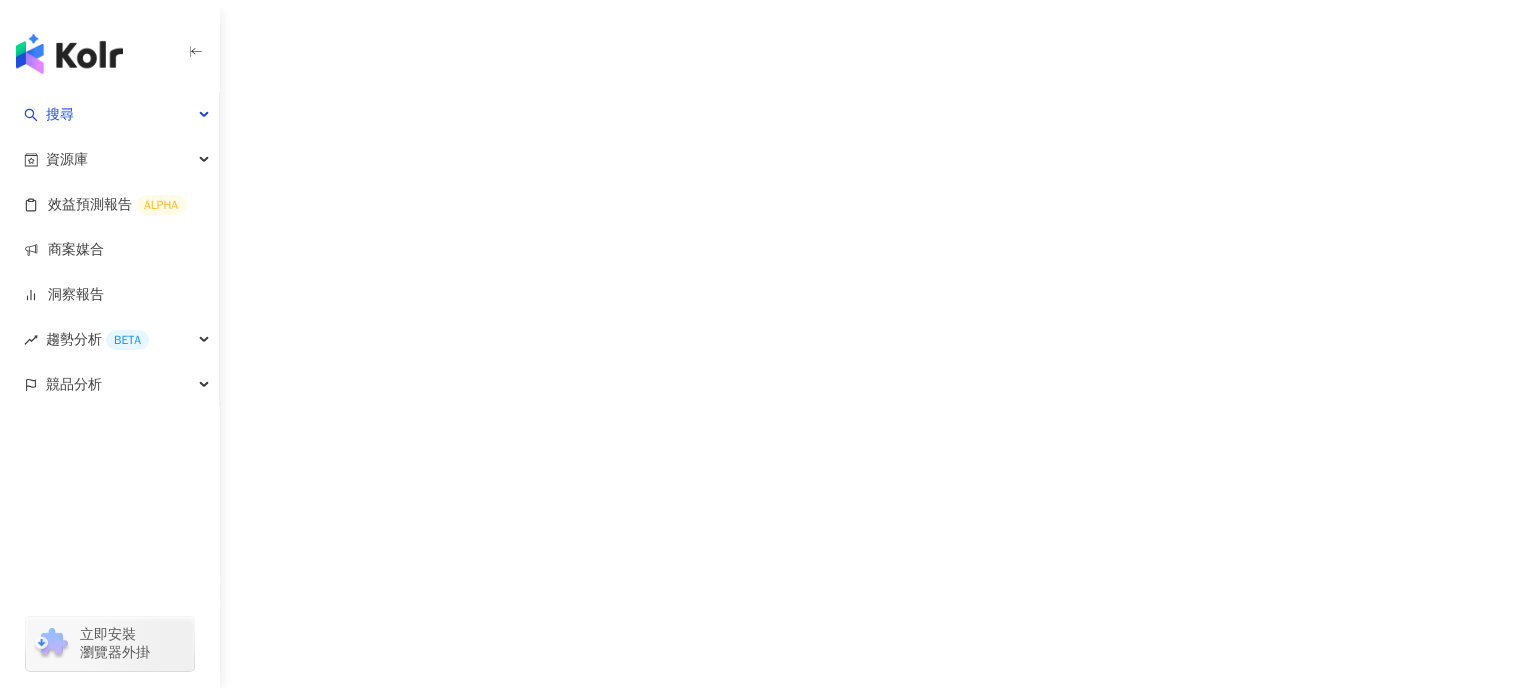 scroll, scrollTop: 0, scrollLeft: 0, axis: both 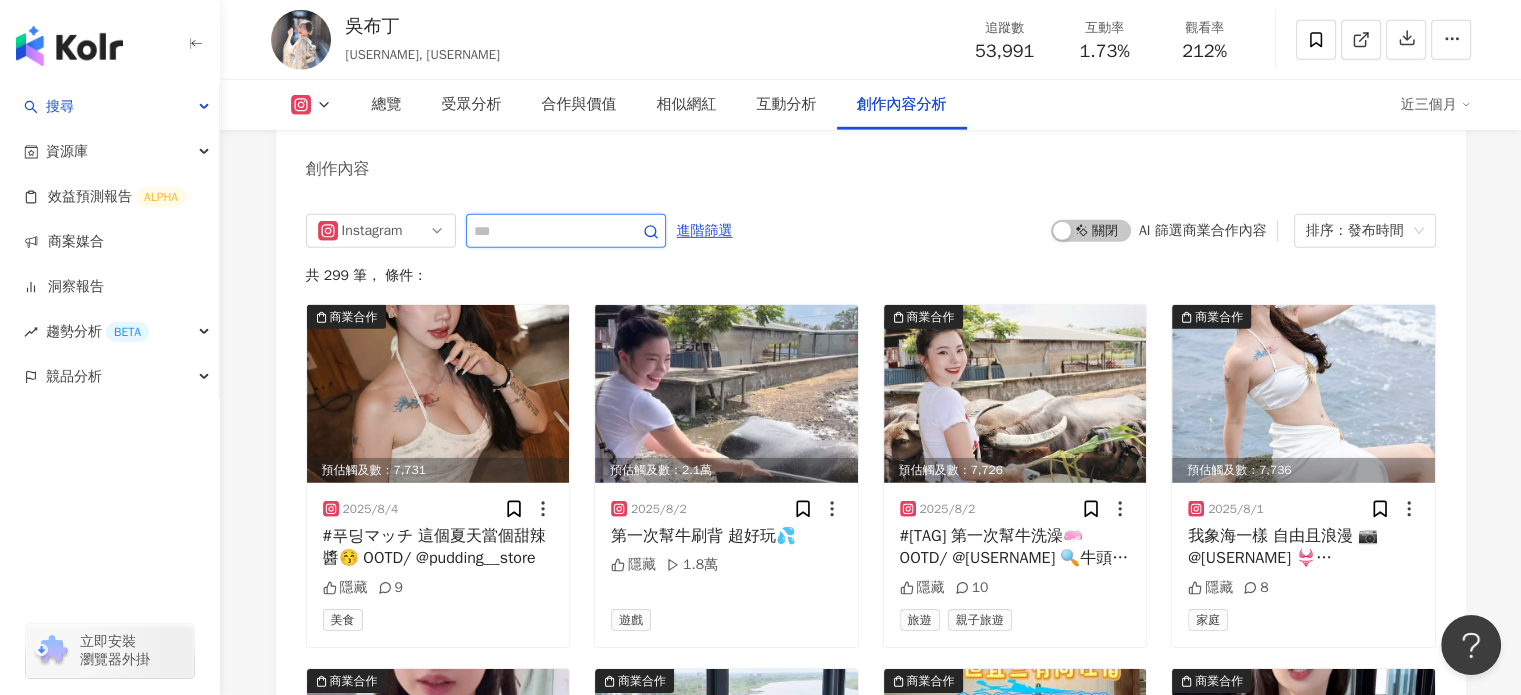 click at bounding box center [544, 231] 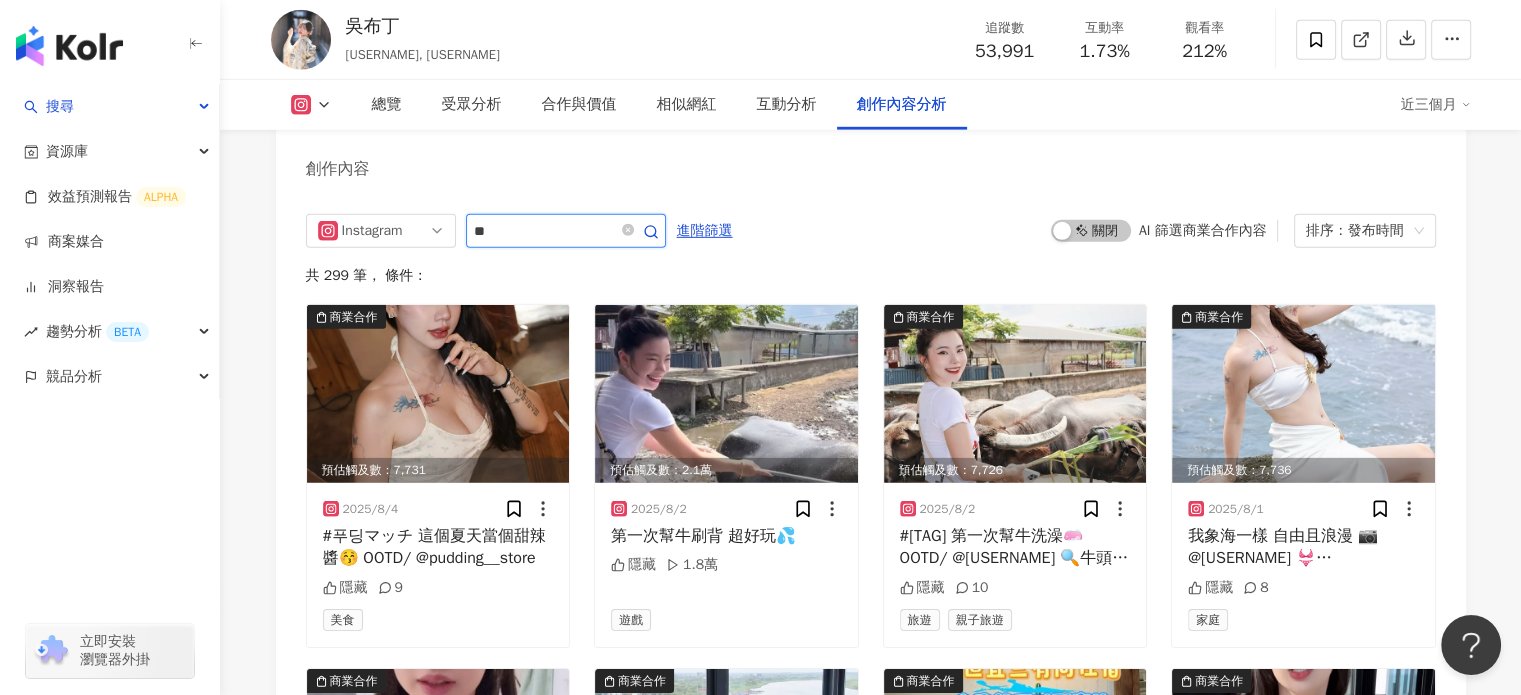 scroll, scrollTop: 6100, scrollLeft: 0, axis: vertical 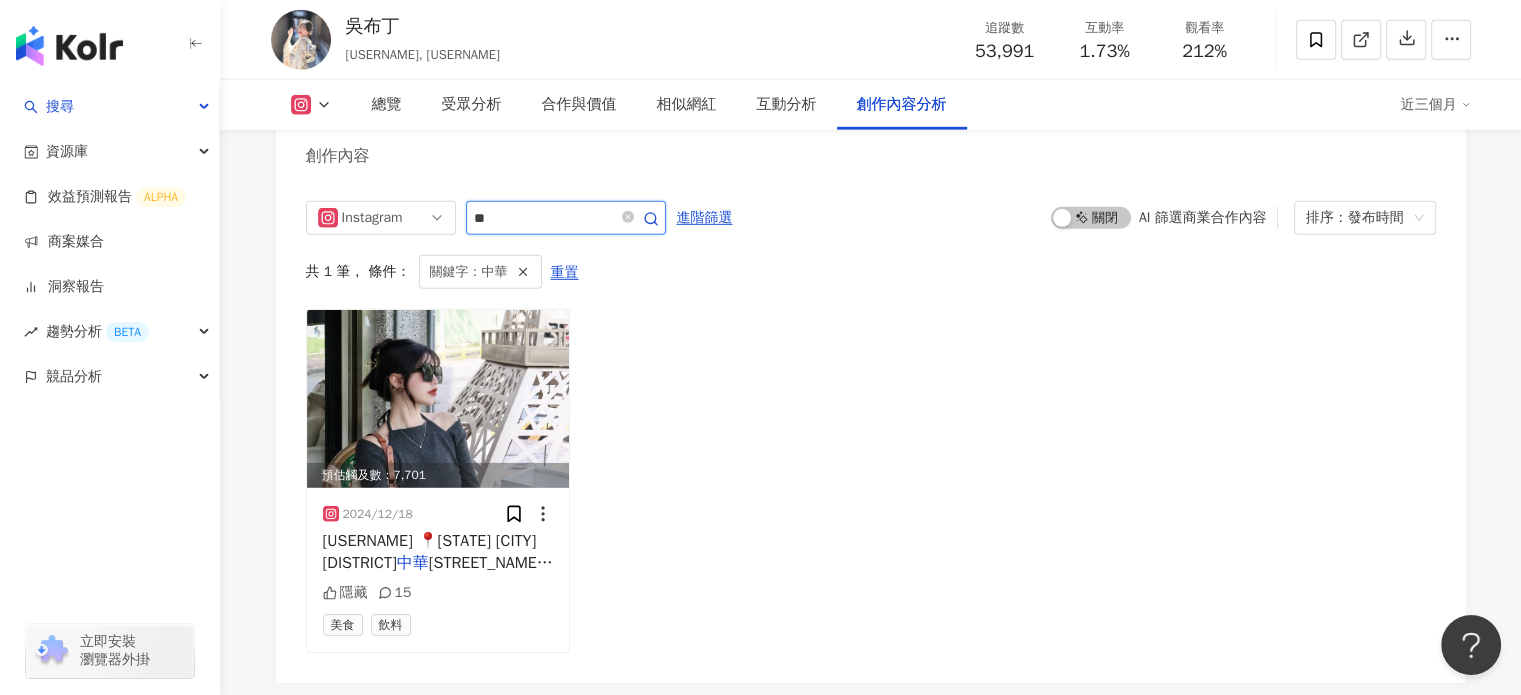 type on "*" 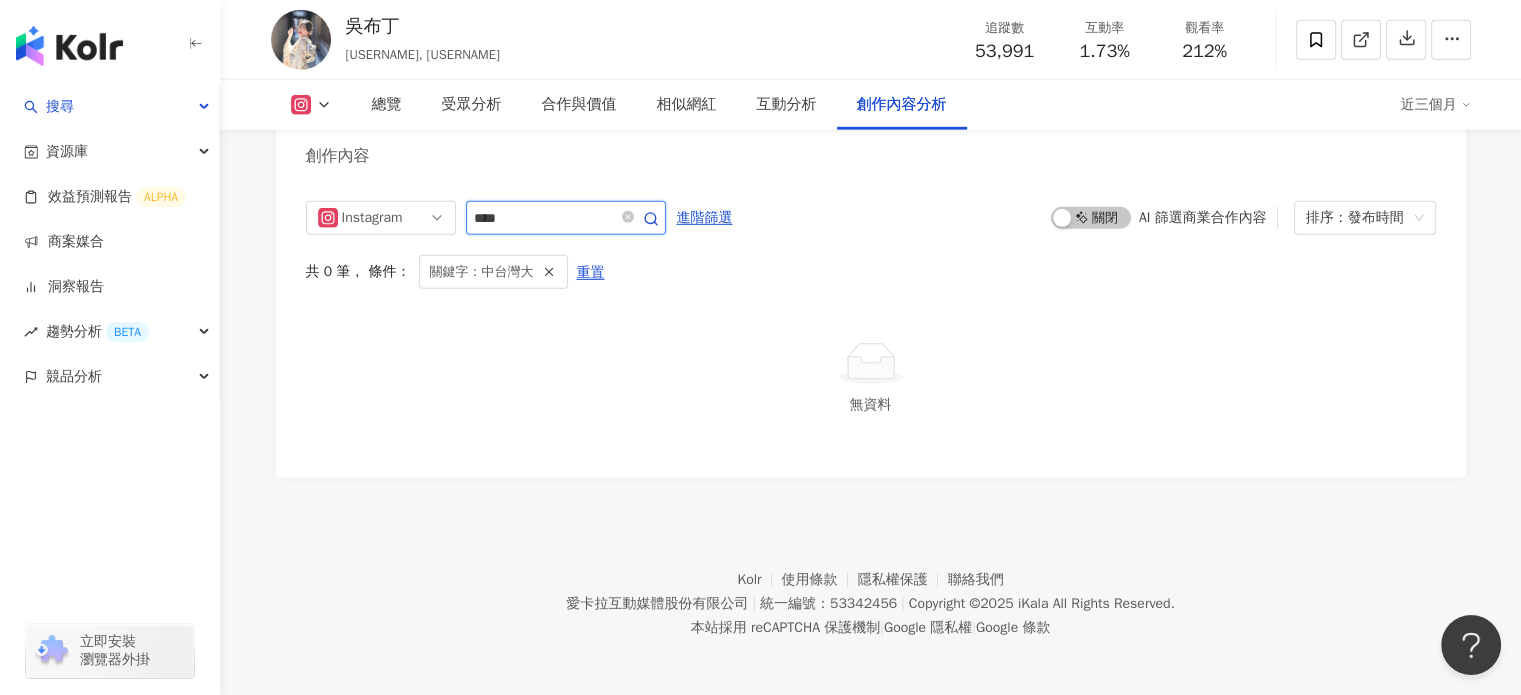 click on "****" at bounding box center (544, 218) 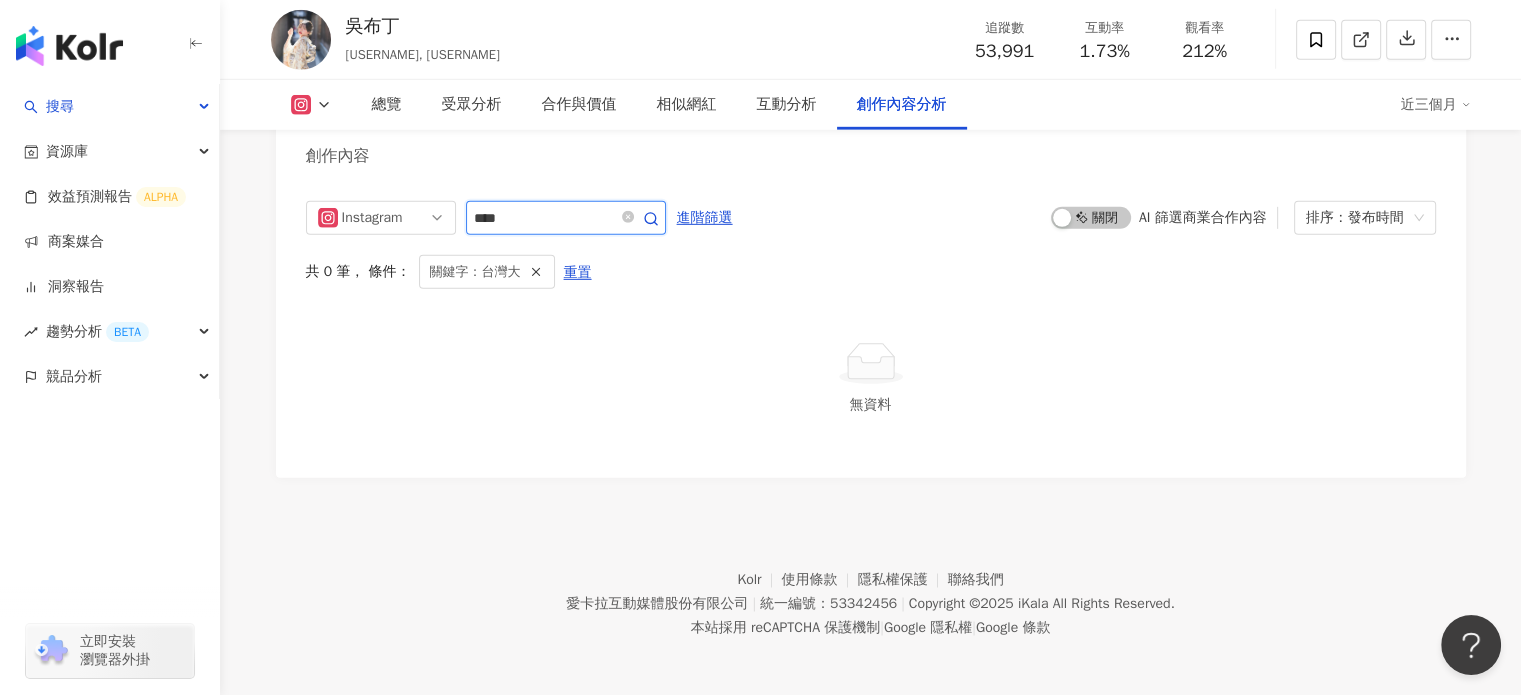 type on "***" 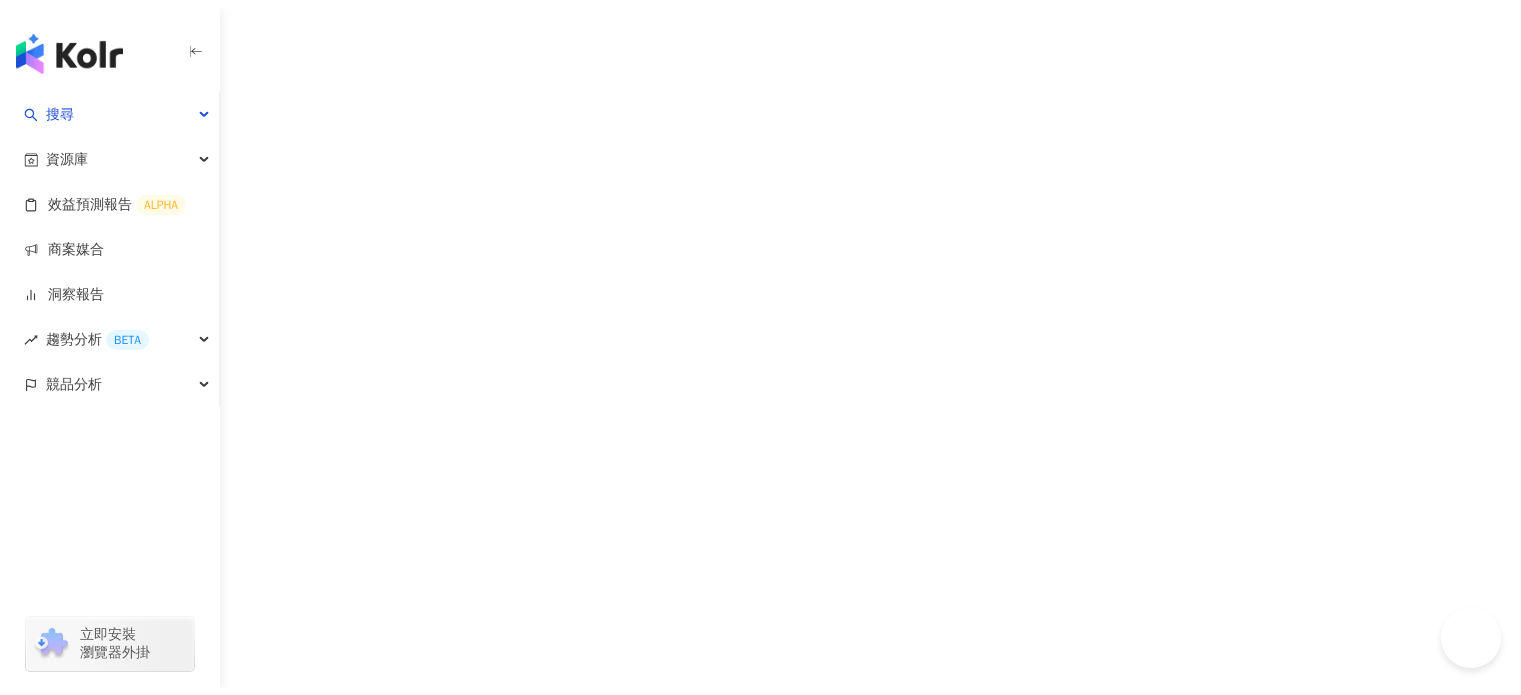 scroll, scrollTop: 0, scrollLeft: 0, axis: both 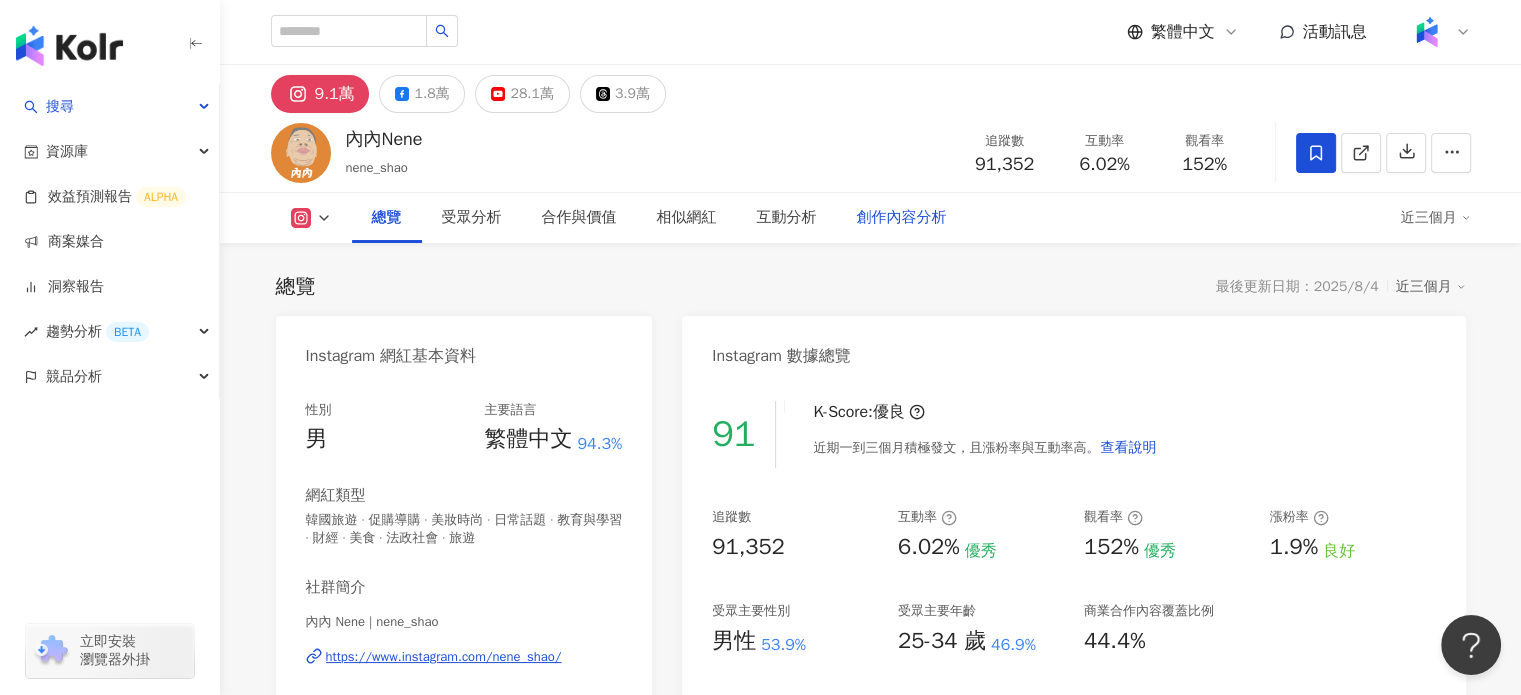 click on "創作內容分析" at bounding box center [902, 218] 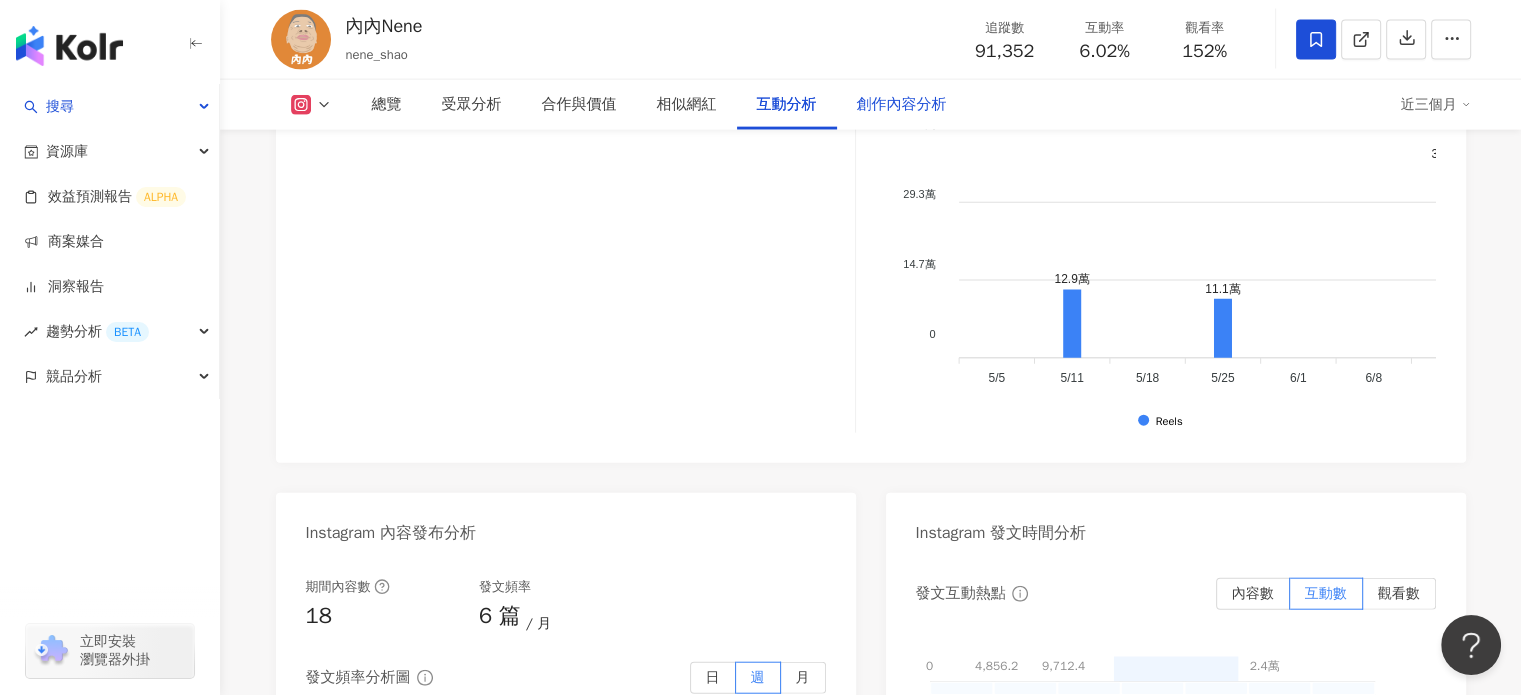 click on "創作內容分析" at bounding box center [902, 105] 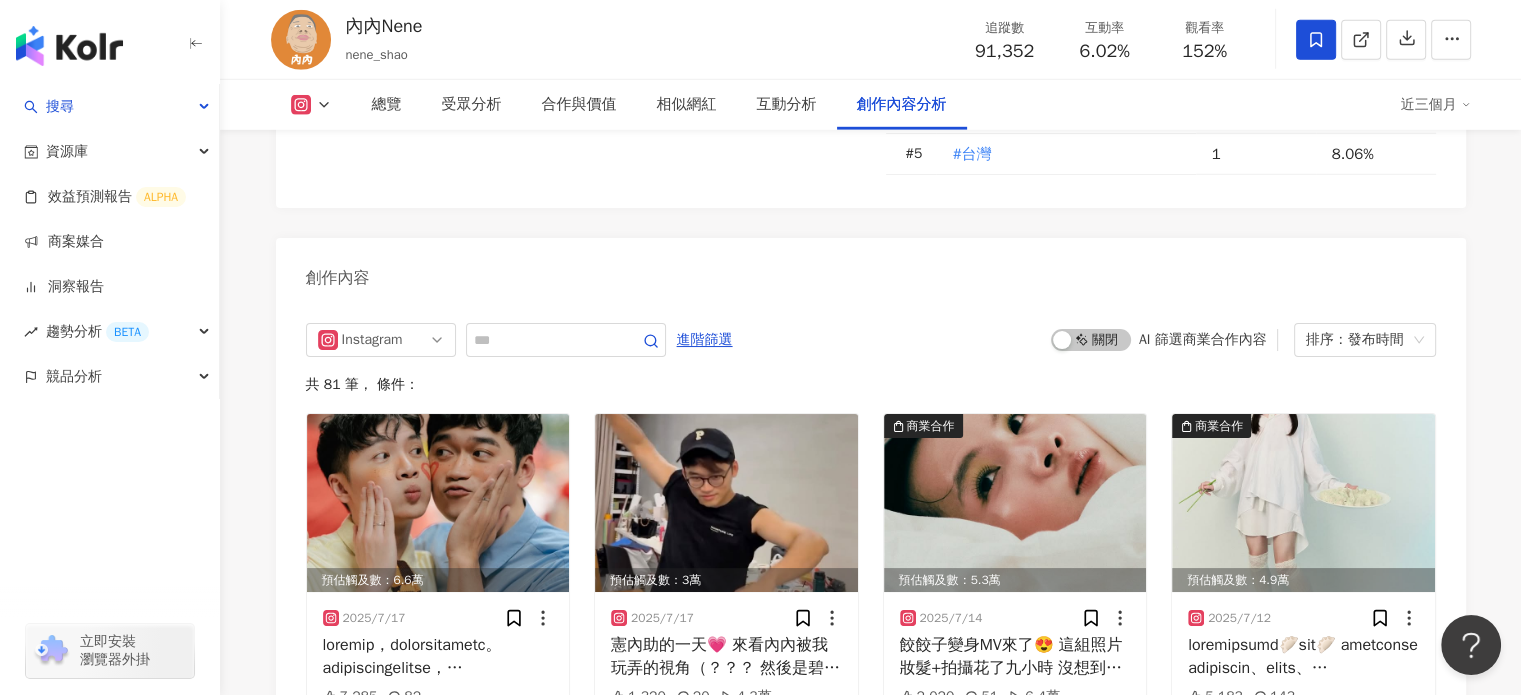 scroll, scrollTop: 5984, scrollLeft: 0, axis: vertical 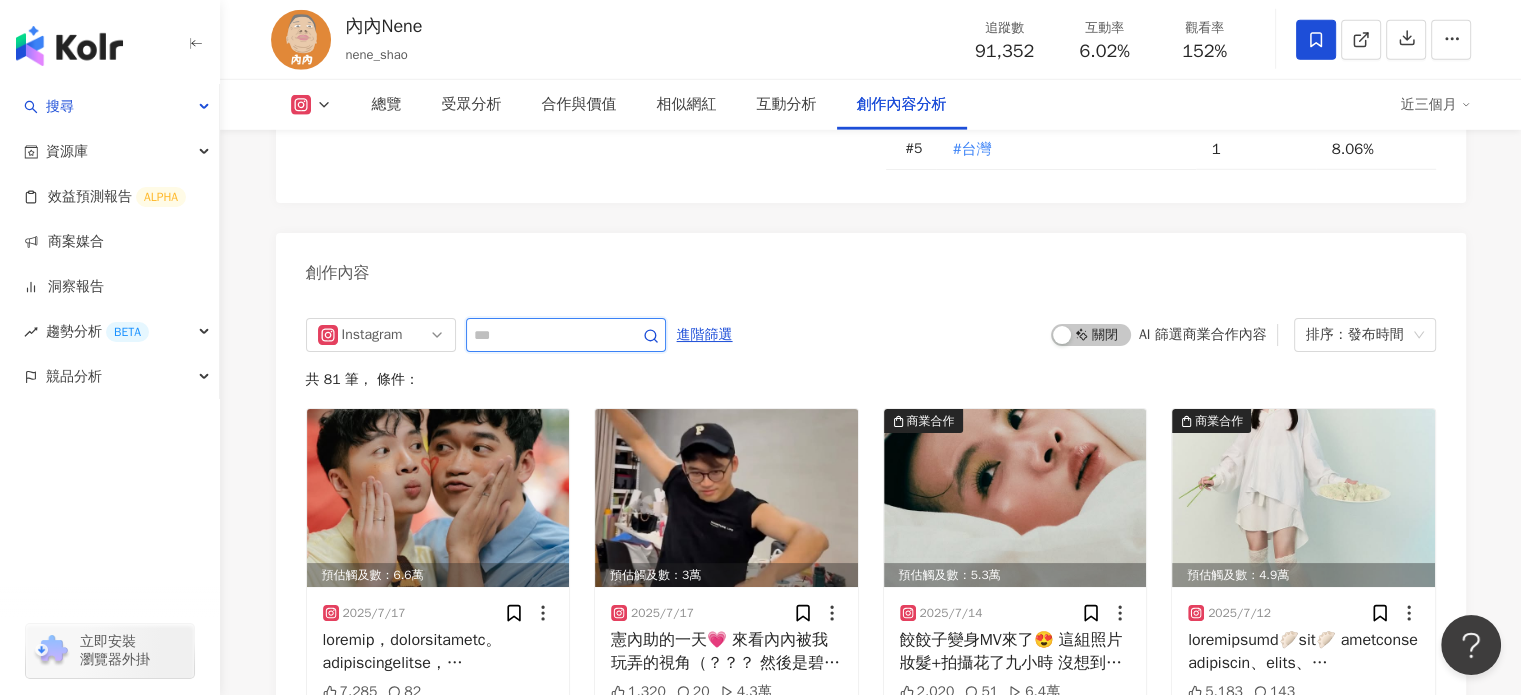click at bounding box center [544, 335] 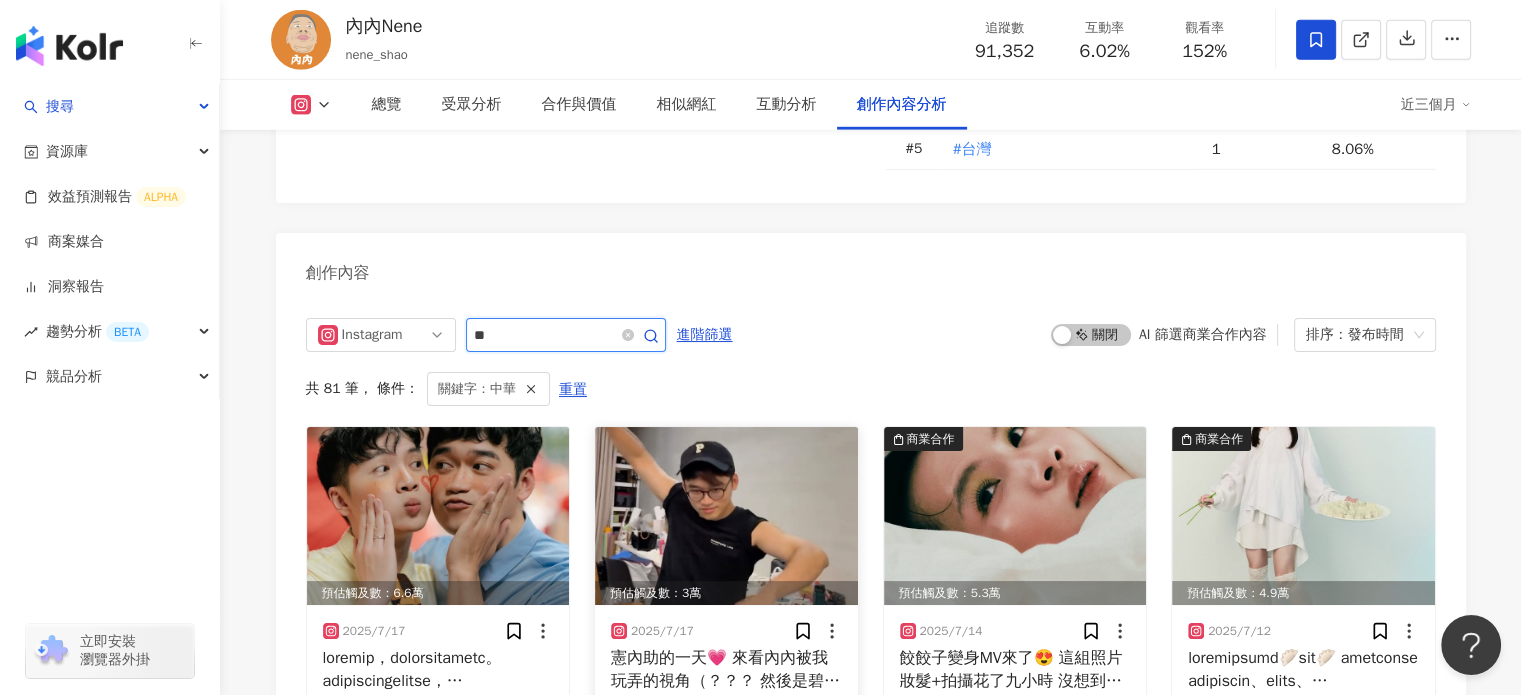 scroll, scrollTop: 6124, scrollLeft: 0, axis: vertical 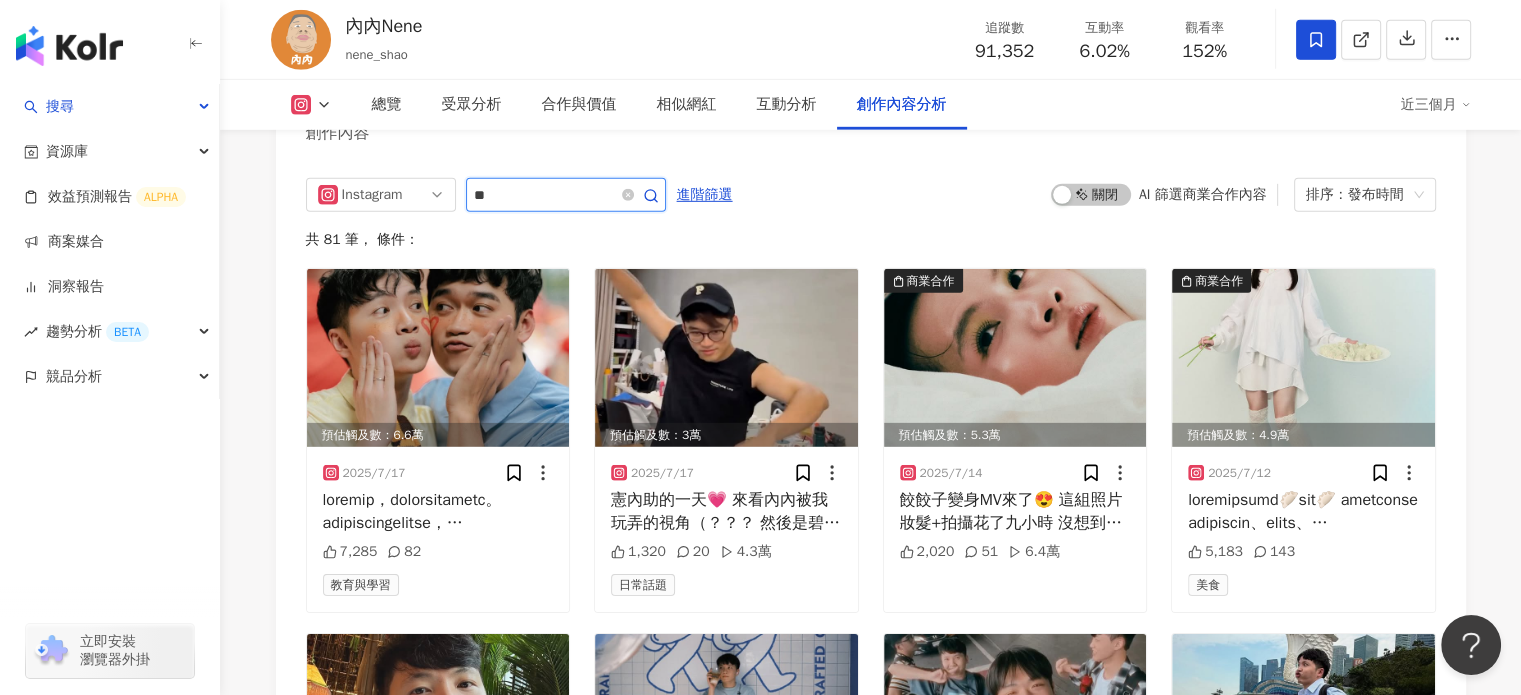 type on "*" 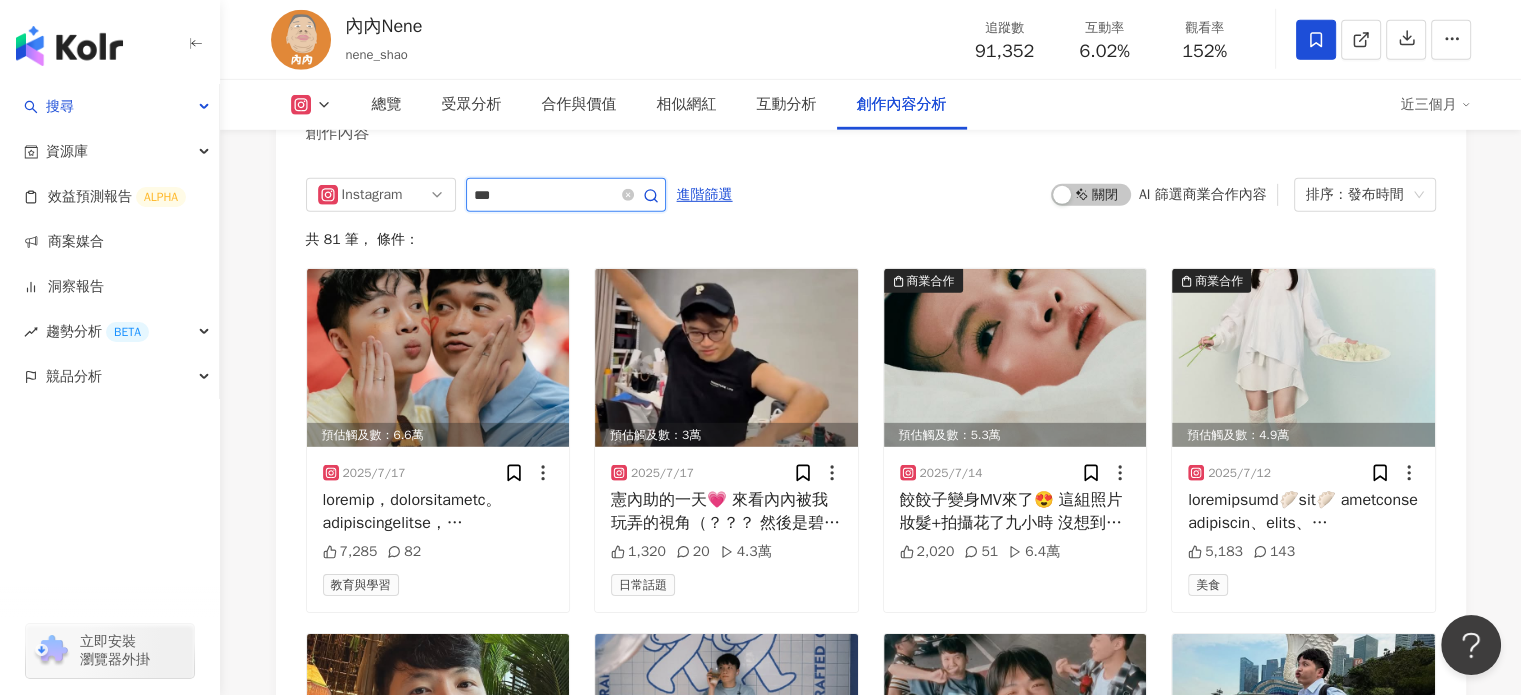 type on "***" 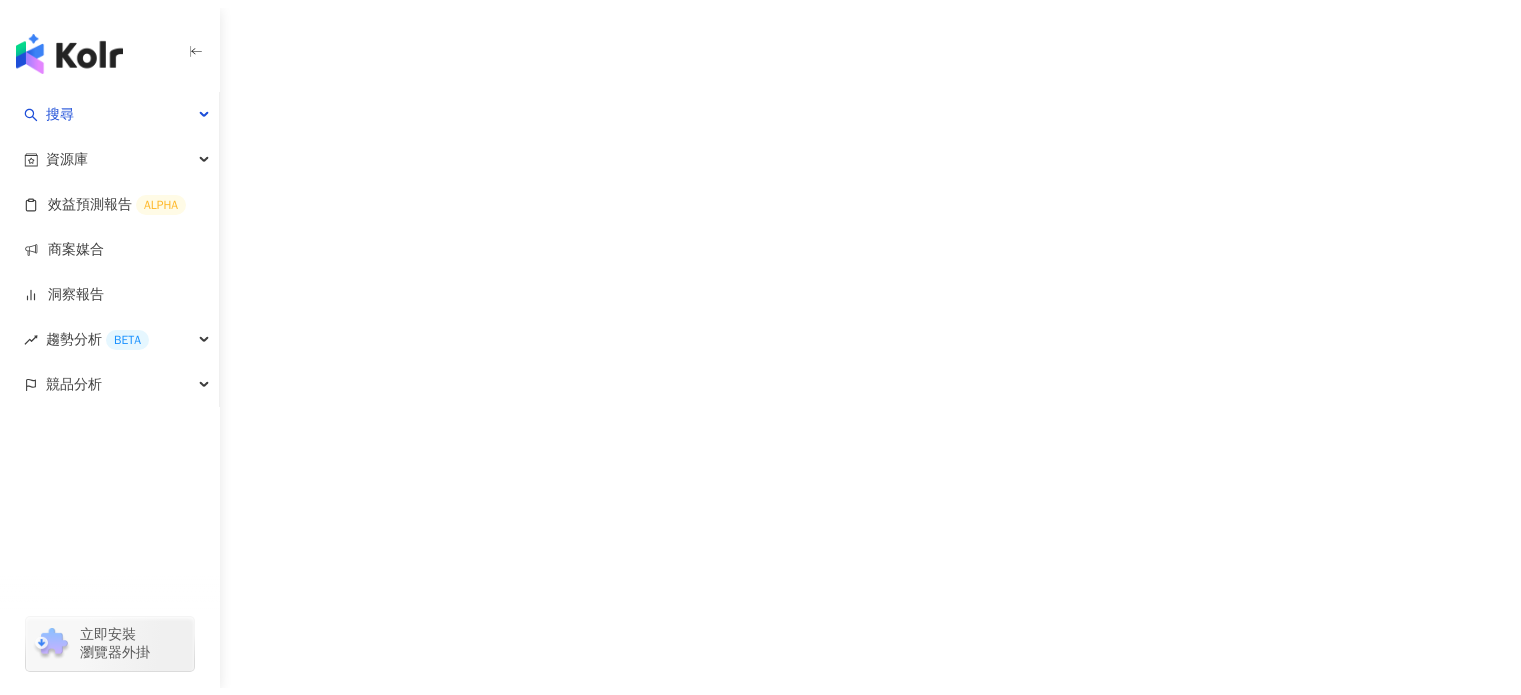 scroll, scrollTop: 0, scrollLeft: 0, axis: both 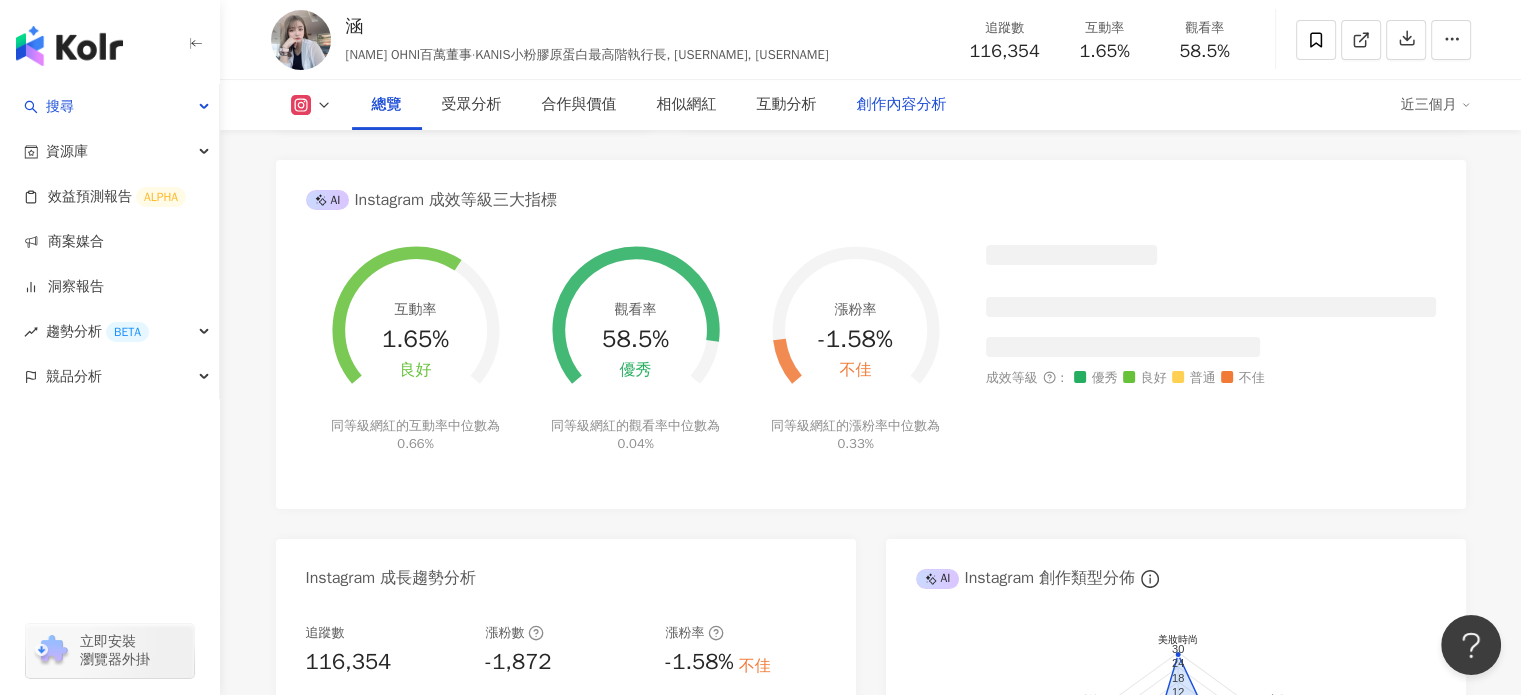 click on "創作內容分析" at bounding box center [902, 105] 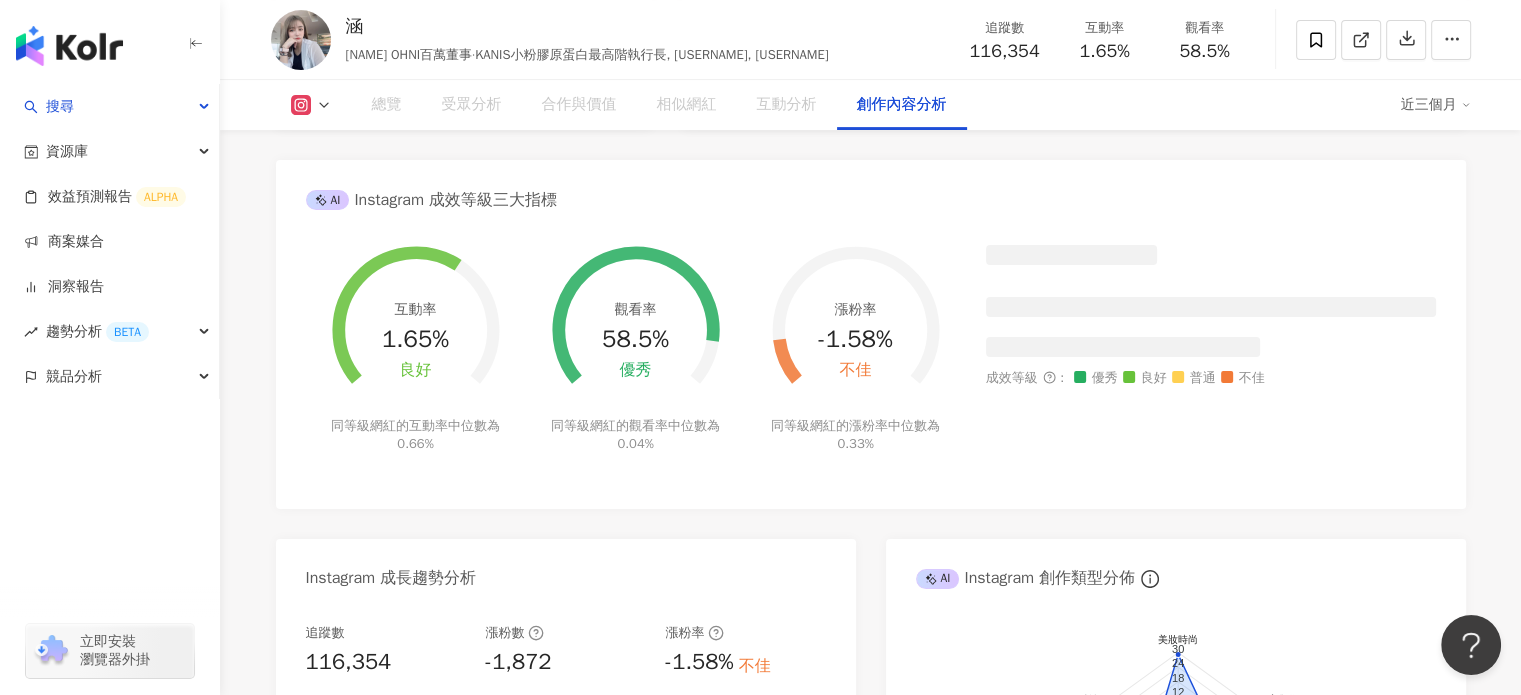click on "創作內容分析" at bounding box center (902, 105) 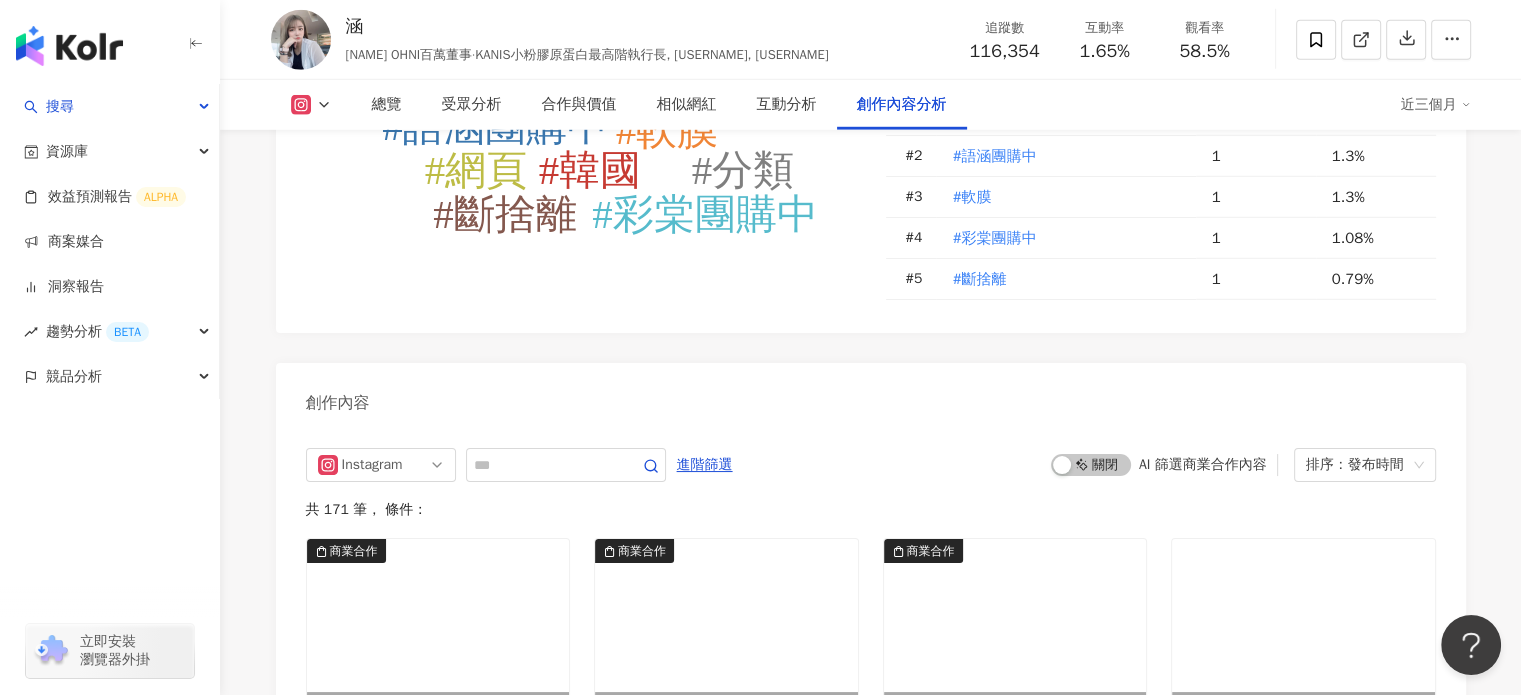 scroll, scrollTop: 5961, scrollLeft: 0, axis: vertical 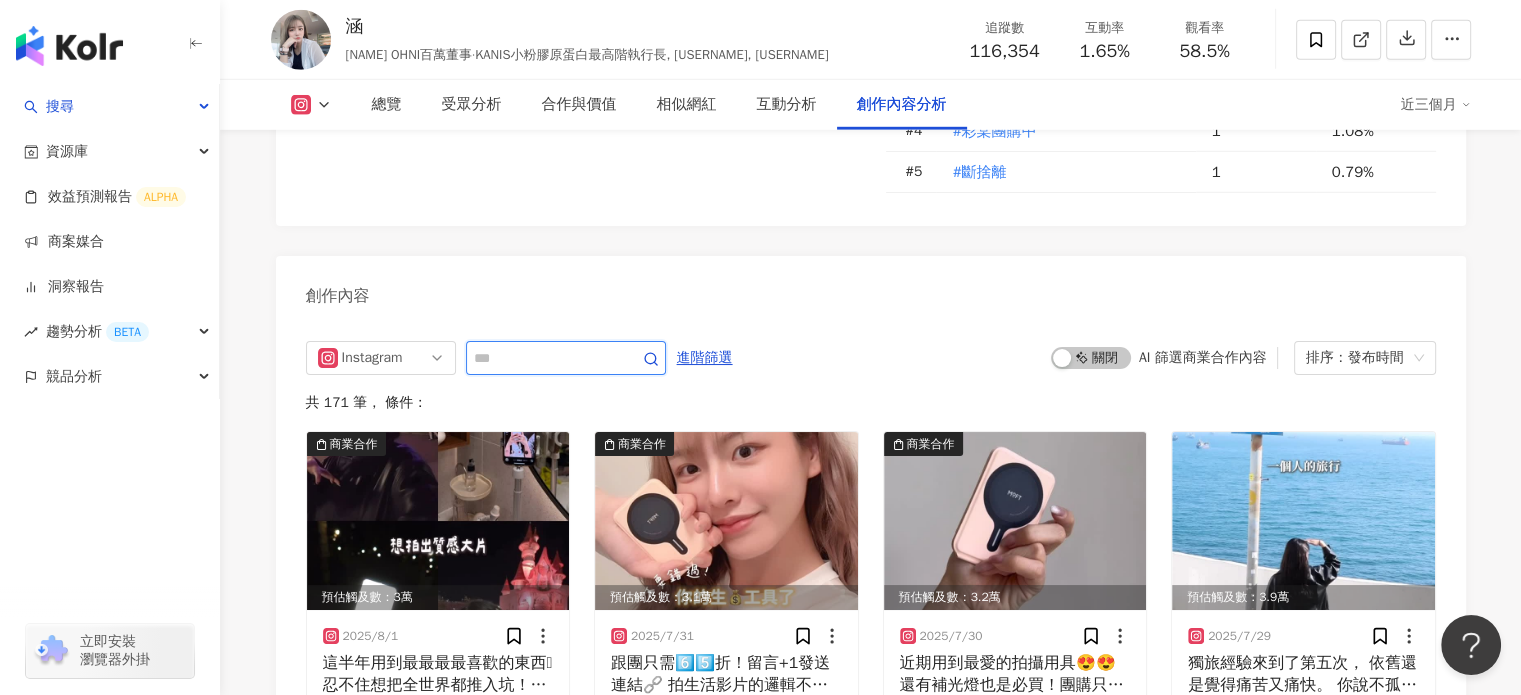 click at bounding box center (544, 358) 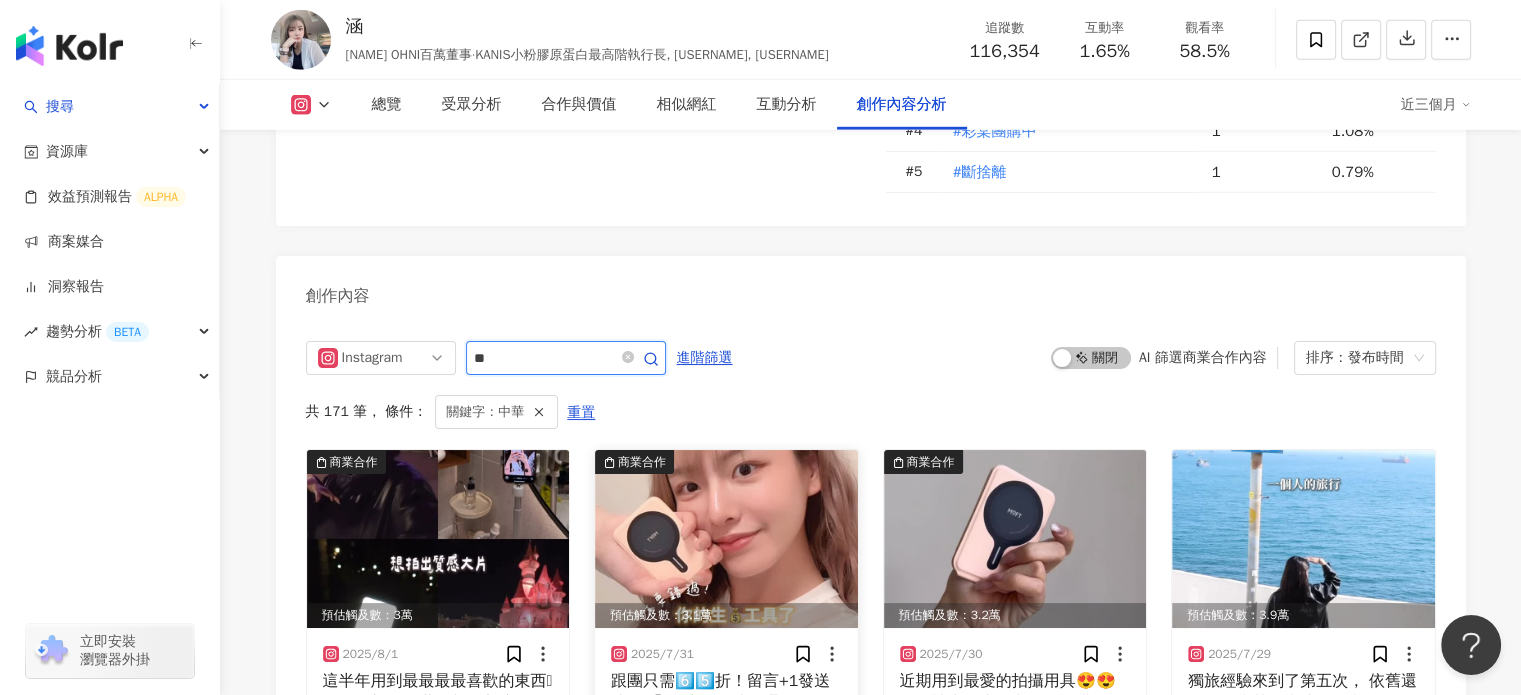 scroll, scrollTop: 6101, scrollLeft: 0, axis: vertical 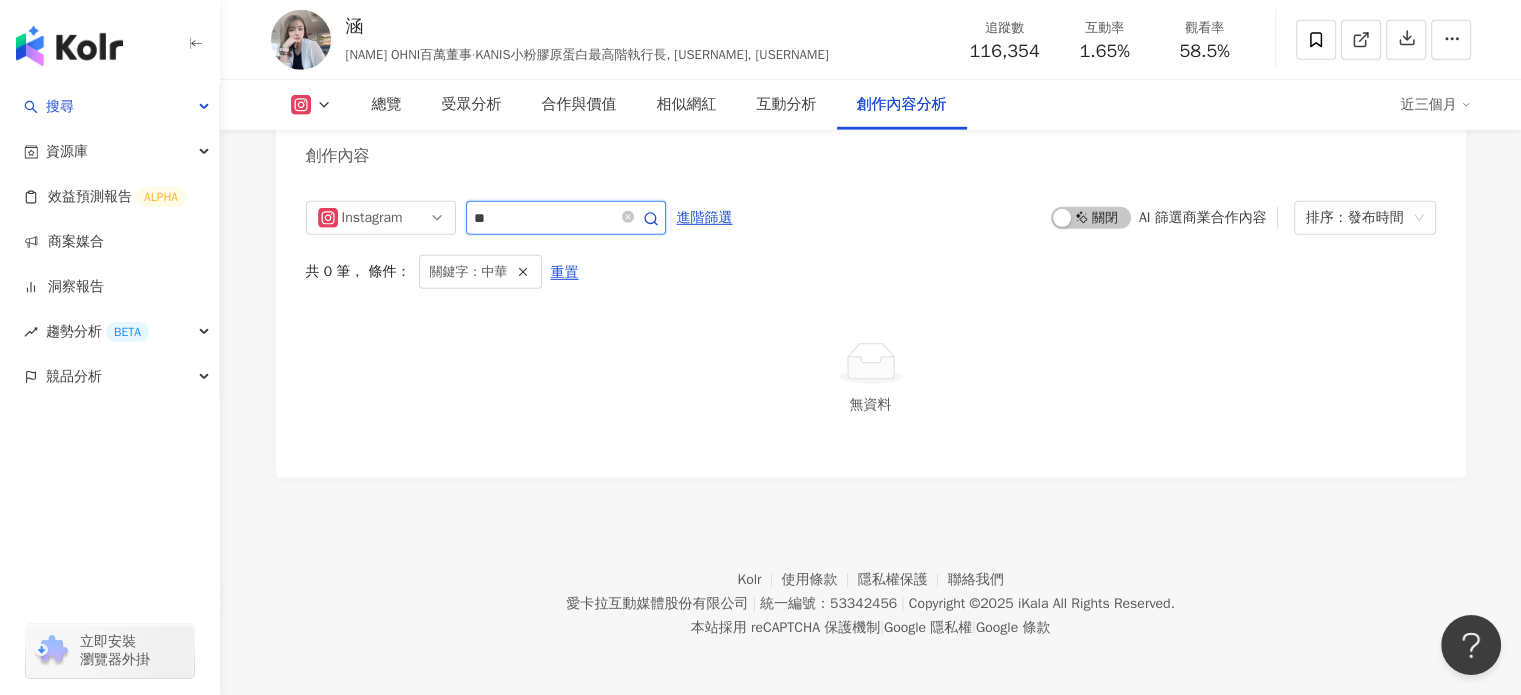 type on "*" 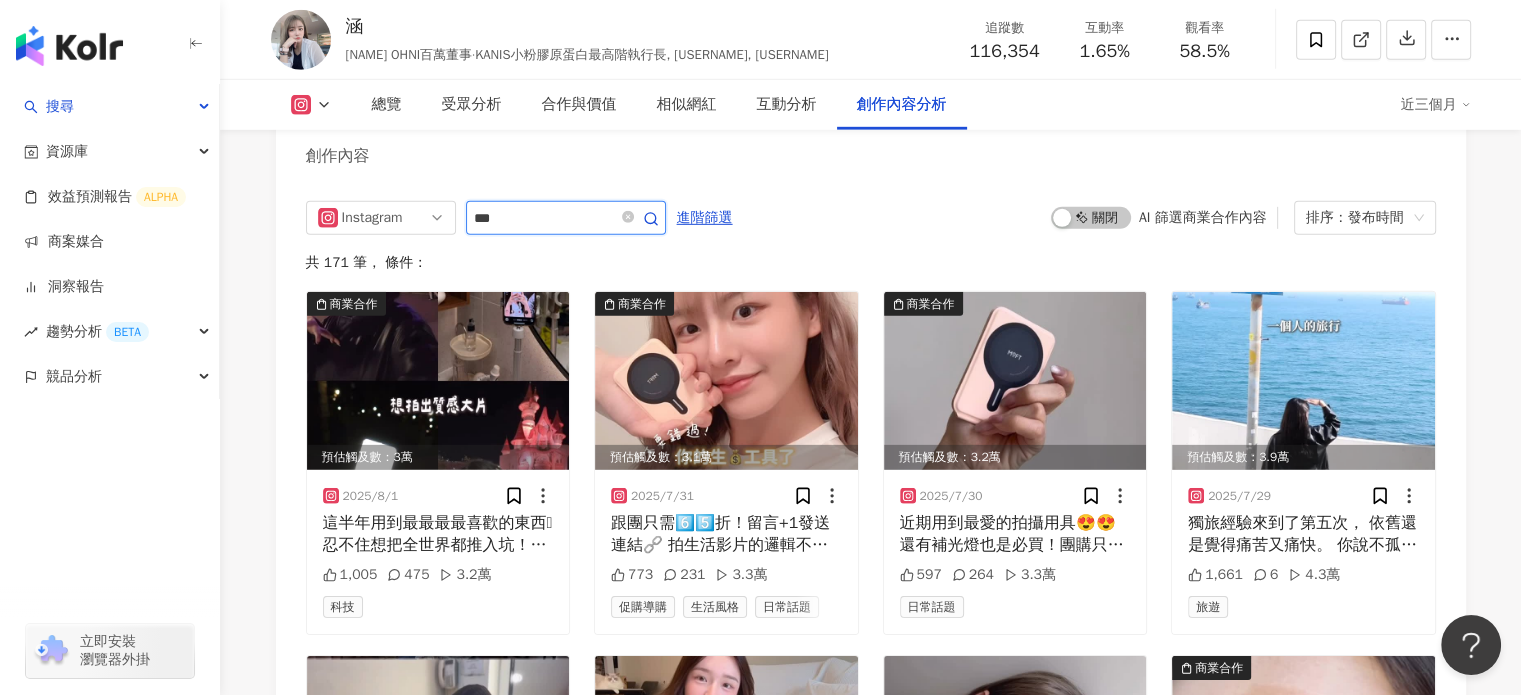 type on "***" 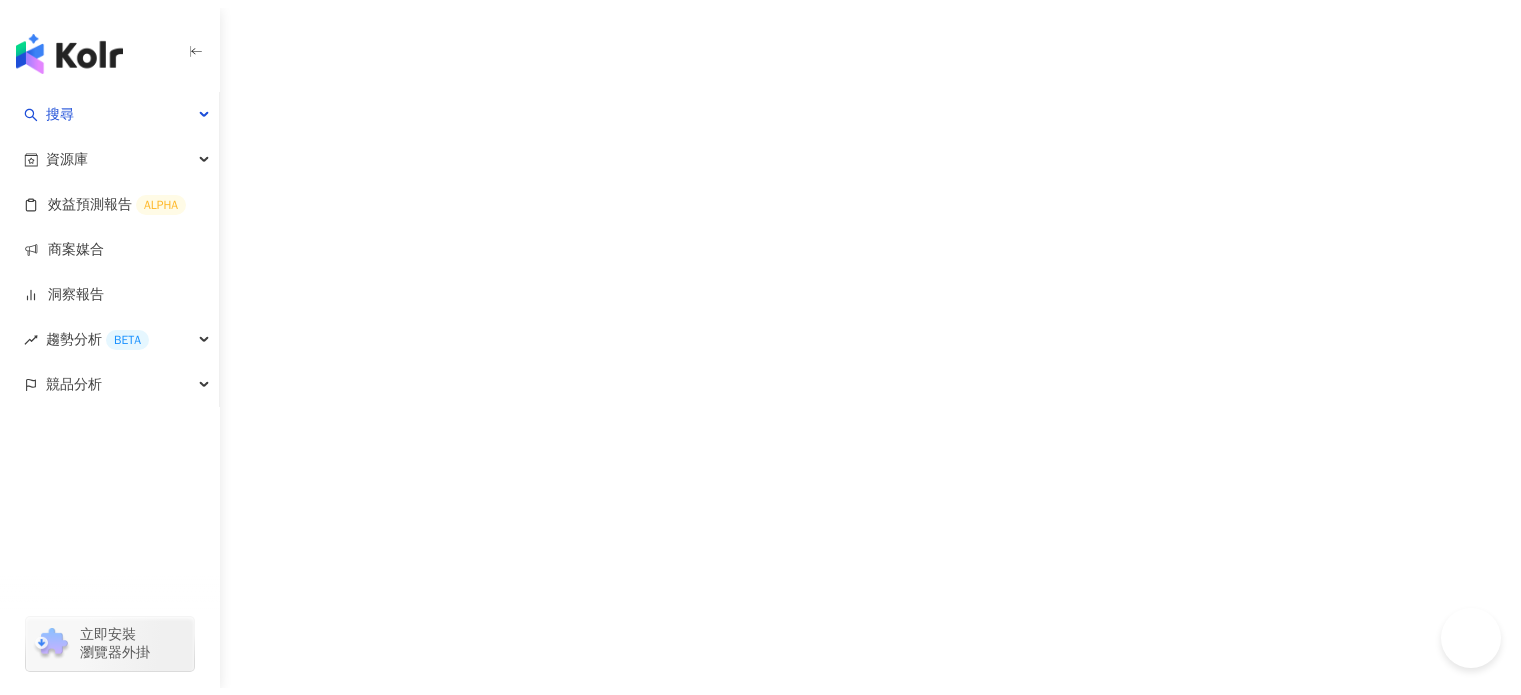 scroll, scrollTop: 0, scrollLeft: 0, axis: both 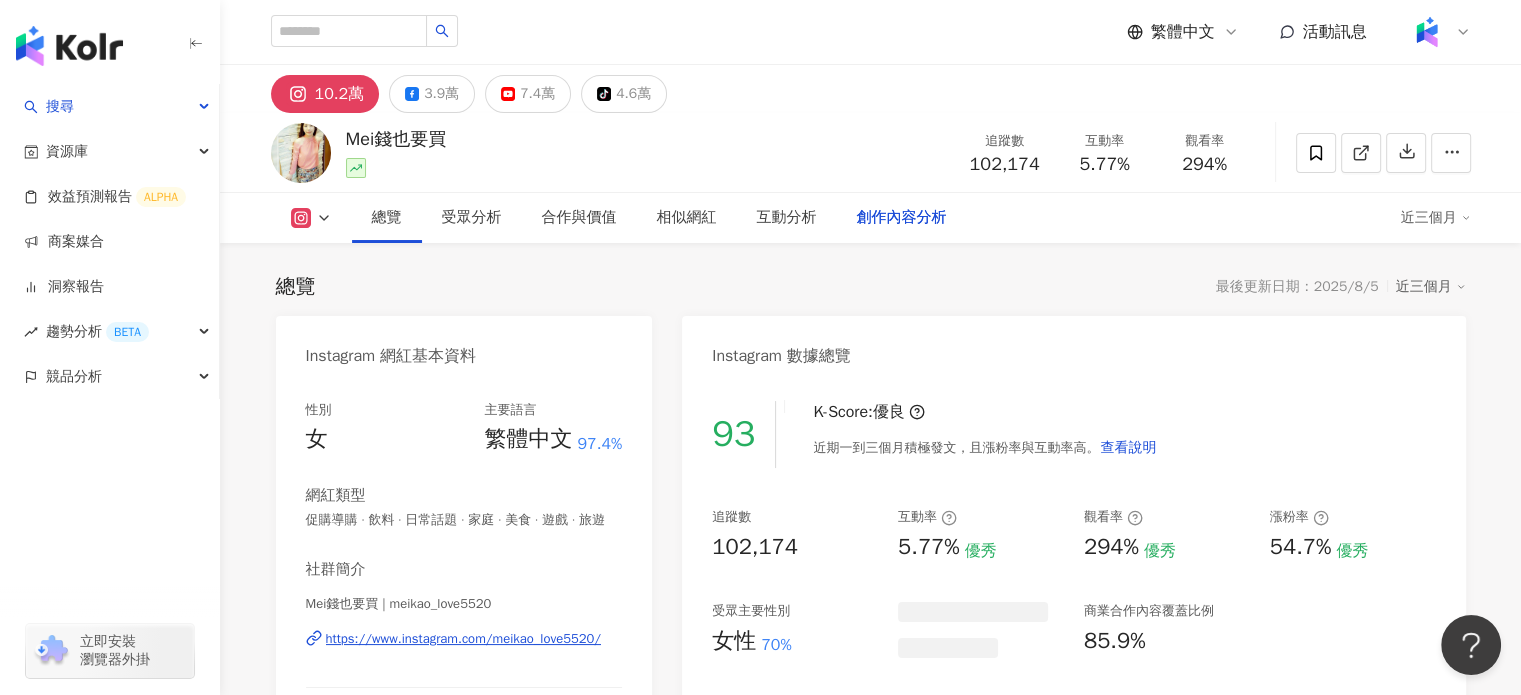 click on "創作內容分析" at bounding box center [902, 218] 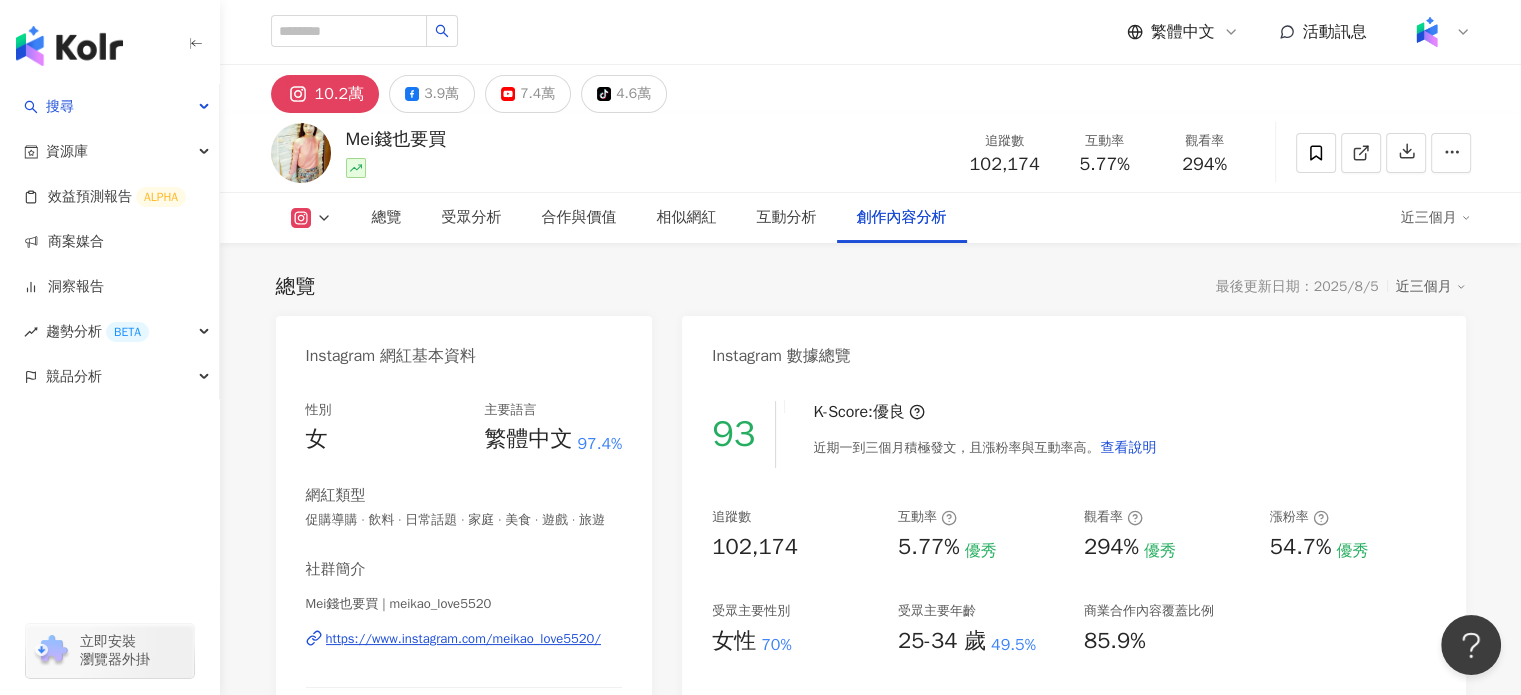 scroll, scrollTop: 6038, scrollLeft: 0, axis: vertical 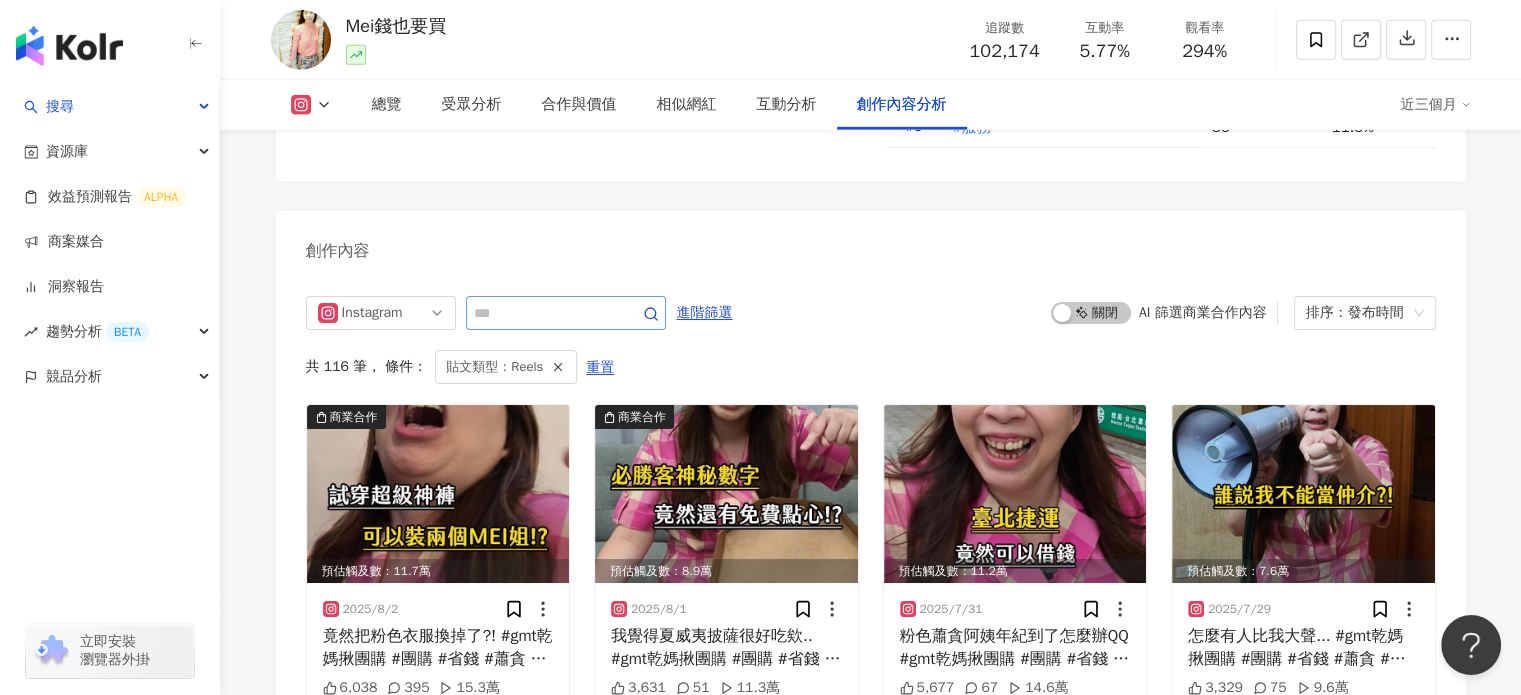 click 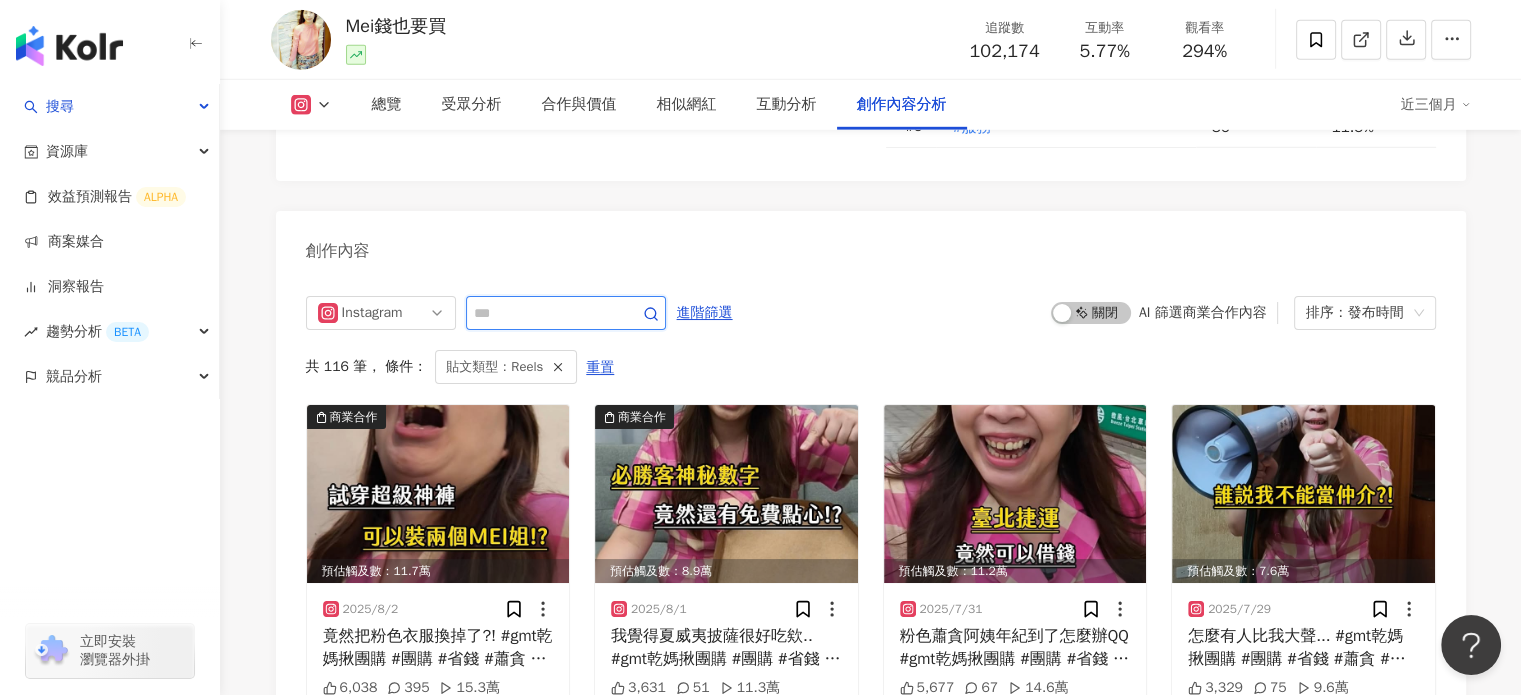 click at bounding box center (544, 313) 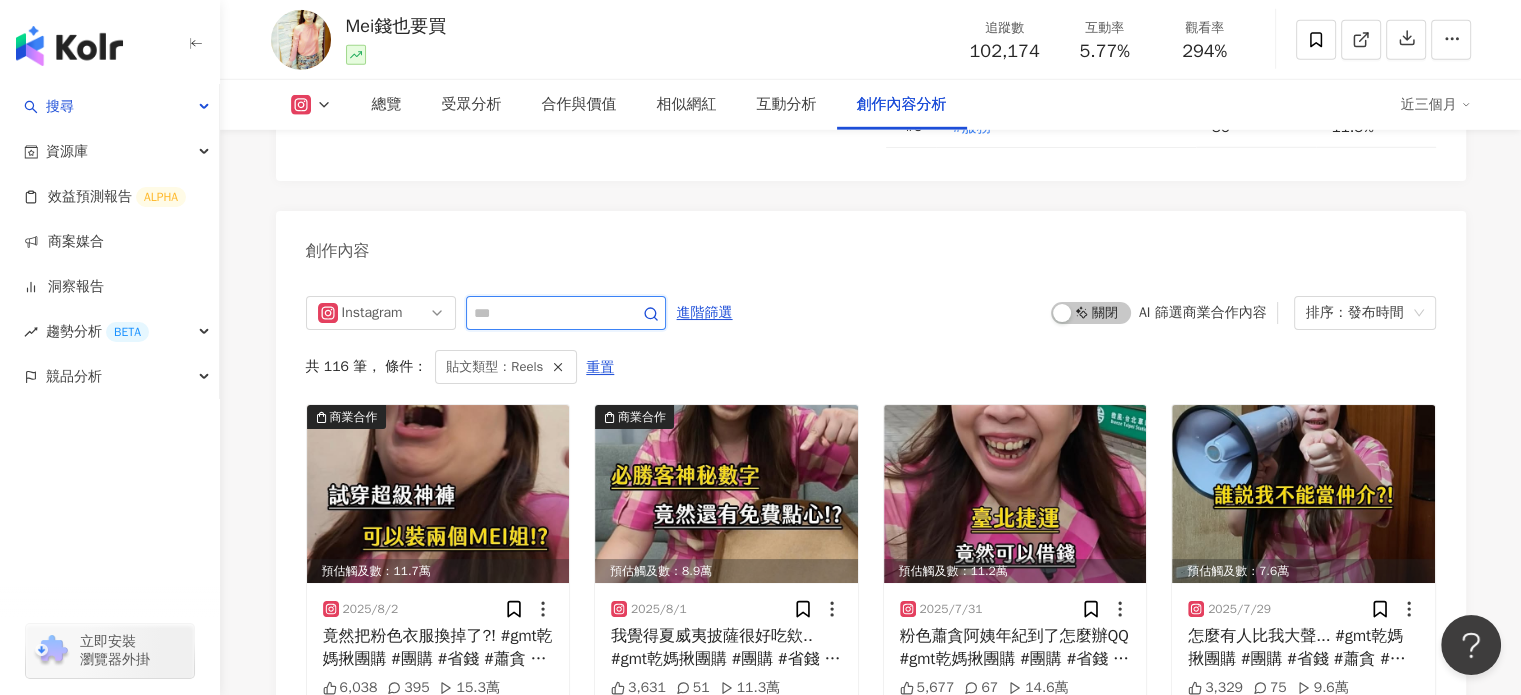 scroll, scrollTop: 6152, scrollLeft: 0, axis: vertical 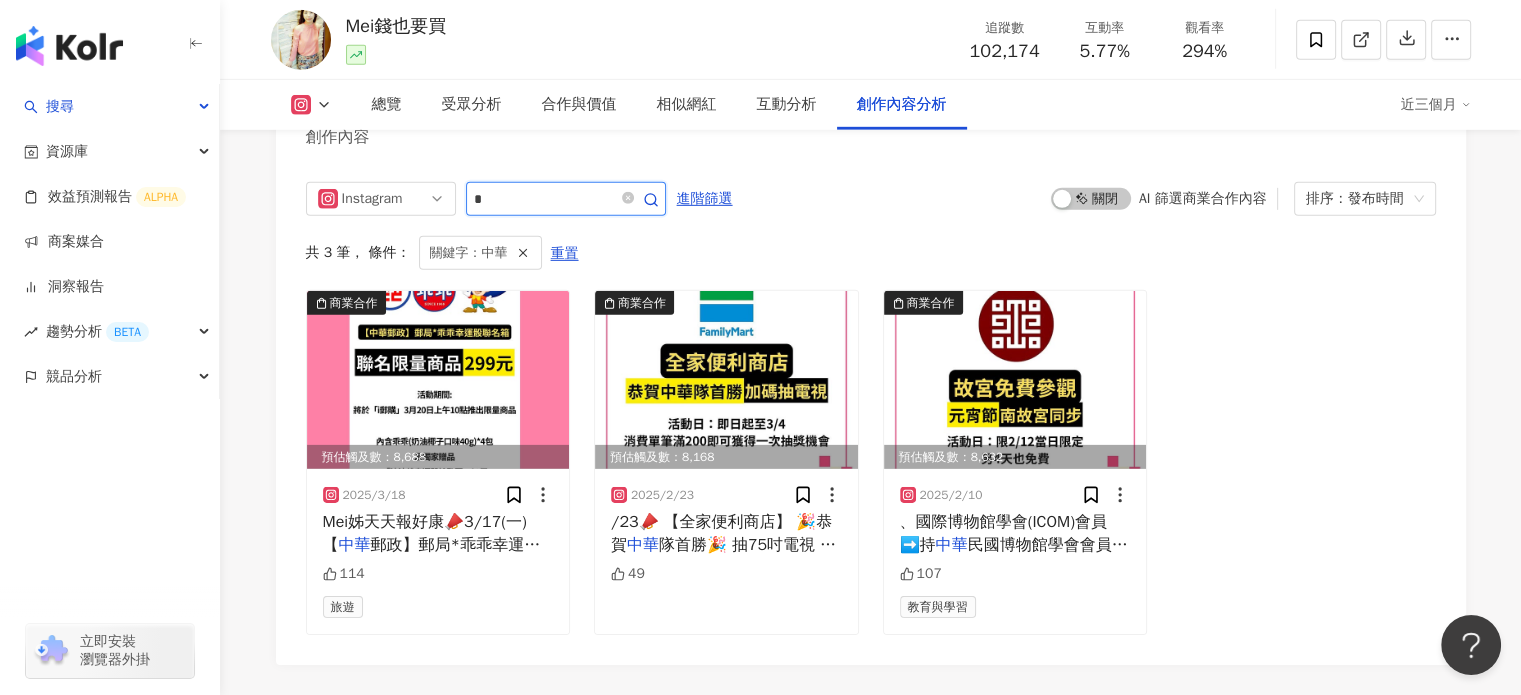 type on "*" 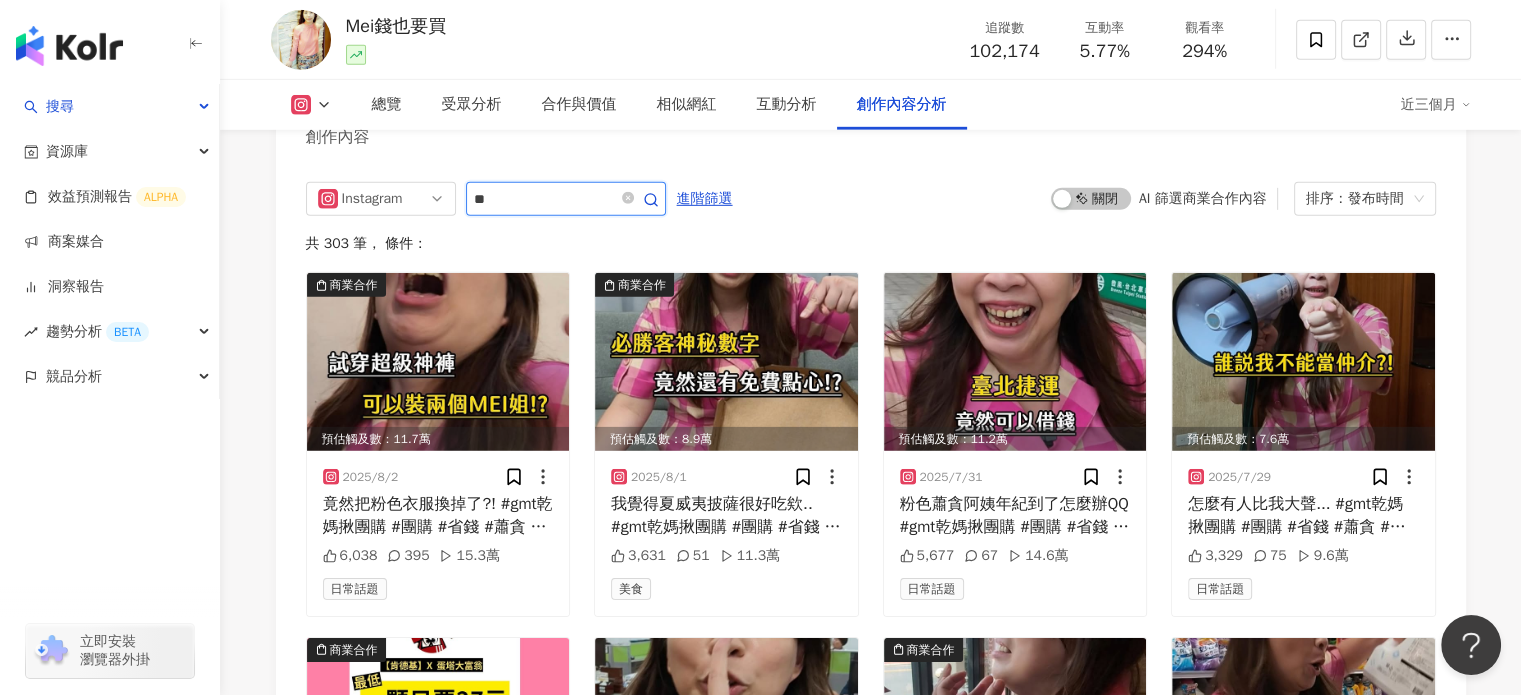 type on "*" 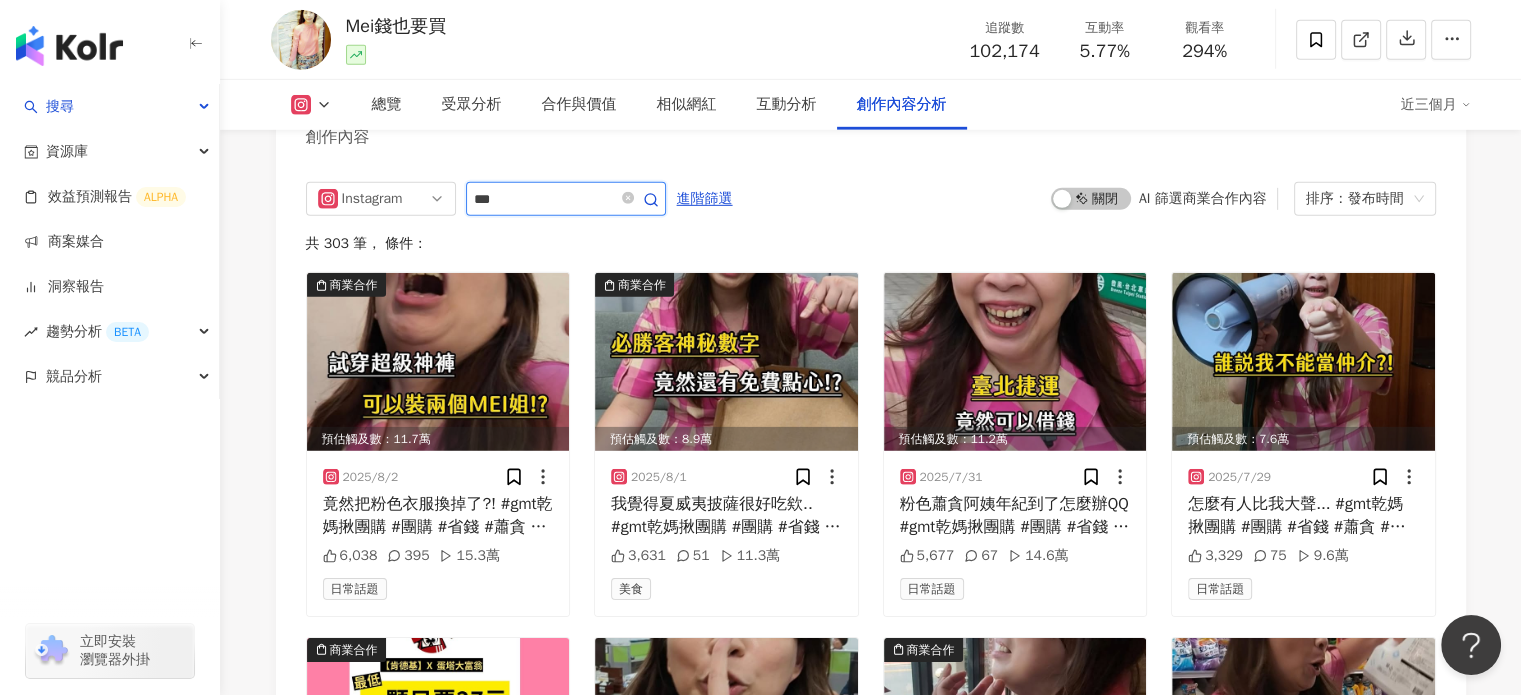 type on "***" 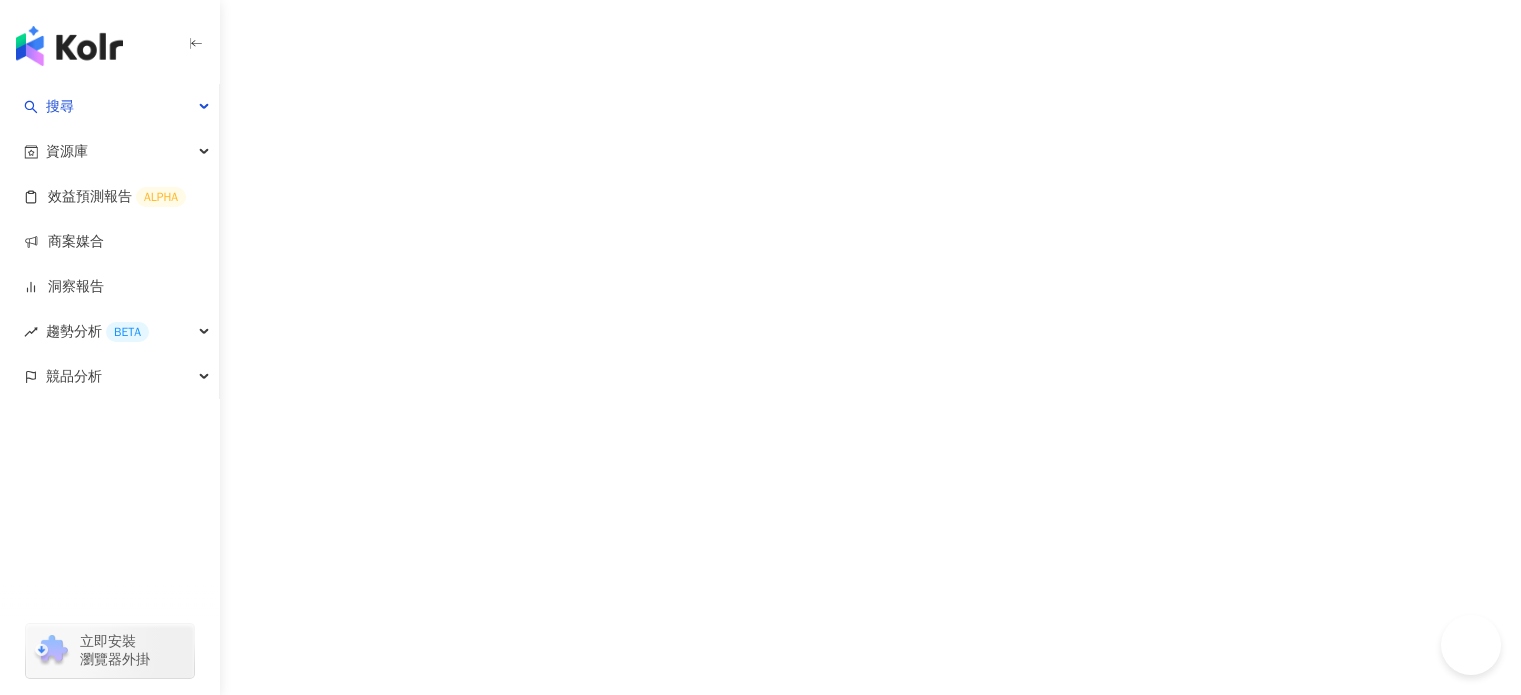 scroll, scrollTop: 0, scrollLeft: 0, axis: both 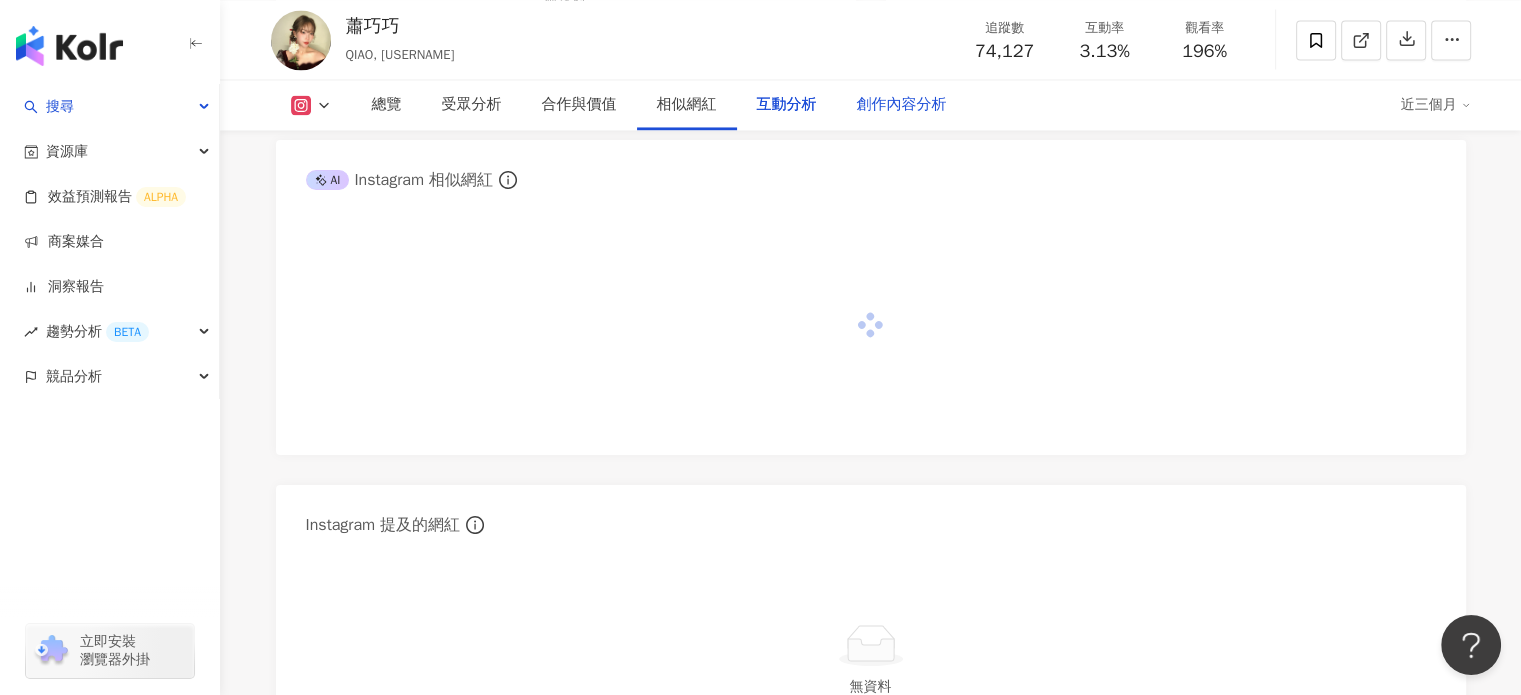 click on "創作內容分析" at bounding box center (902, 105) 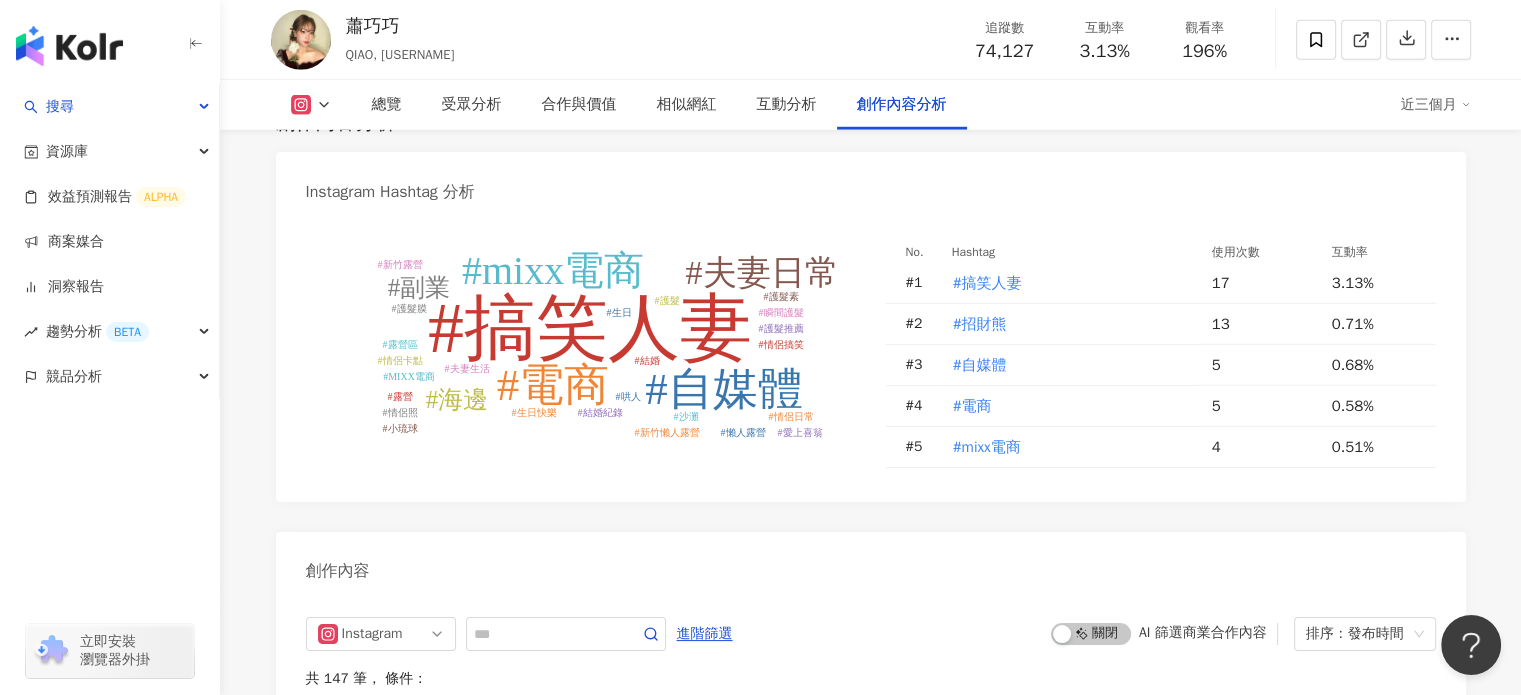 scroll, scrollTop: 6026, scrollLeft: 0, axis: vertical 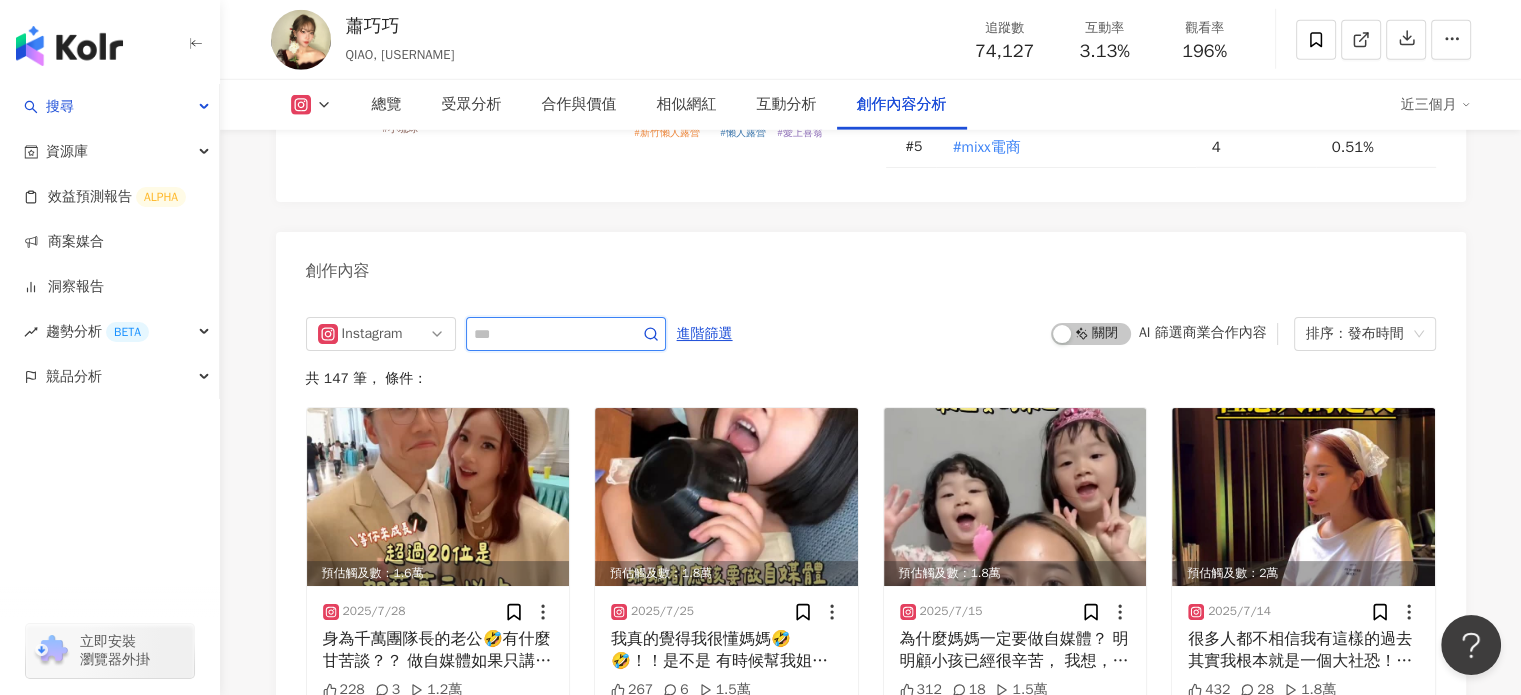 click at bounding box center [544, 334] 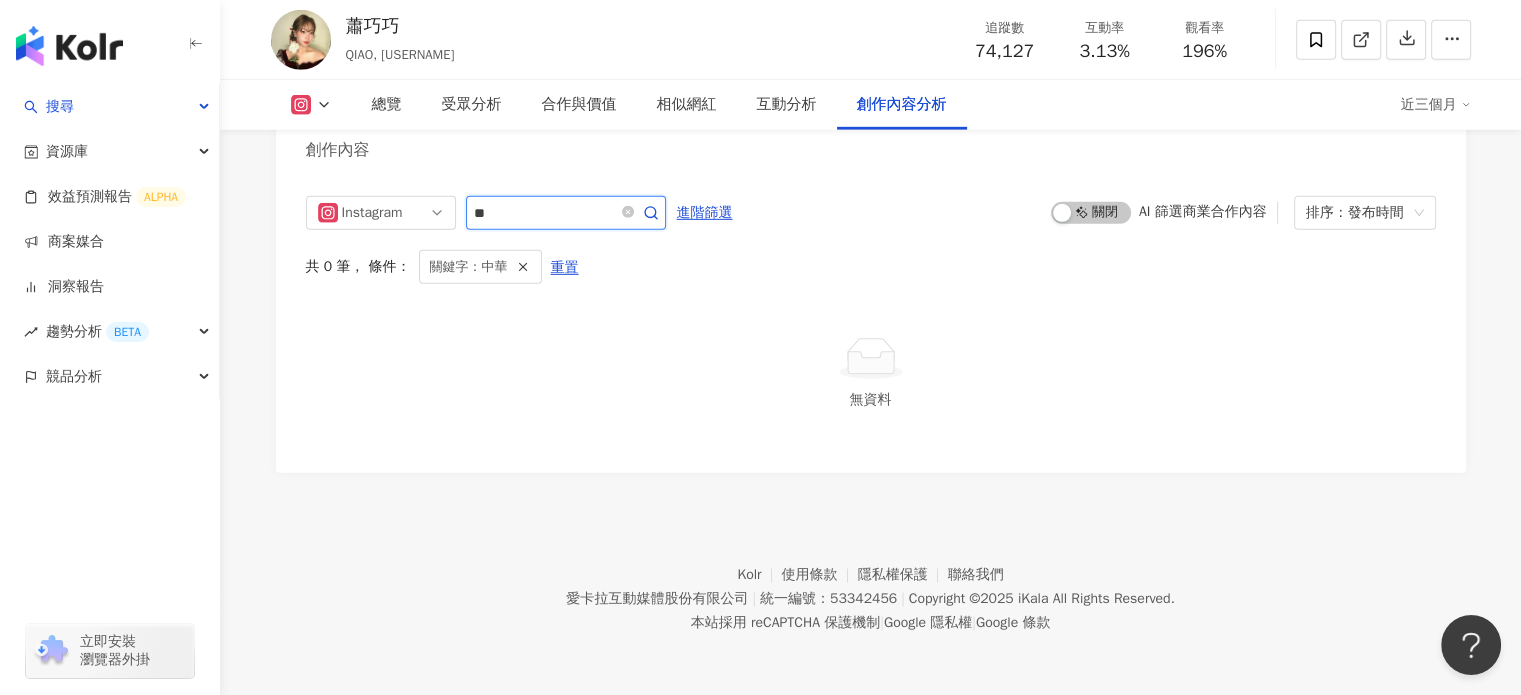 scroll, scrollTop: 6184, scrollLeft: 0, axis: vertical 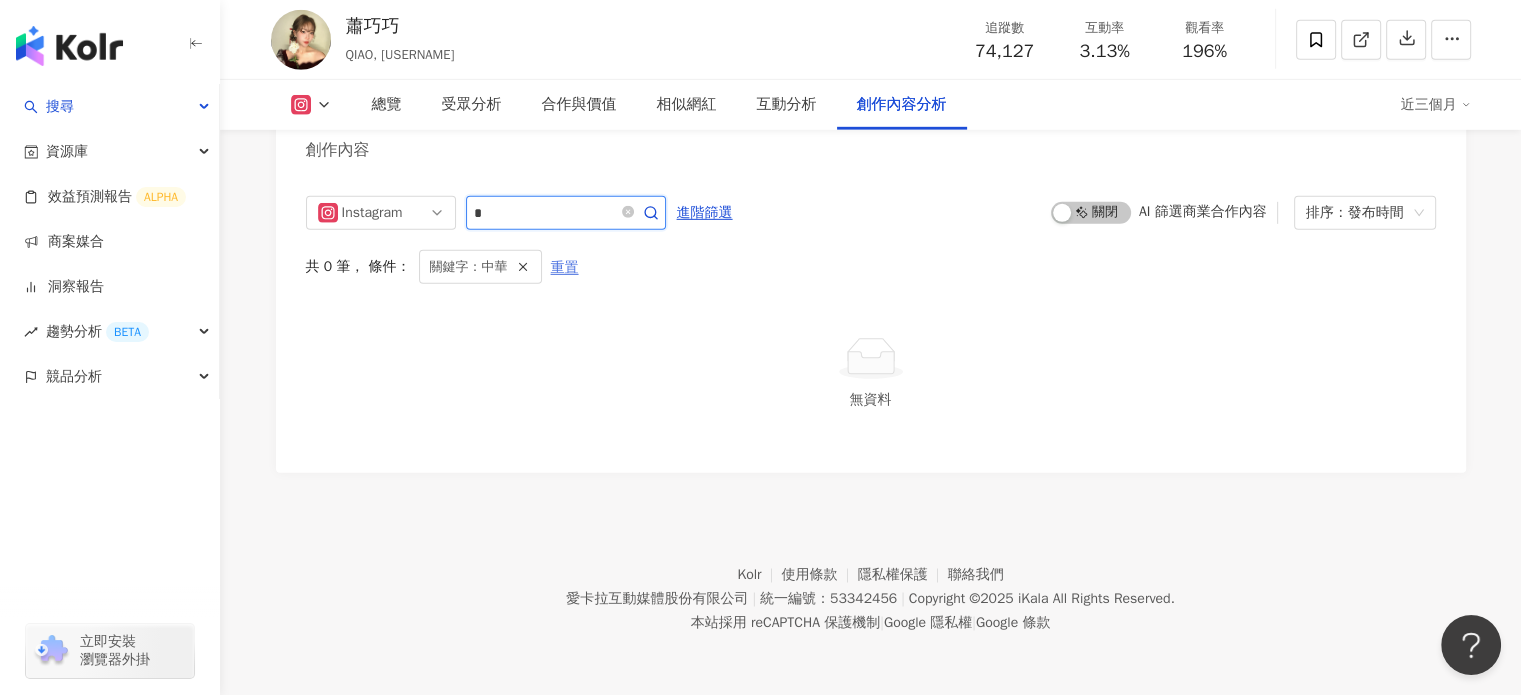 type on "*" 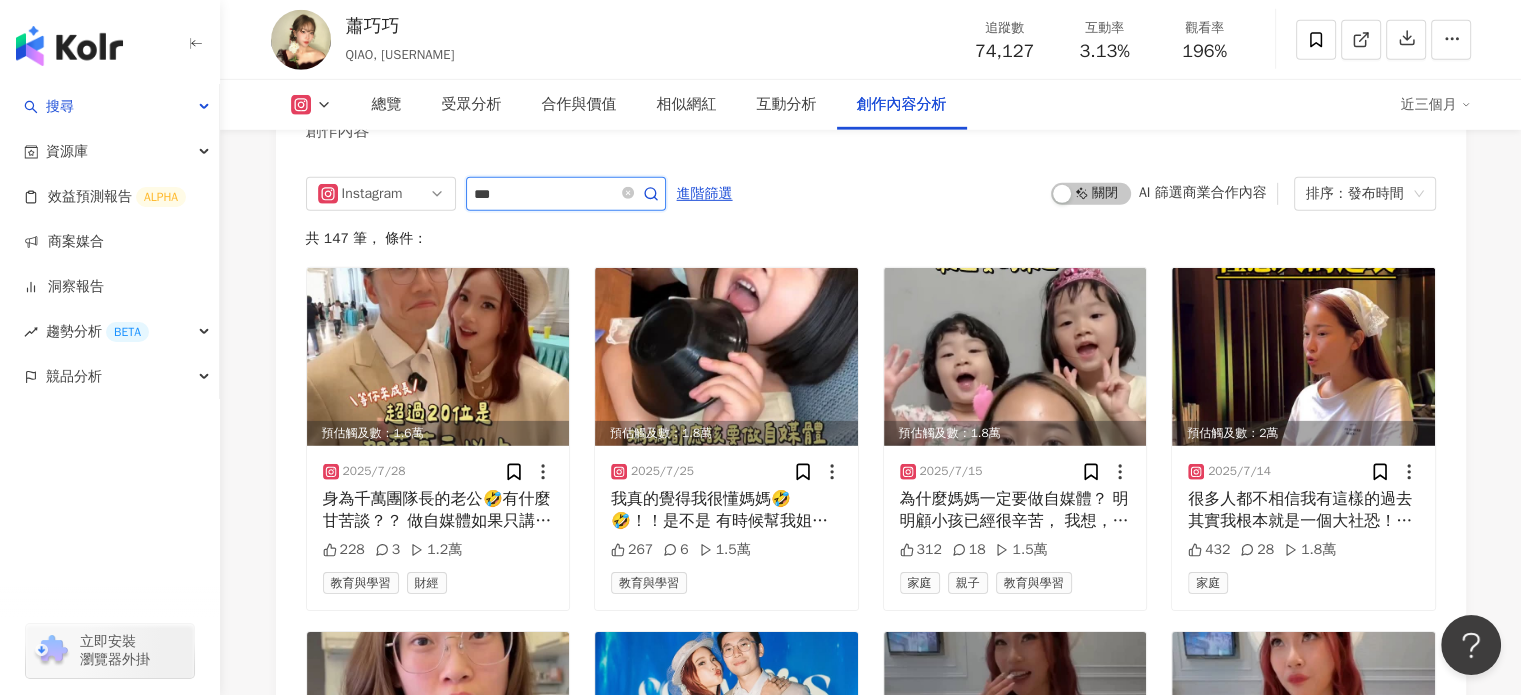 type on "***" 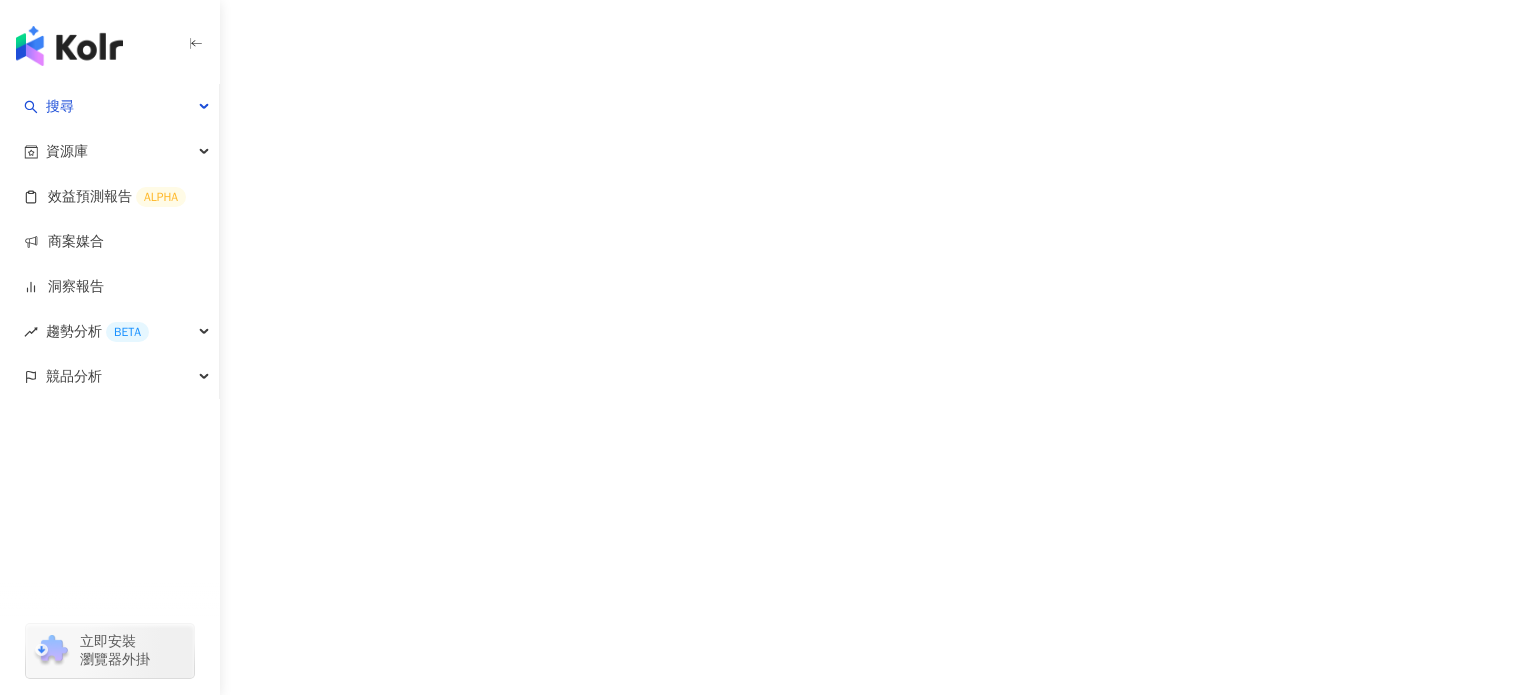 scroll, scrollTop: 0, scrollLeft: 0, axis: both 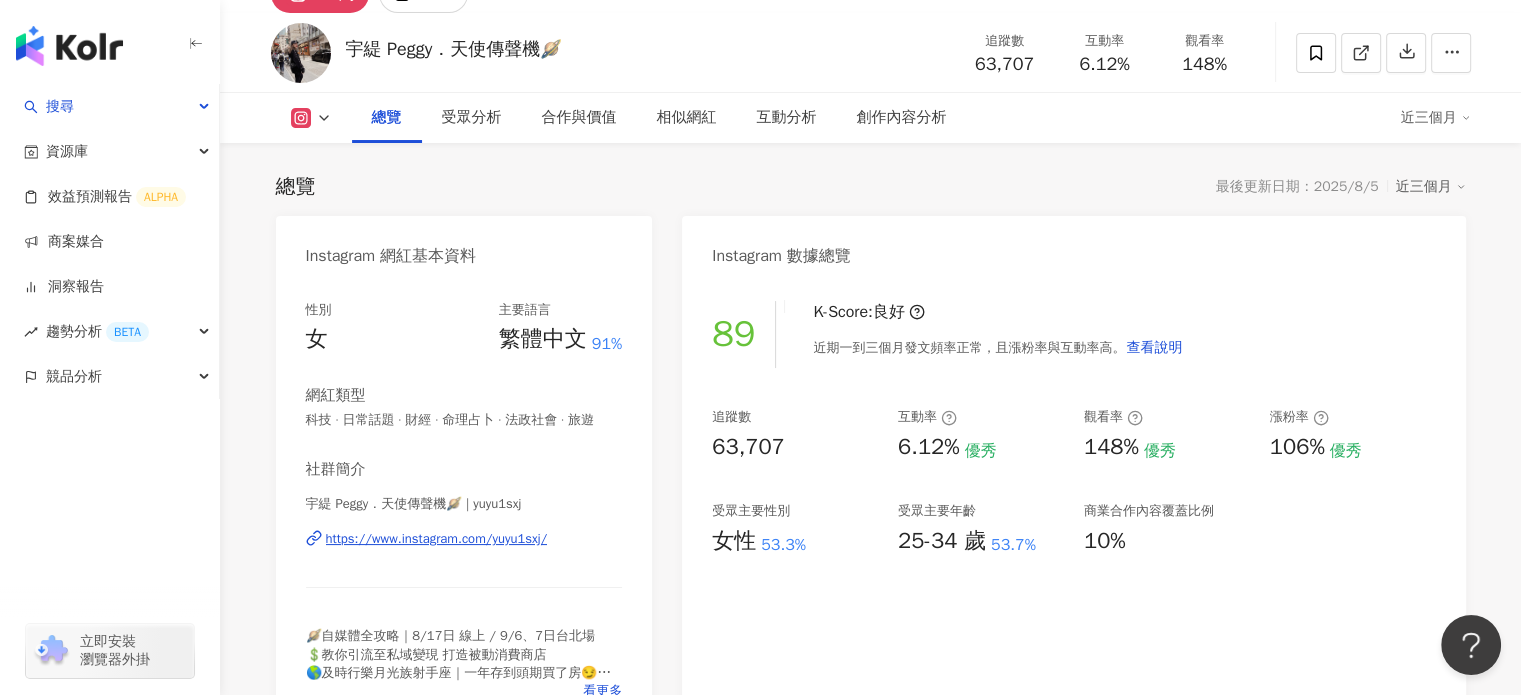 click on "創作內容分析" at bounding box center (902, 118) 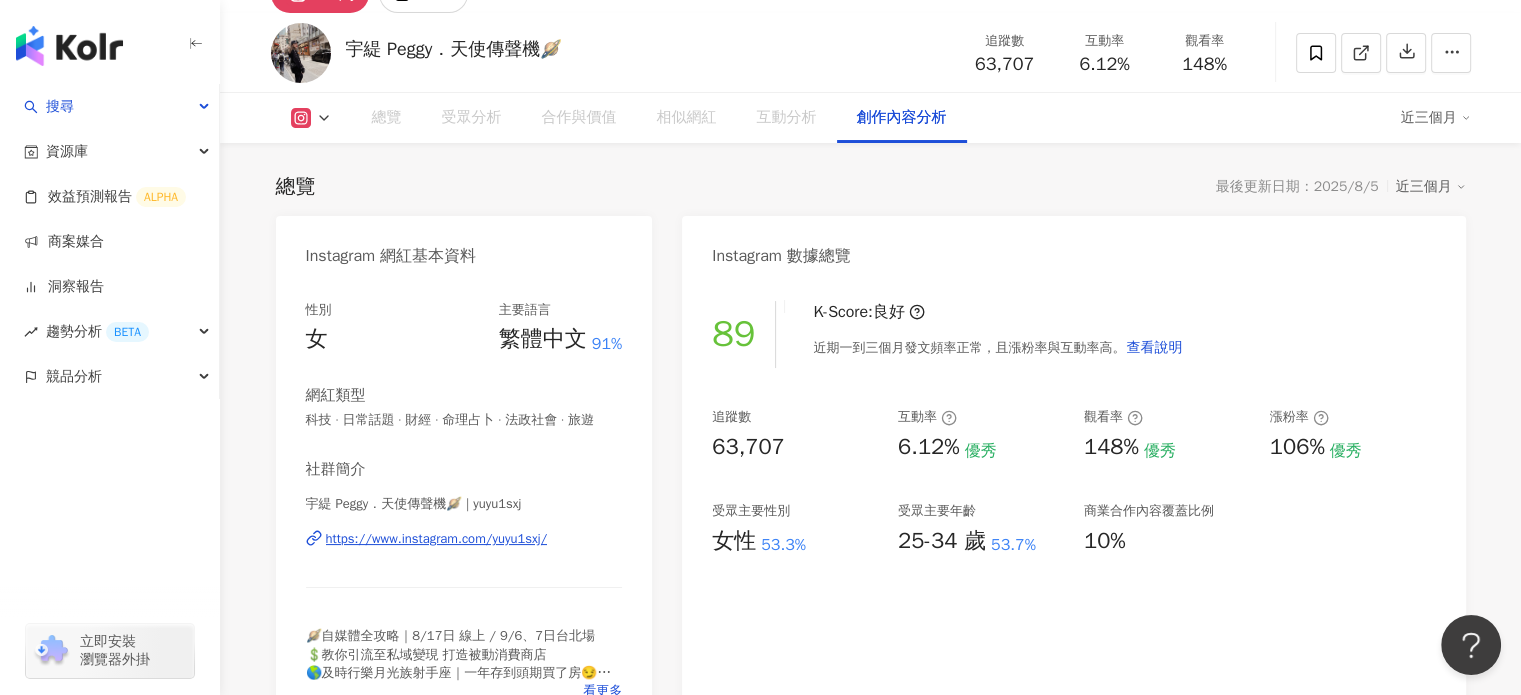 scroll, scrollTop: 7150, scrollLeft: 0, axis: vertical 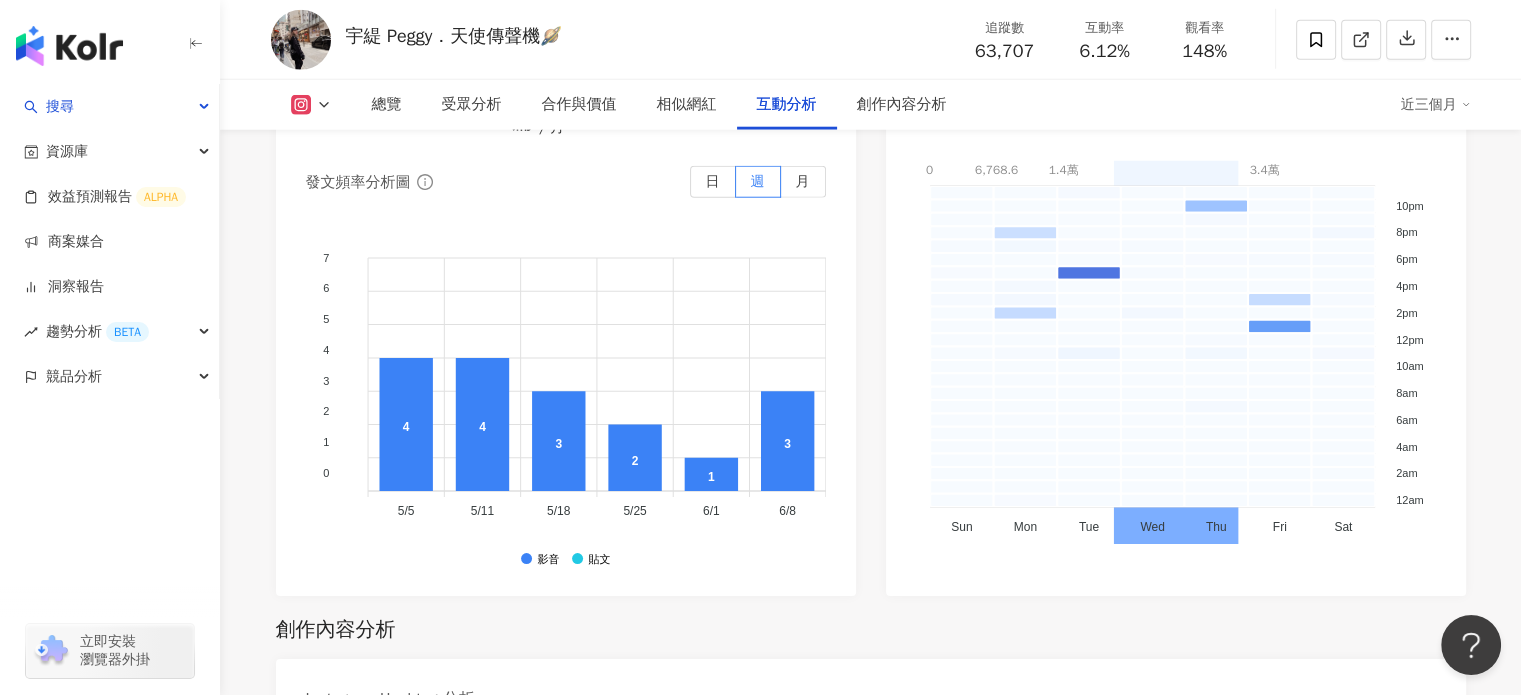 click 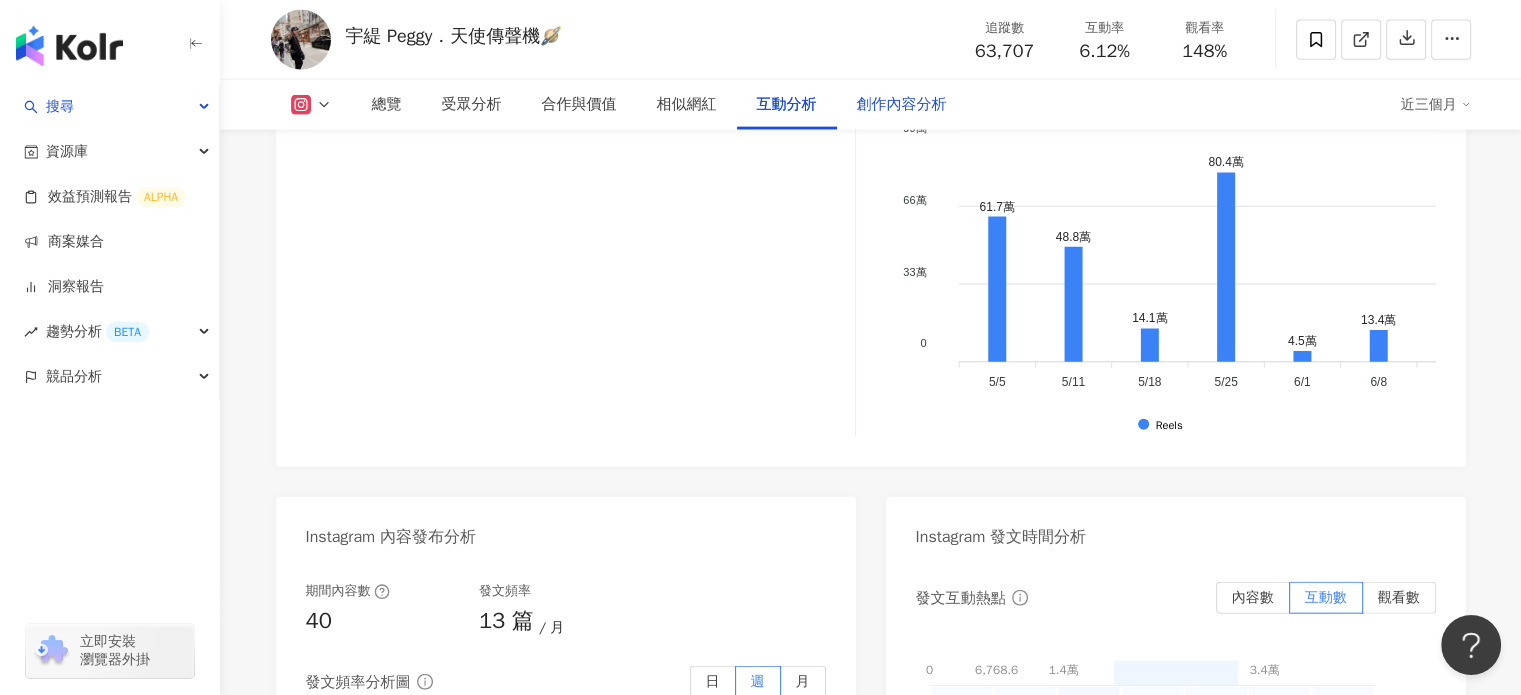 click on "創作內容分析" at bounding box center [902, 105] 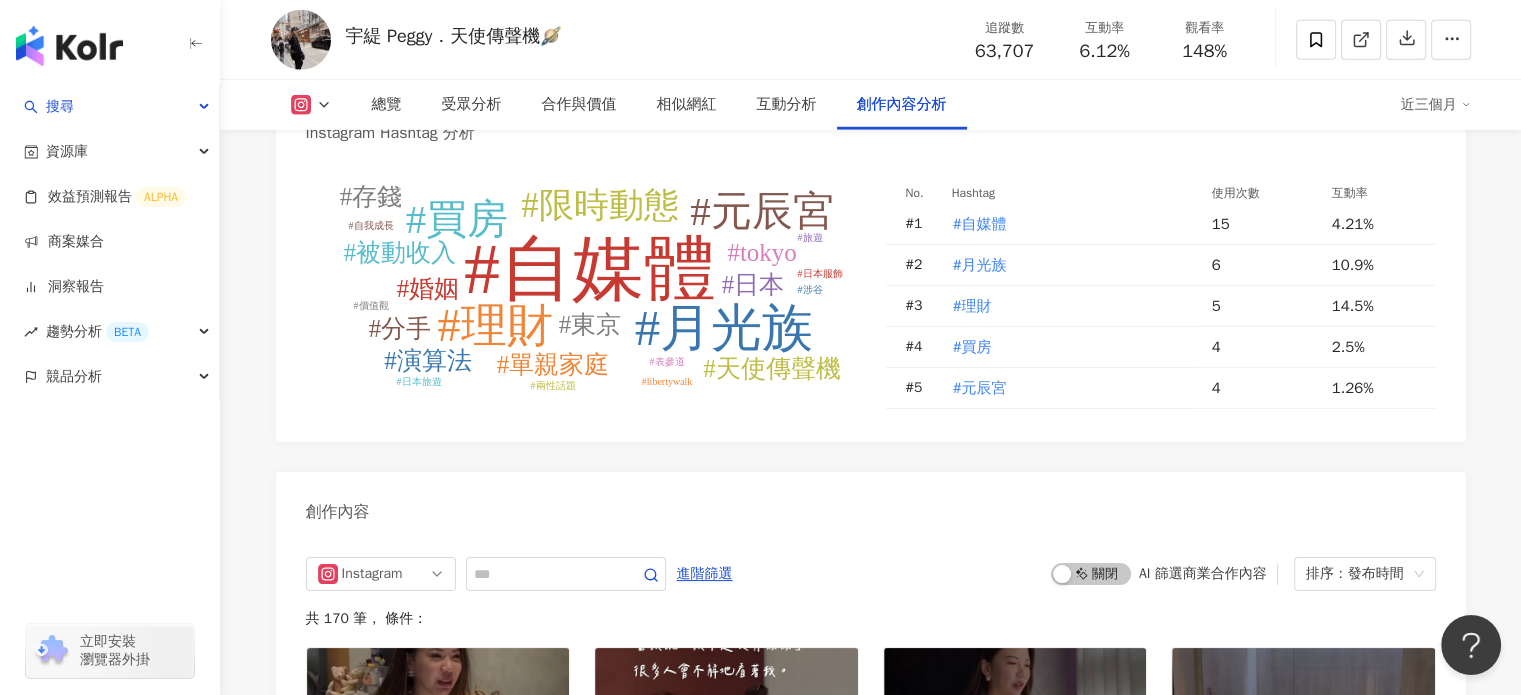 scroll, scrollTop: 5812, scrollLeft: 0, axis: vertical 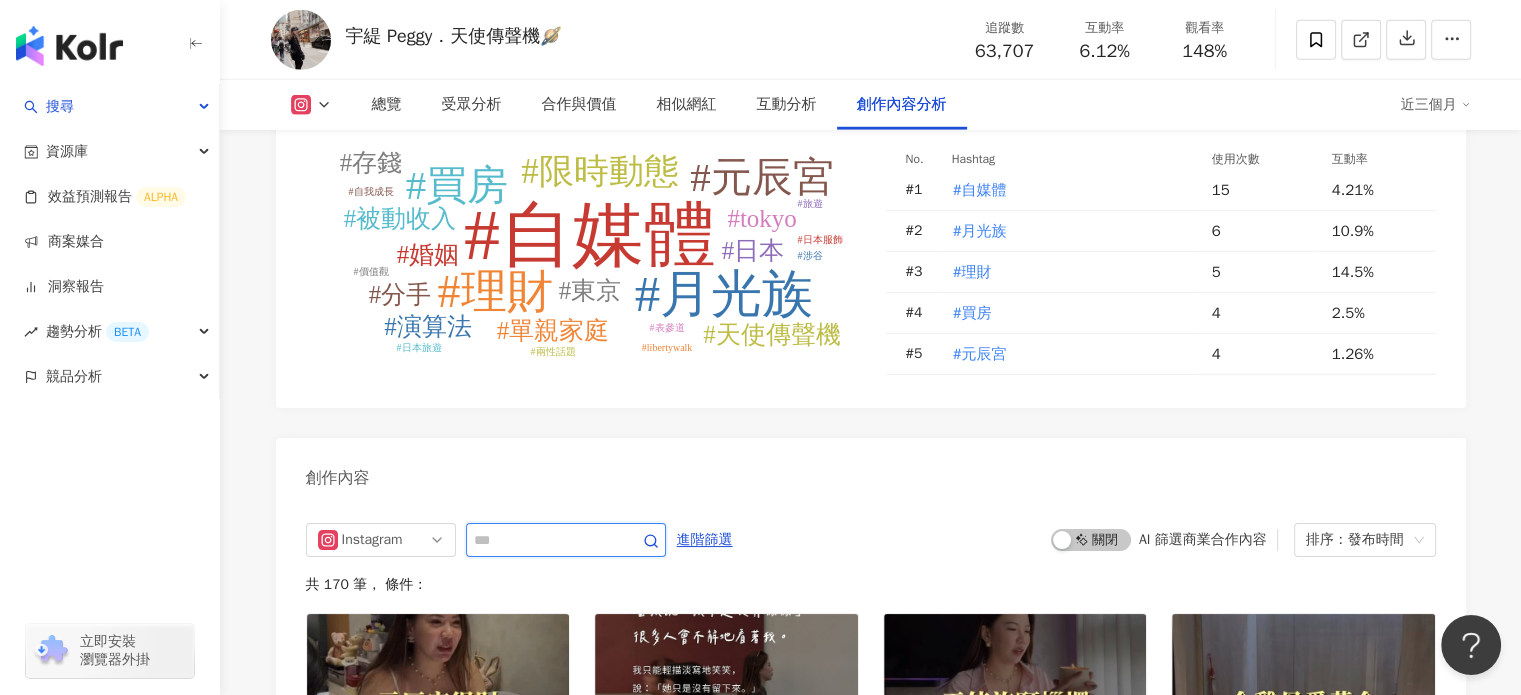 click at bounding box center [544, 540] 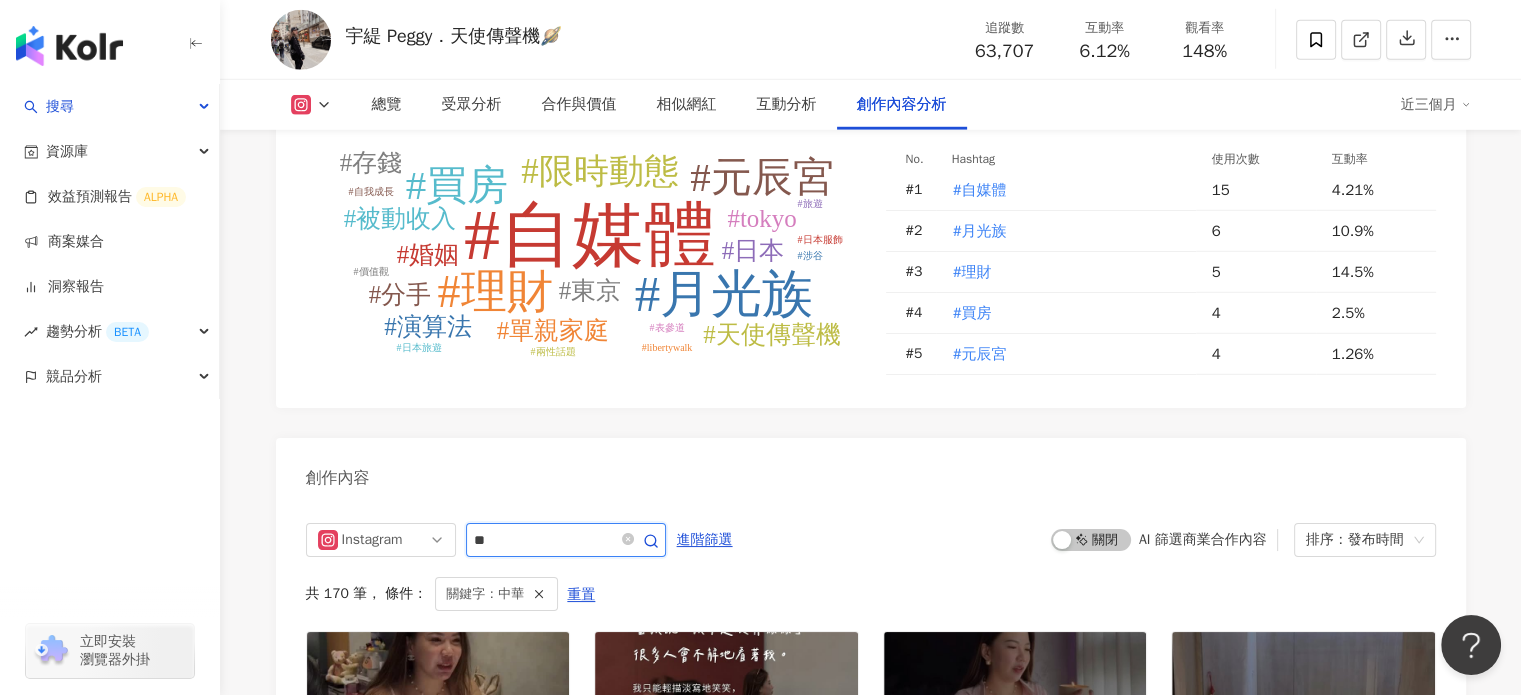scroll, scrollTop: 6152, scrollLeft: 0, axis: vertical 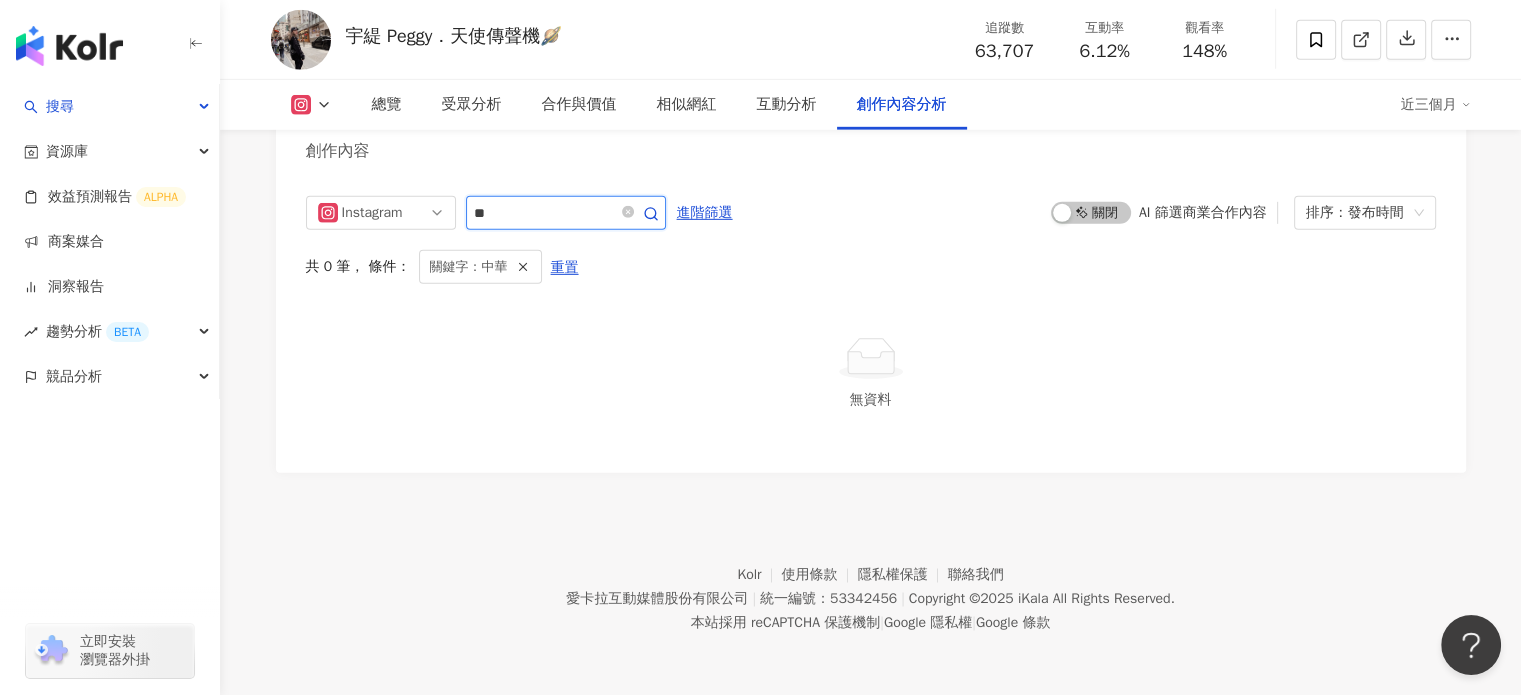type on "*" 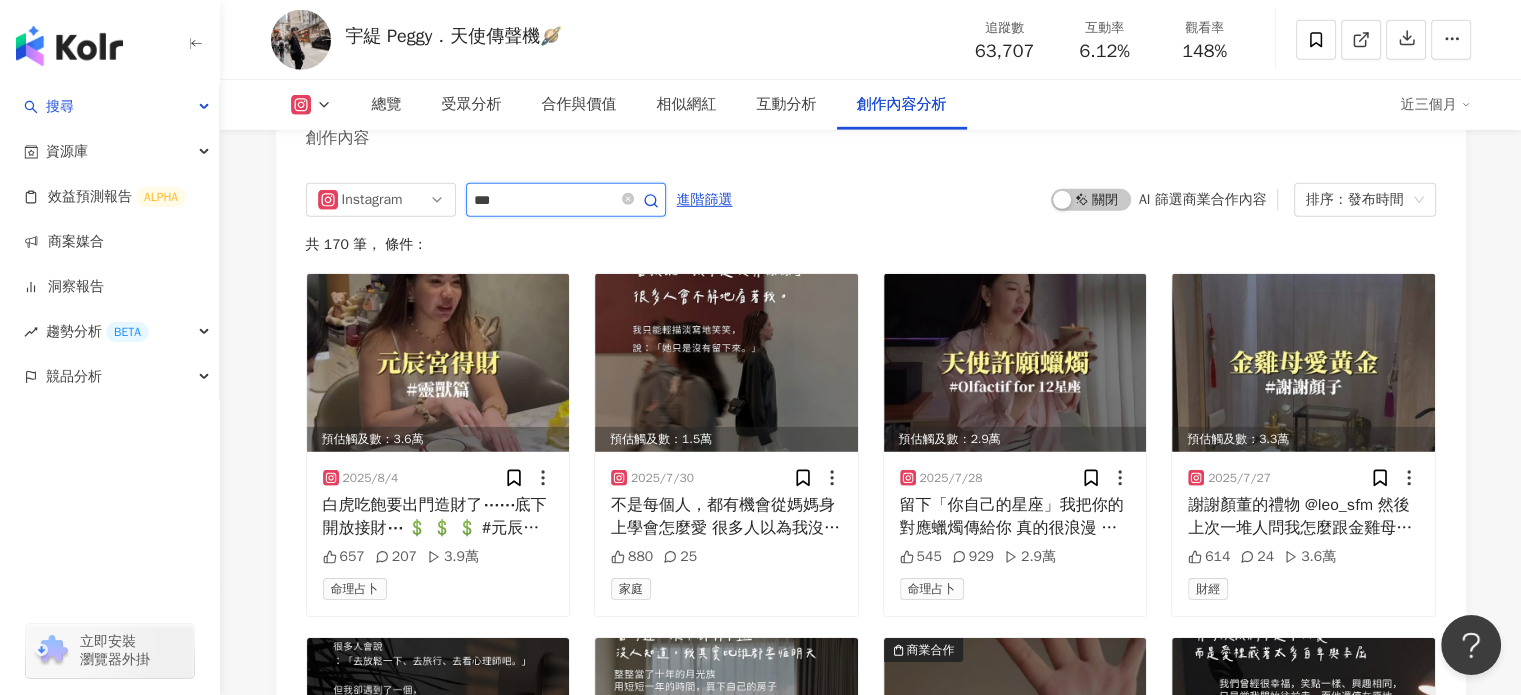 type on "***" 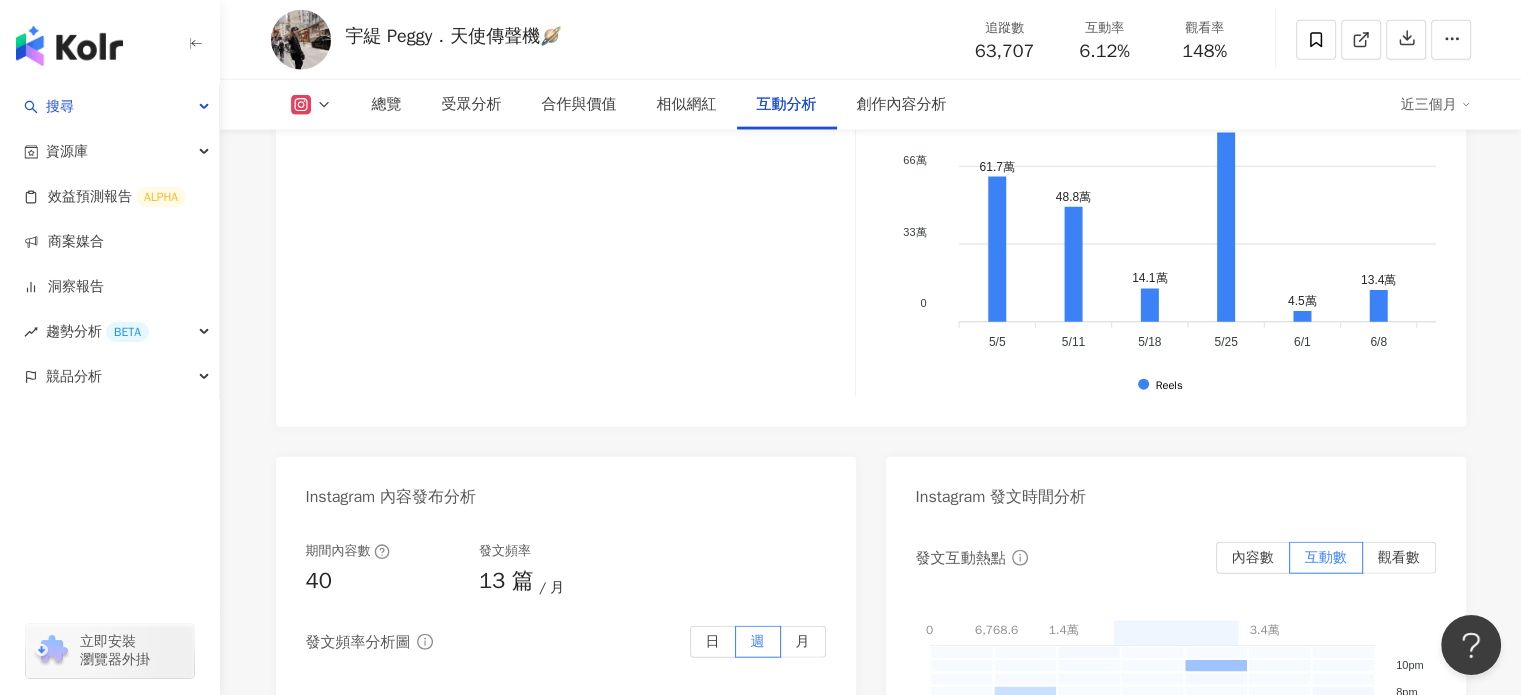 scroll, scrollTop: 4252, scrollLeft: 0, axis: vertical 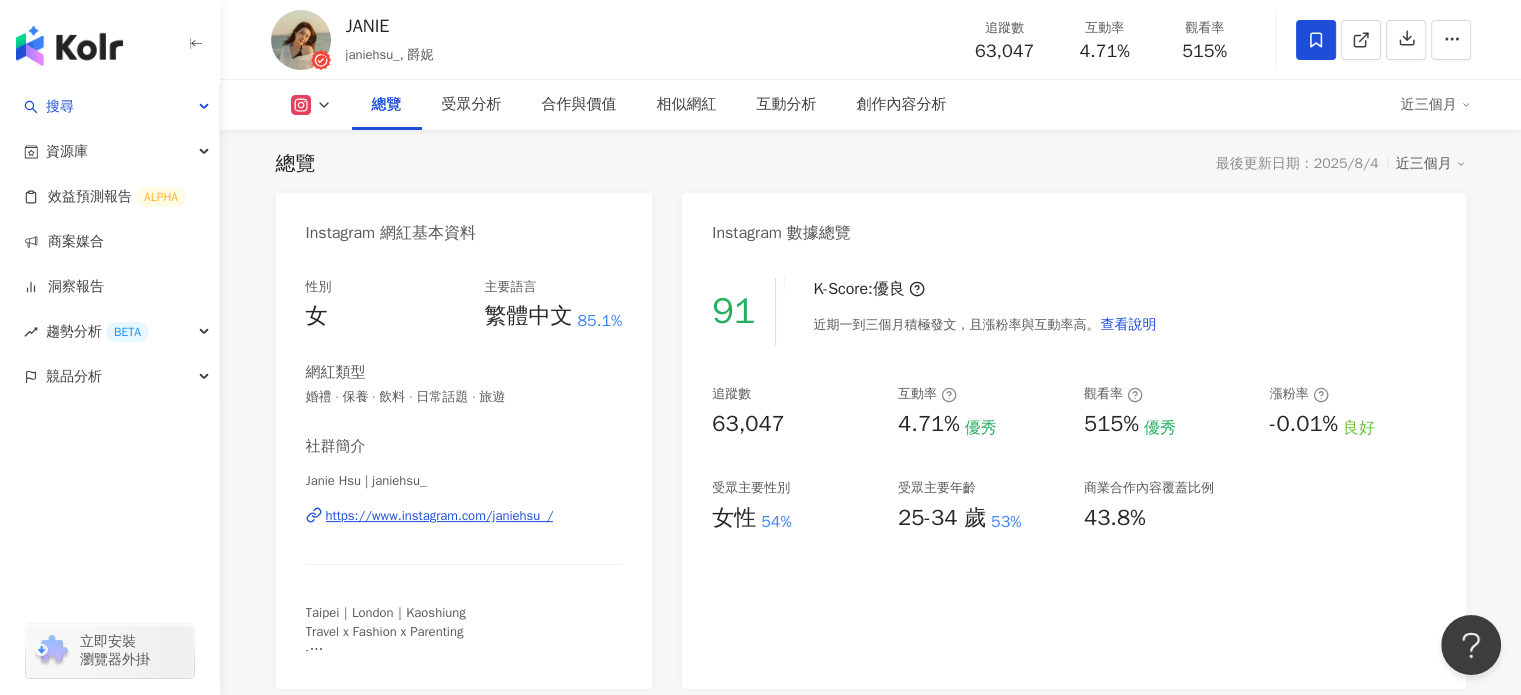 click 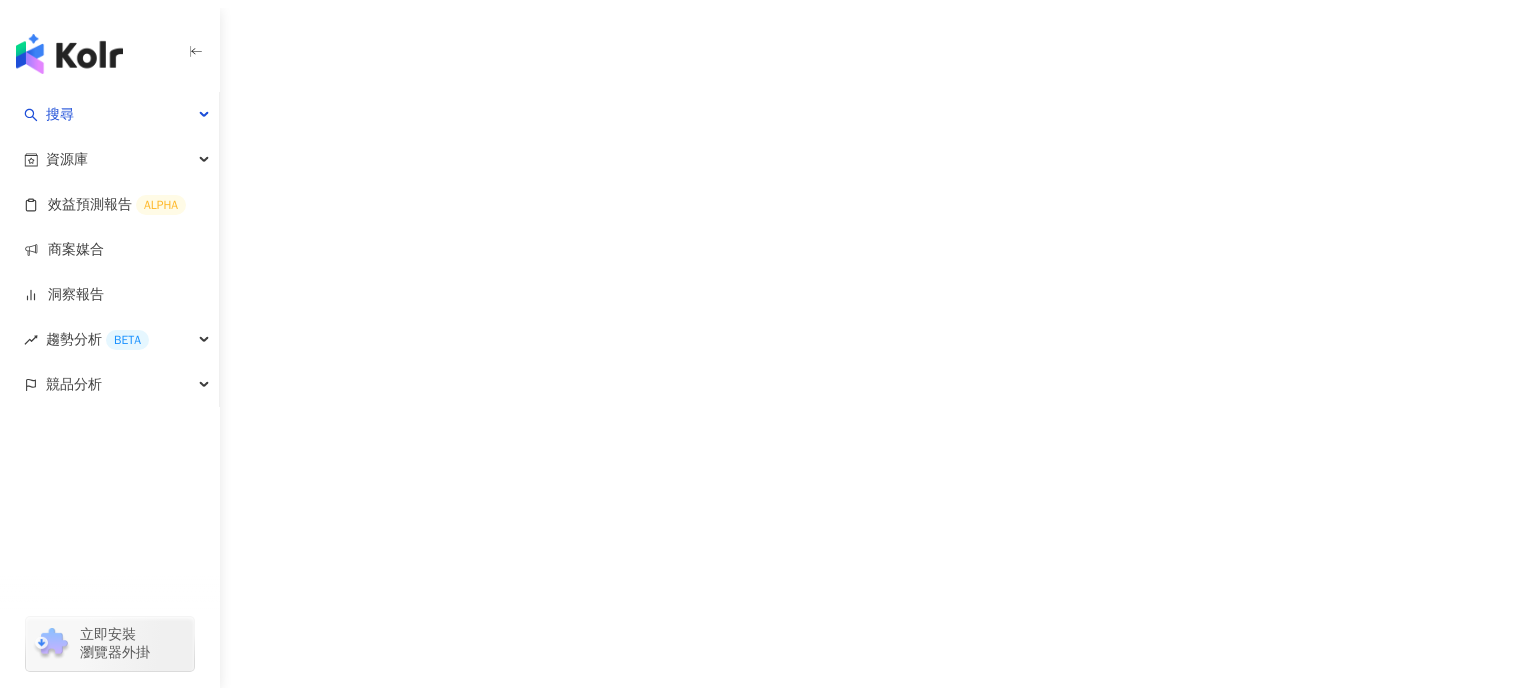 scroll, scrollTop: 0, scrollLeft: 0, axis: both 